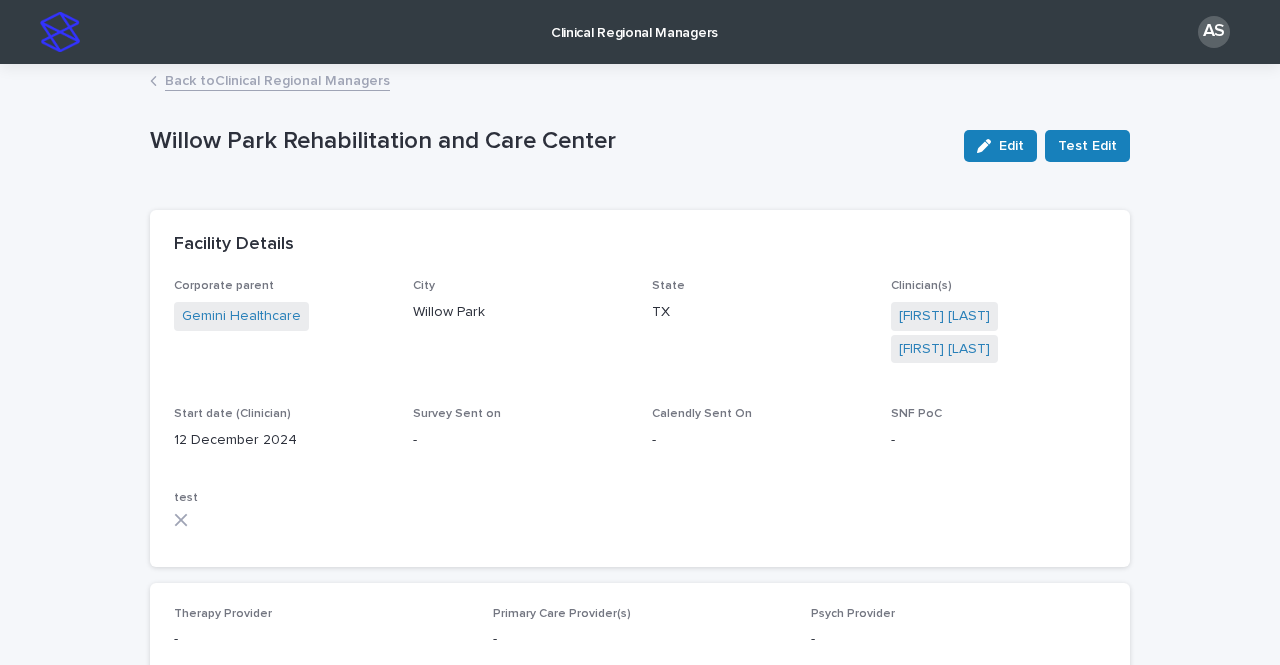 scroll, scrollTop: 0, scrollLeft: 0, axis: both 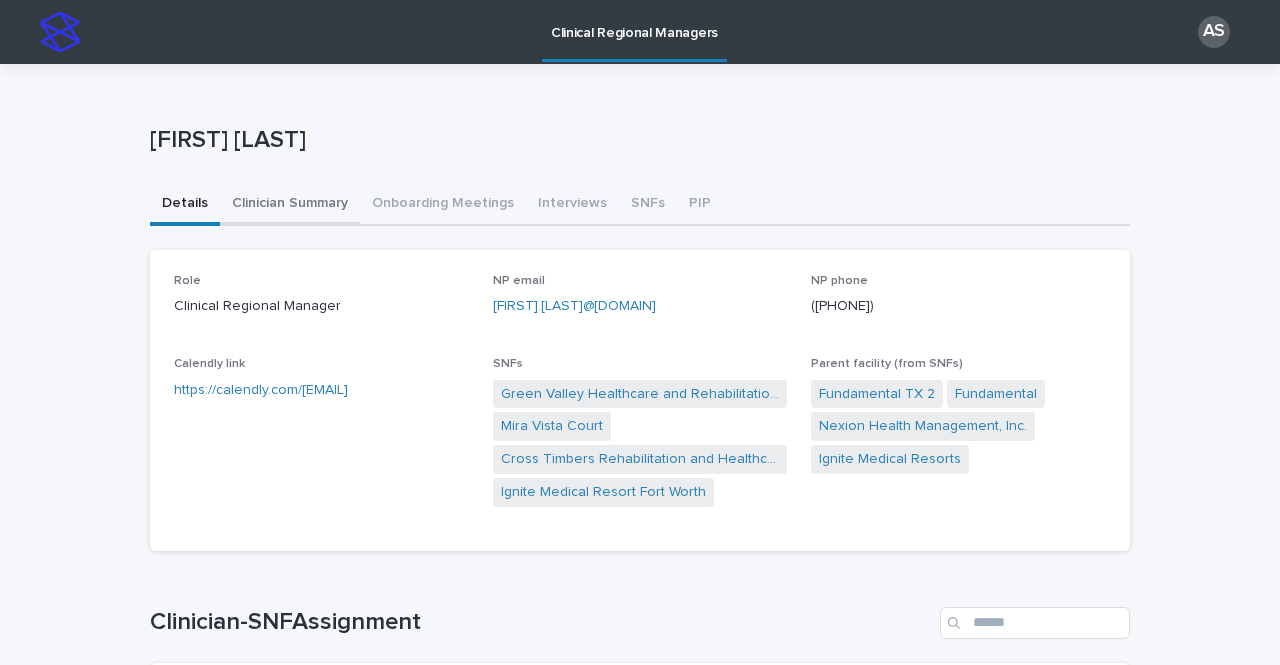click on "Clinician Summary" at bounding box center [290, 205] 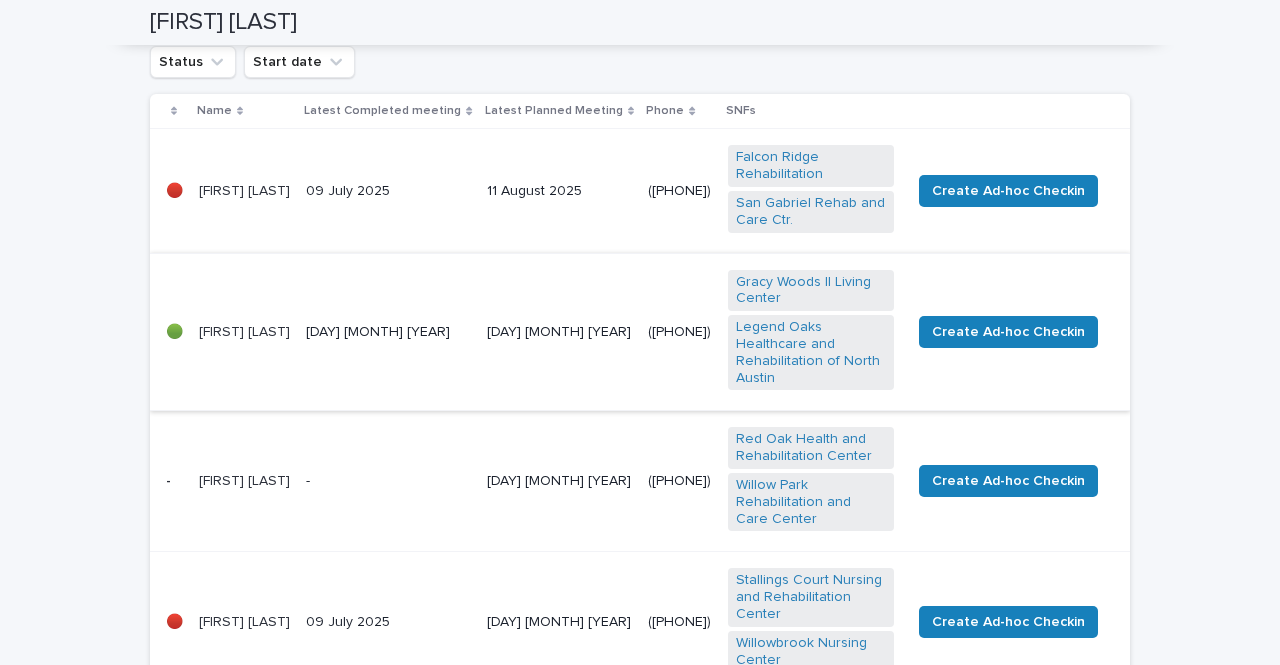 scroll, scrollTop: 500, scrollLeft: 0, axis: vertical 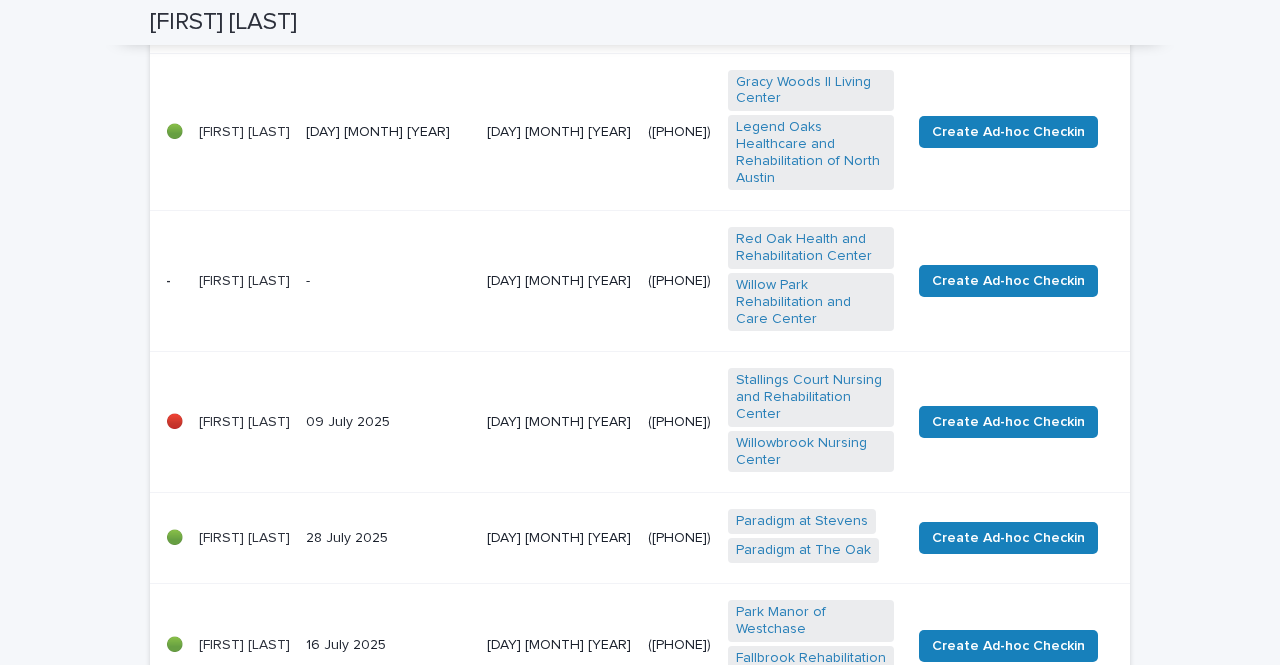 click on "09 July 2025" at bounding box center [388, 422] 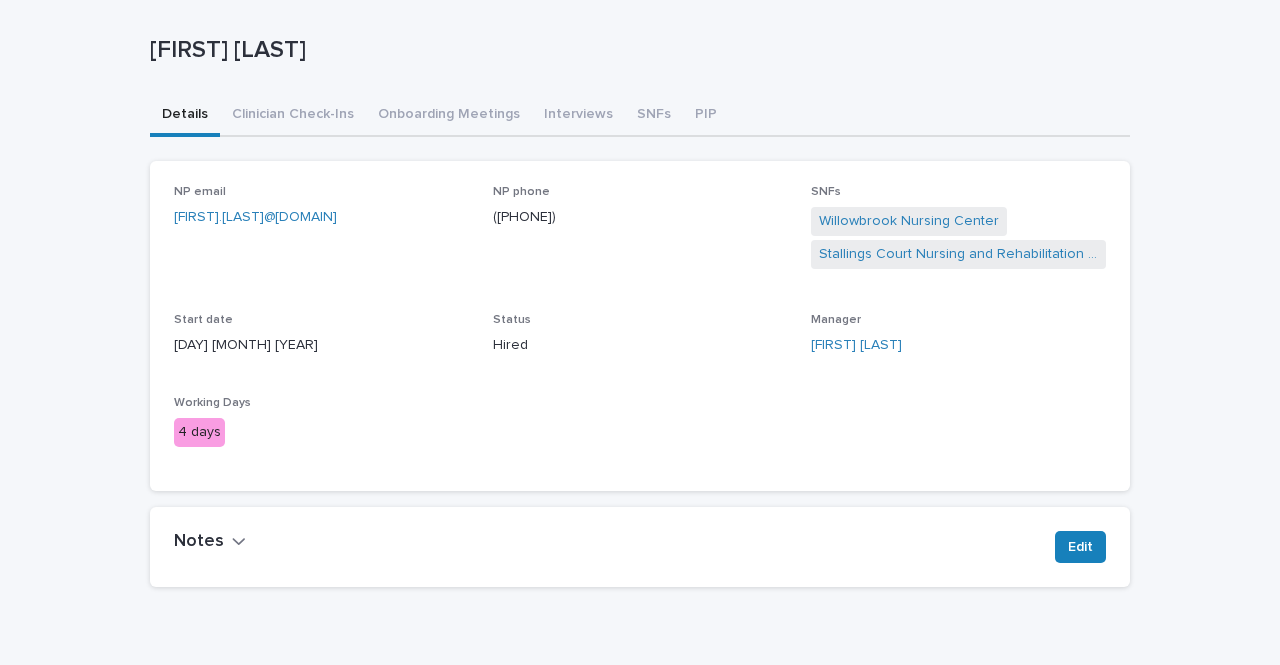 scroll, scrollTop: 0, scrollLeft: 0, axis: both 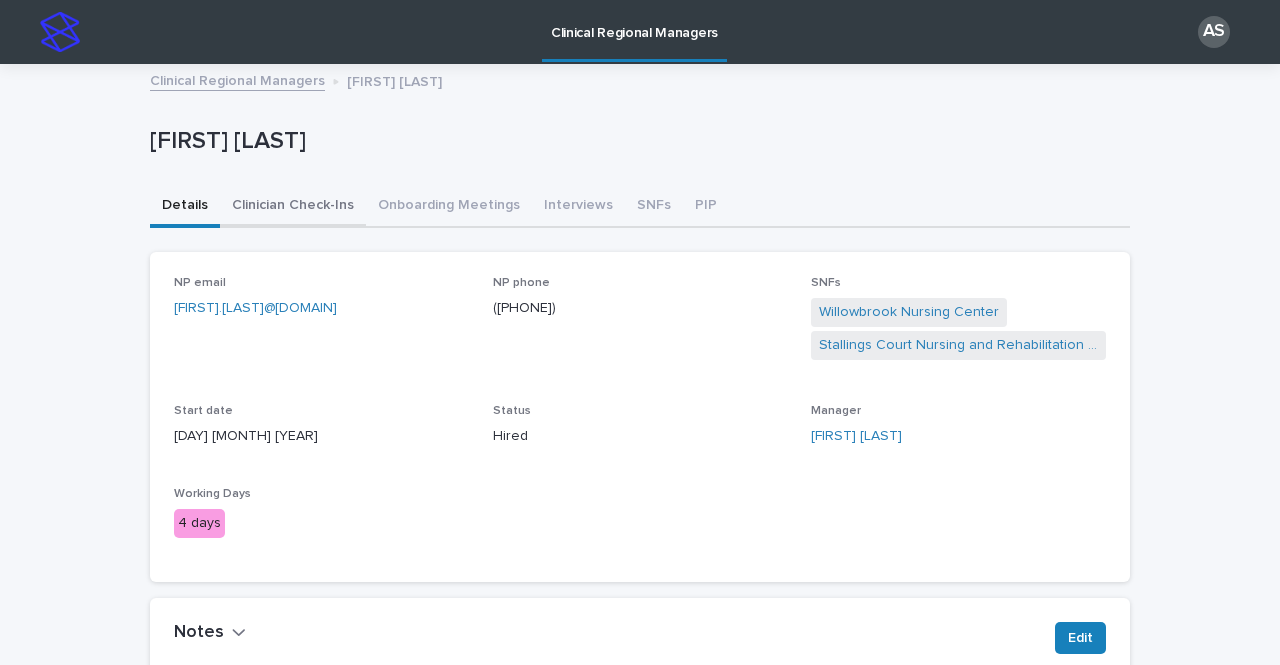 click on "Clinician Check-Ins" at bounding box center (293, 207) 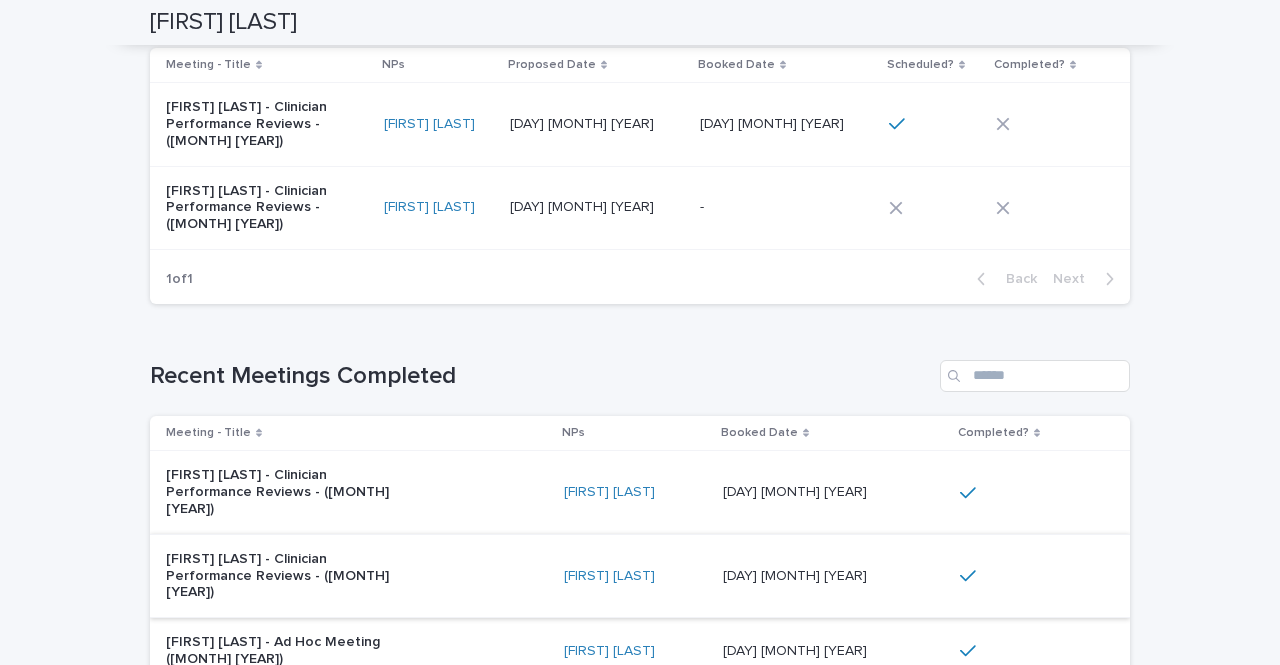 scroll, scrollTop: 200, scrollLeft: 0, axis: vertical 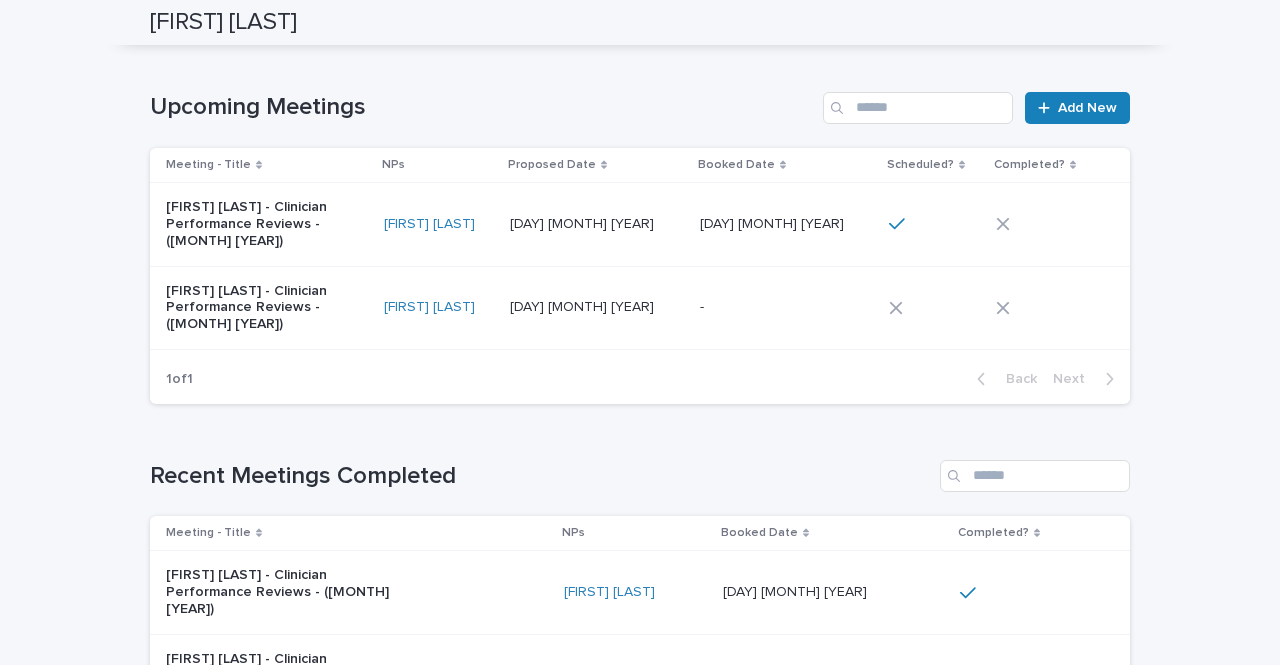 click on "[DAY] [MONTH] [YEAR] [DAY] [MONTH] [YEAR]" at bounding box center [596, 224] 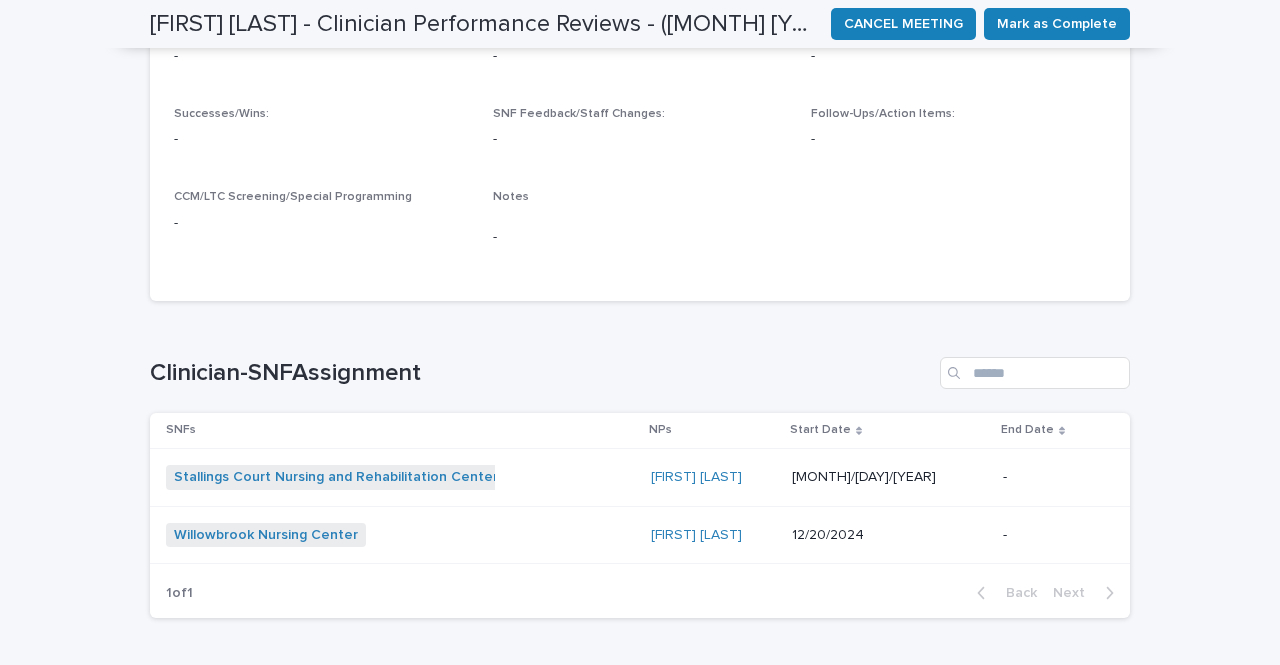 scroll, scrollTop: 0, scrollLeft: 0, axis: both 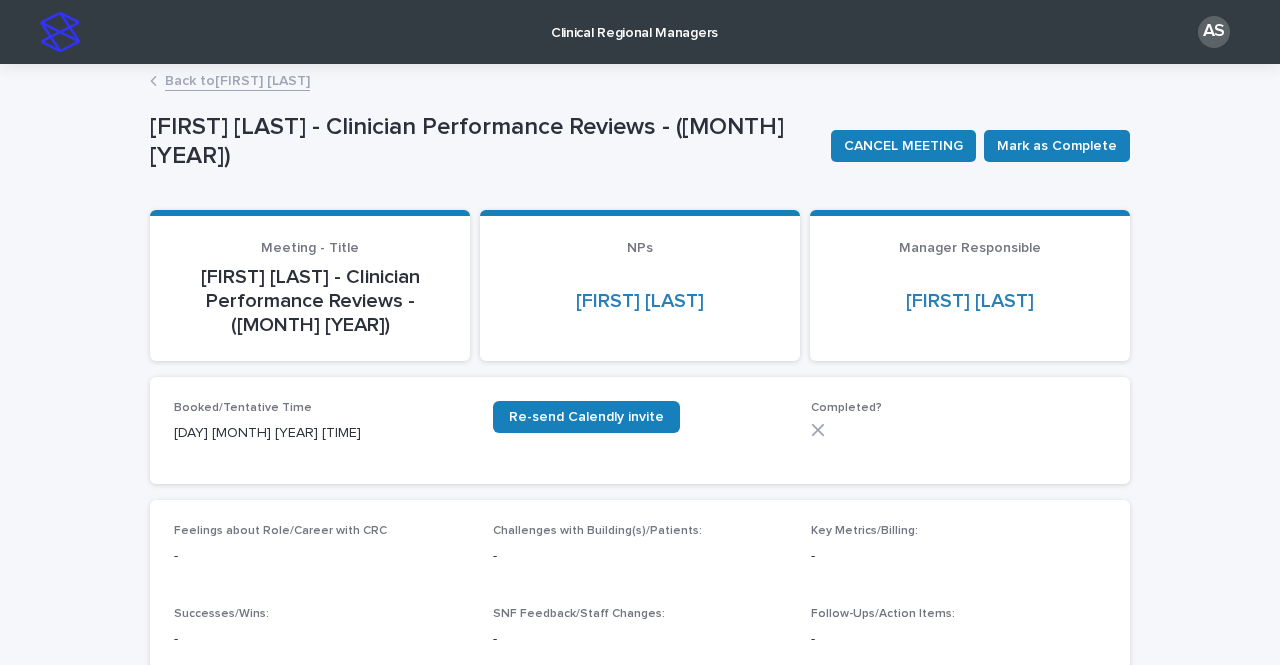 click at bounding box center [60, 32] 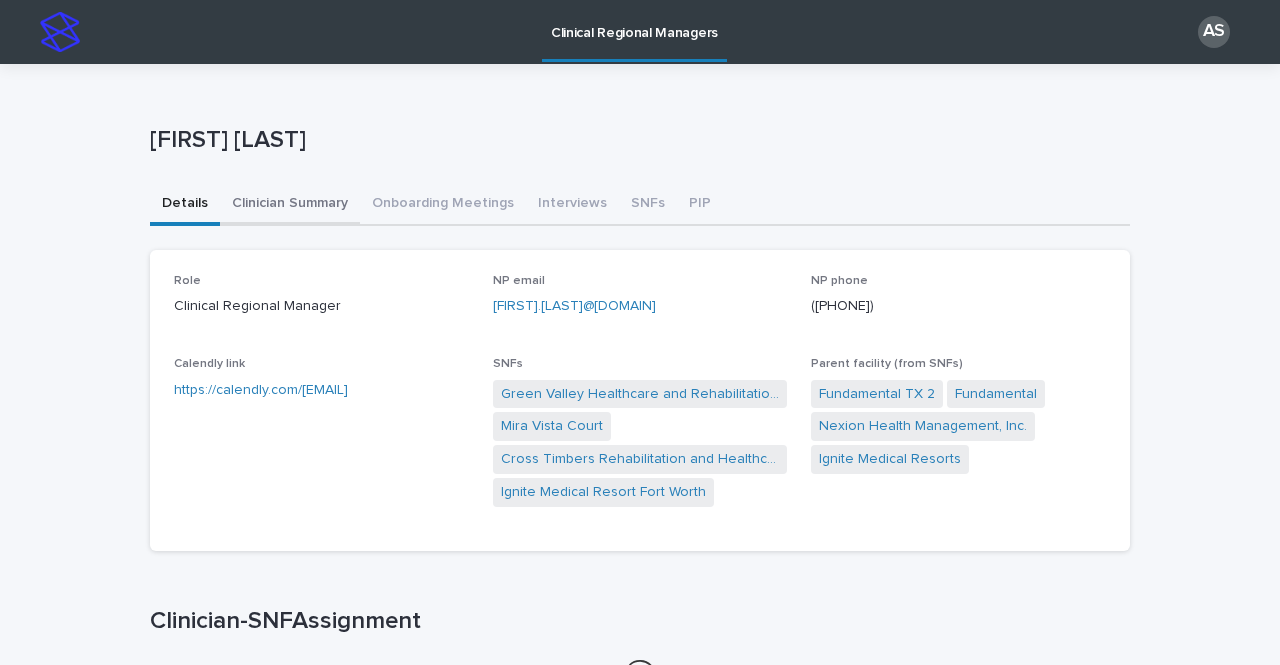 click on "Clinician Summary" at bounding box center [290, 205] 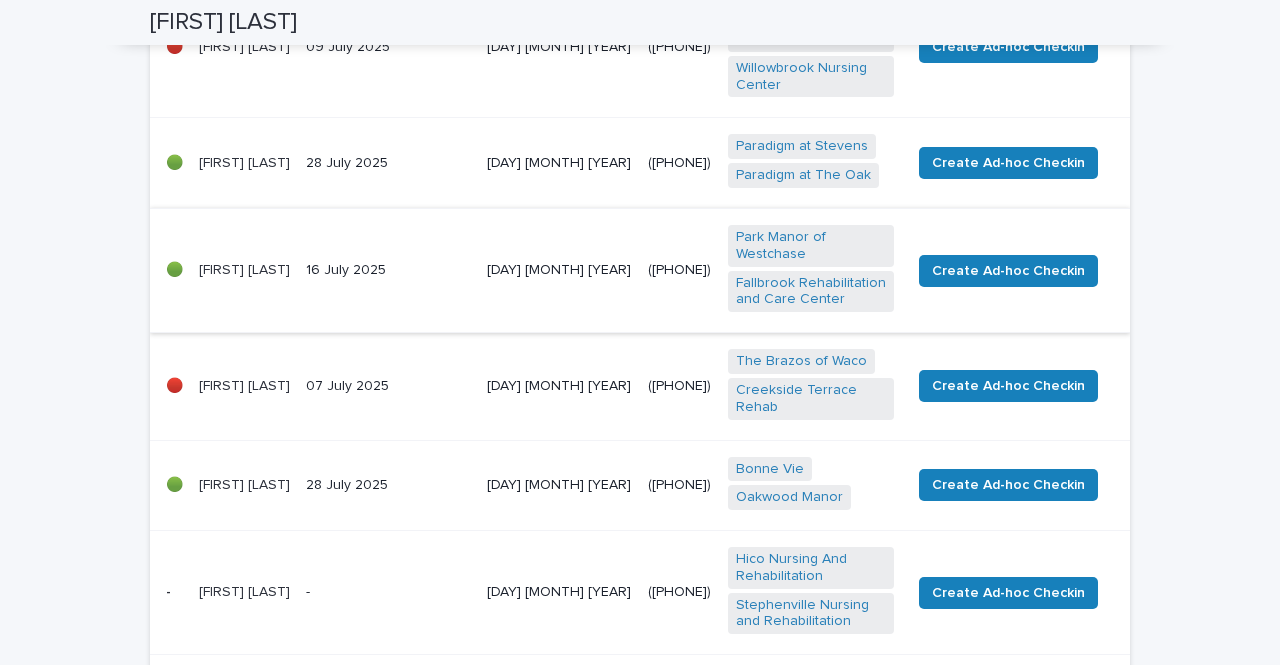 scroll, scrollTop: 900, scrollLeft: 0, axis: vertical 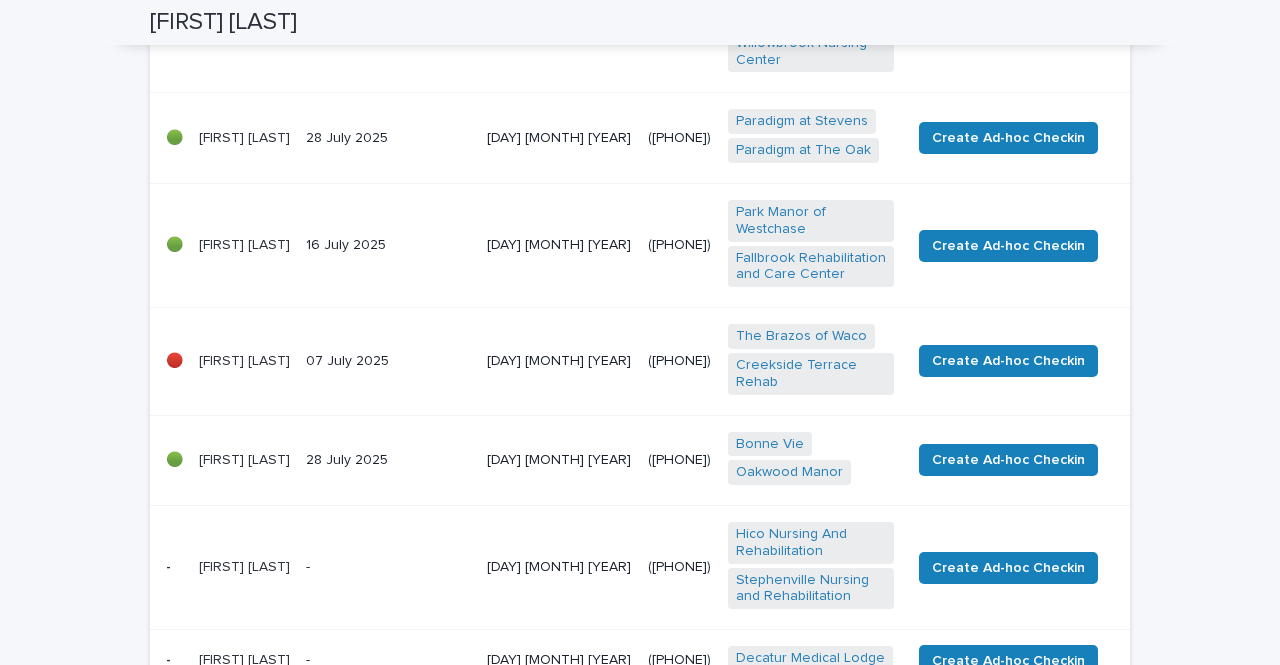 click on "07 July 2025" at bounding box center [388, 361] 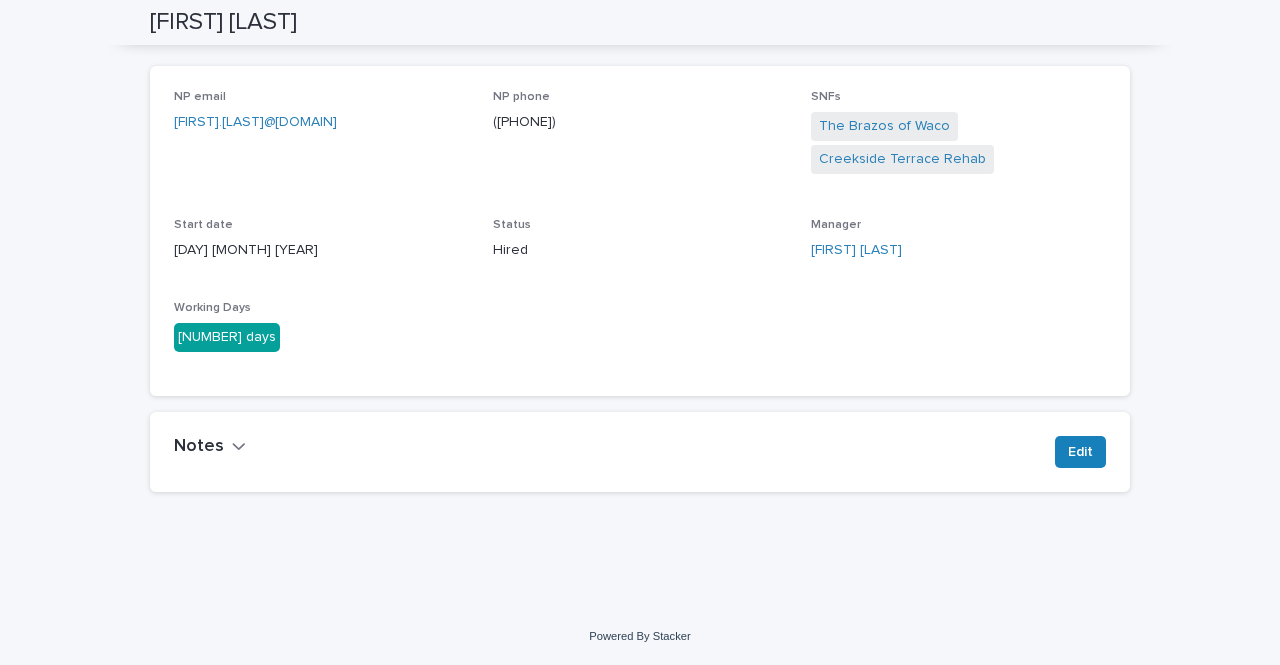 scroll, scrollTop: 0, scrollLeft: 0, axis: both 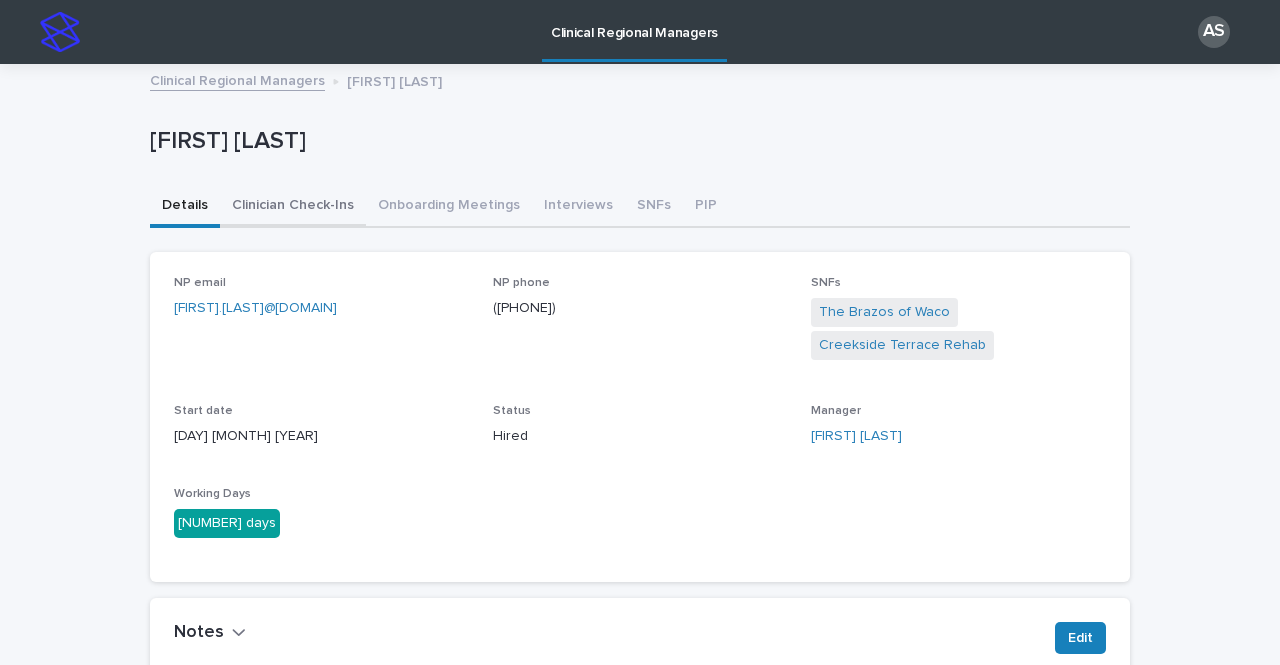 click on "Clinician Check-Ins" at bounding box center (293, 207) 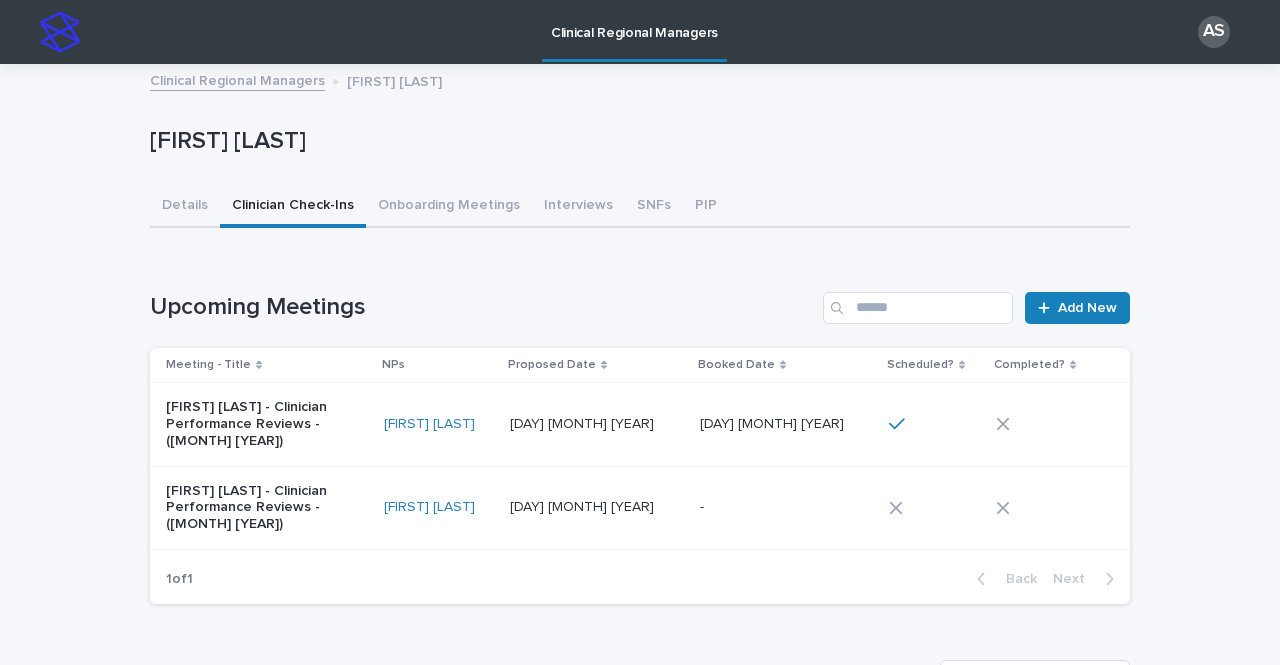 click on "[FIRST] [LAST]" at bounding box center [439, 424] 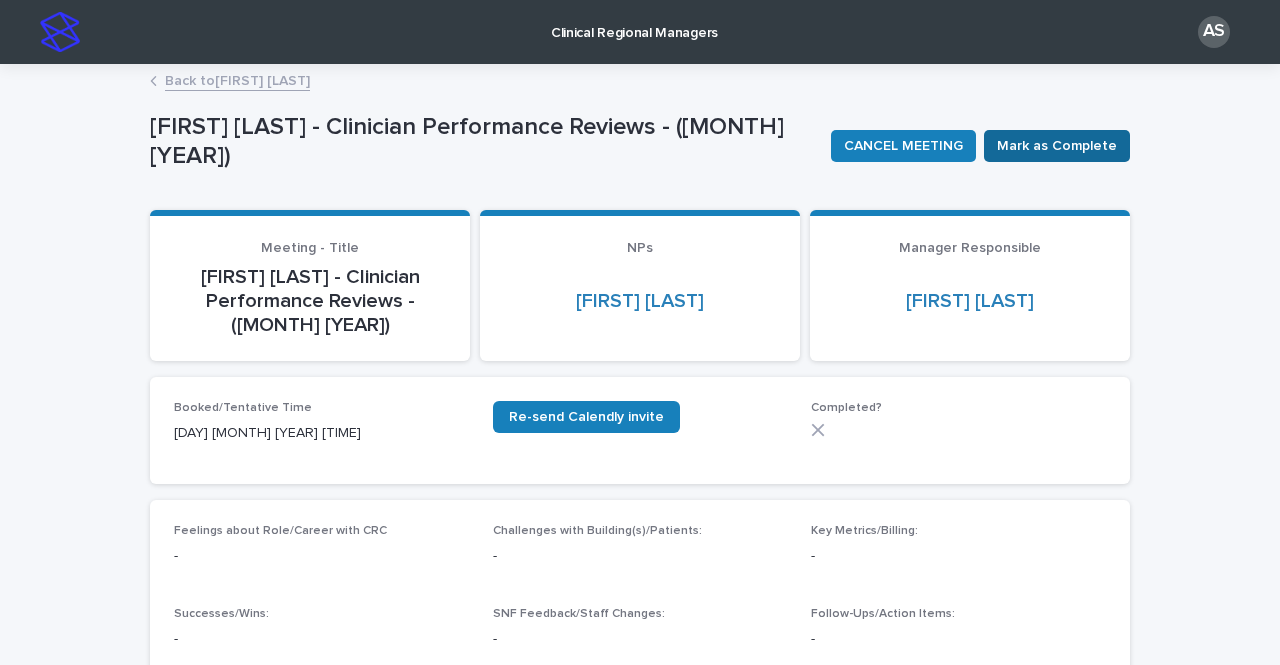 click on "Mark as Complete" at bounding box center [1057, 146] 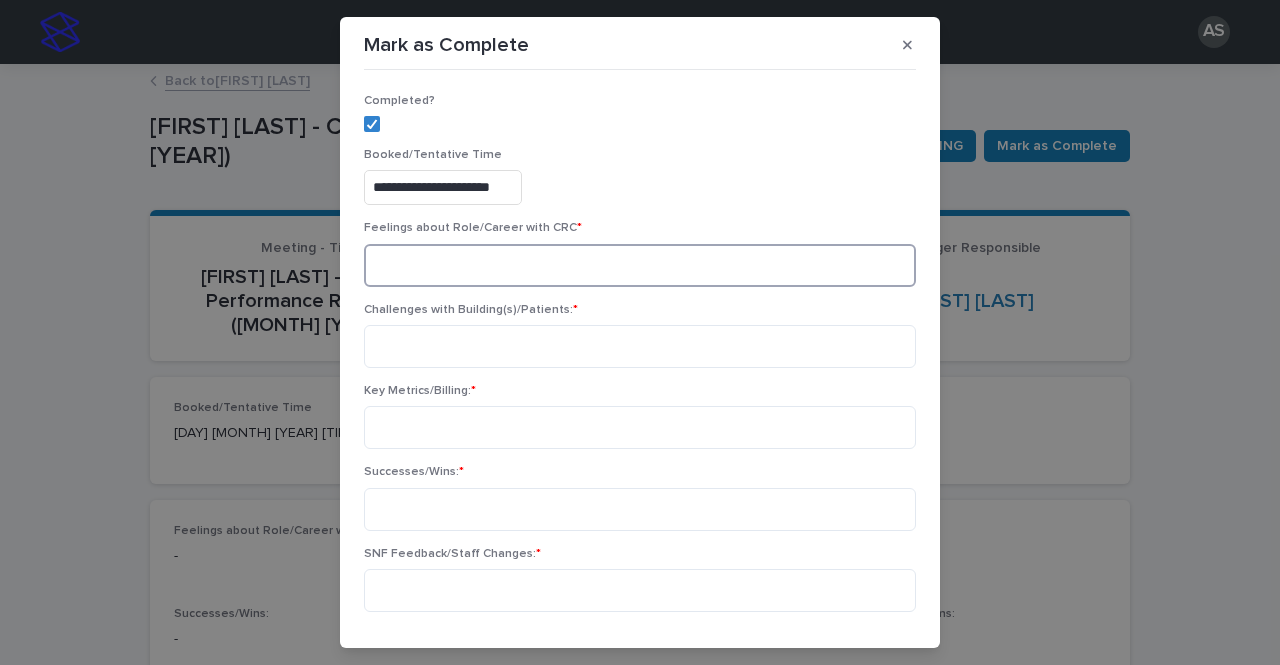 click at bounding box center [640, 265] 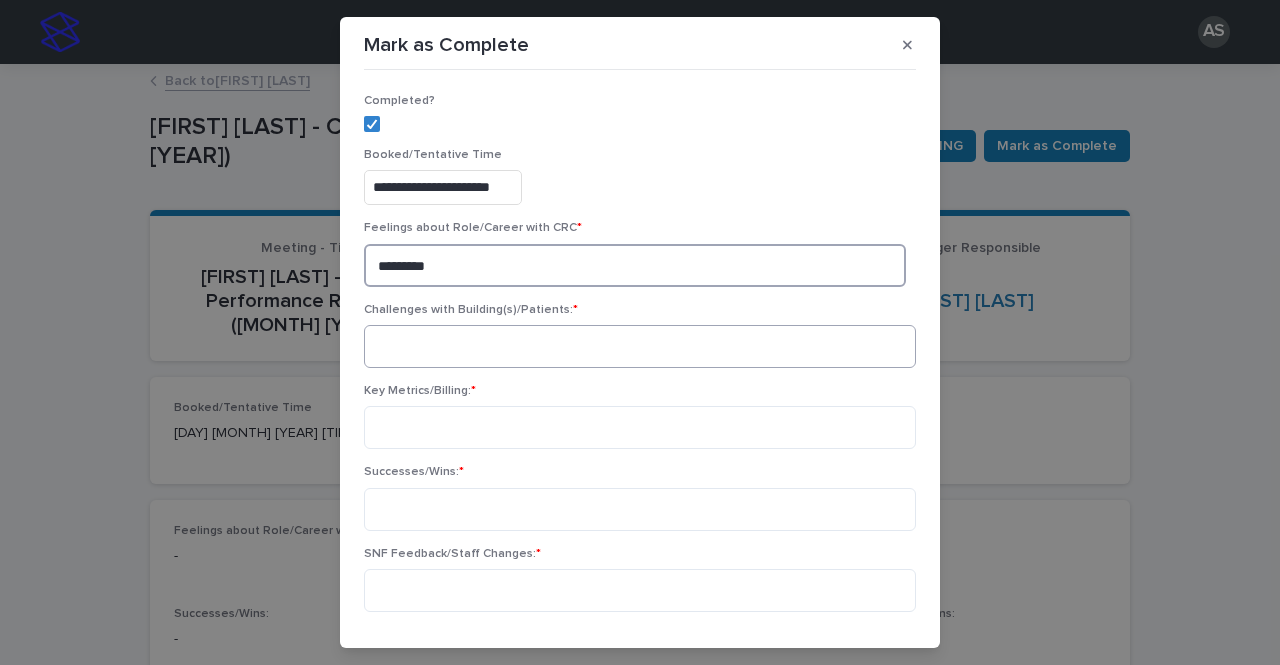 type on "********" 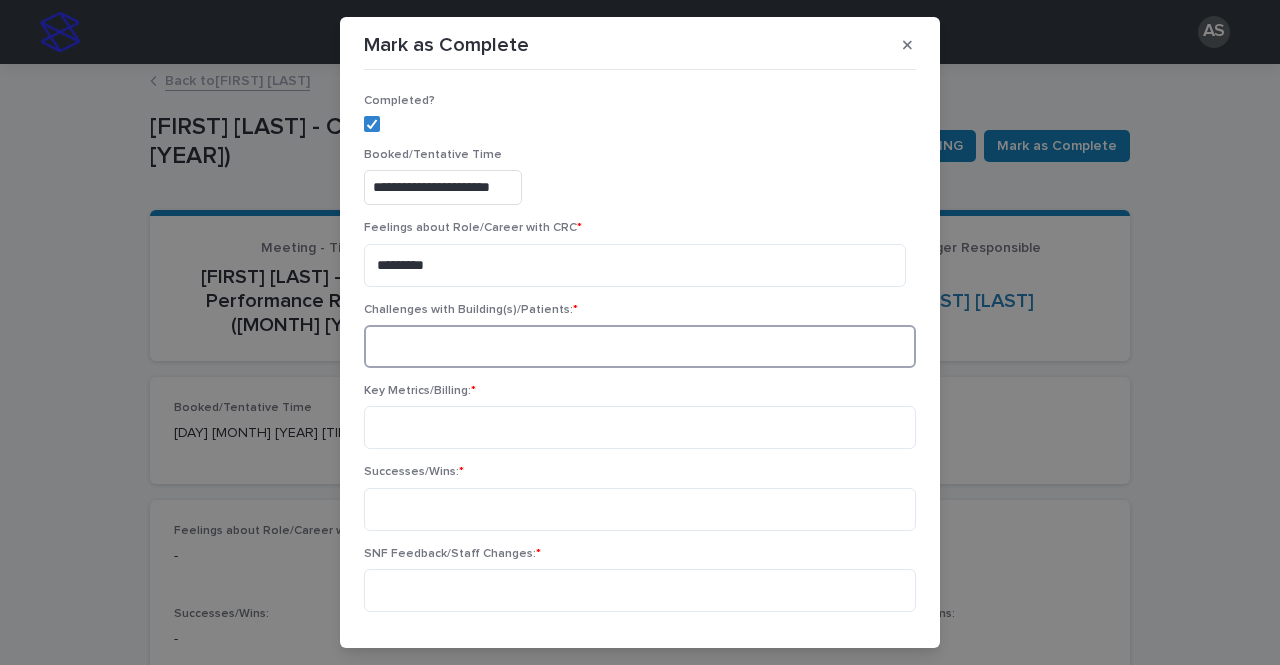 click at bounding box center (640, 346) 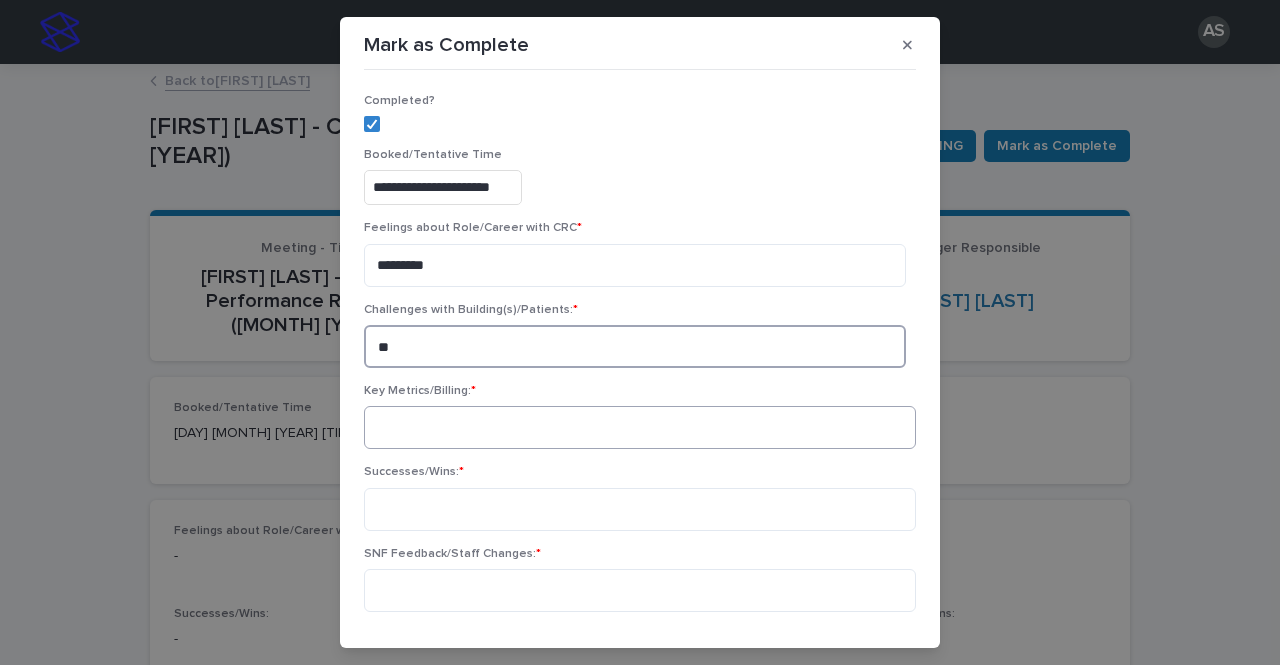 type on "**" 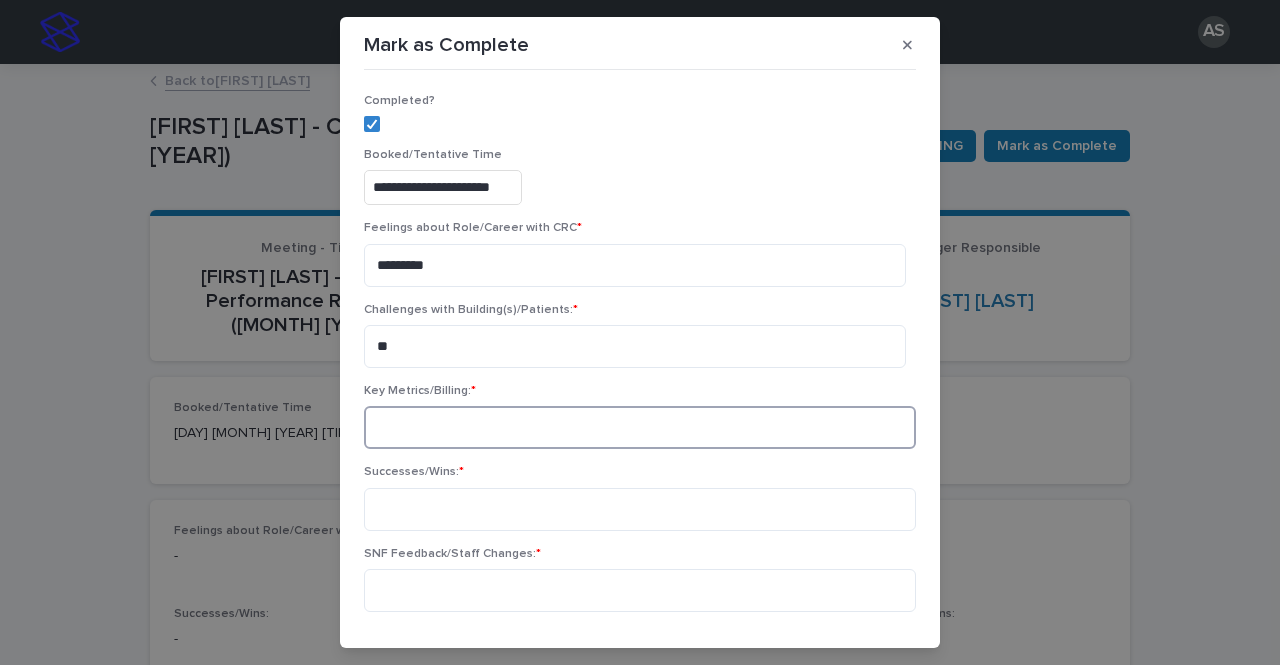 click at bounding box center (640, 427) 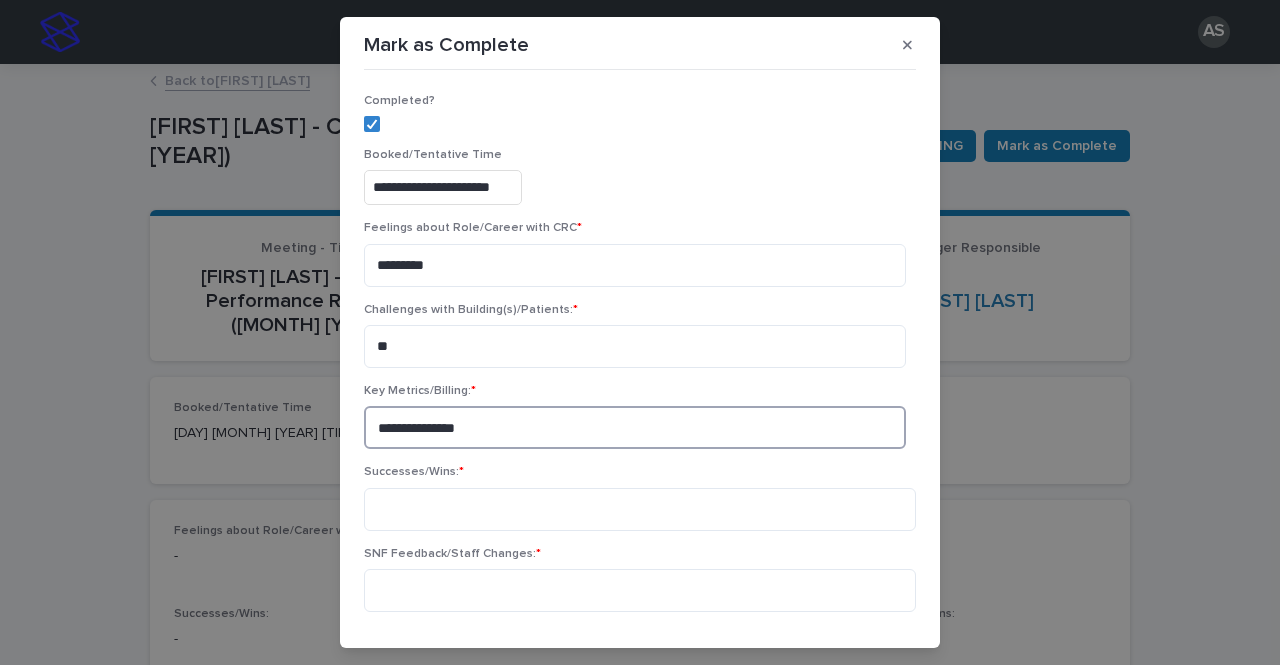 click on "**********" at bounding box center [635, 427] 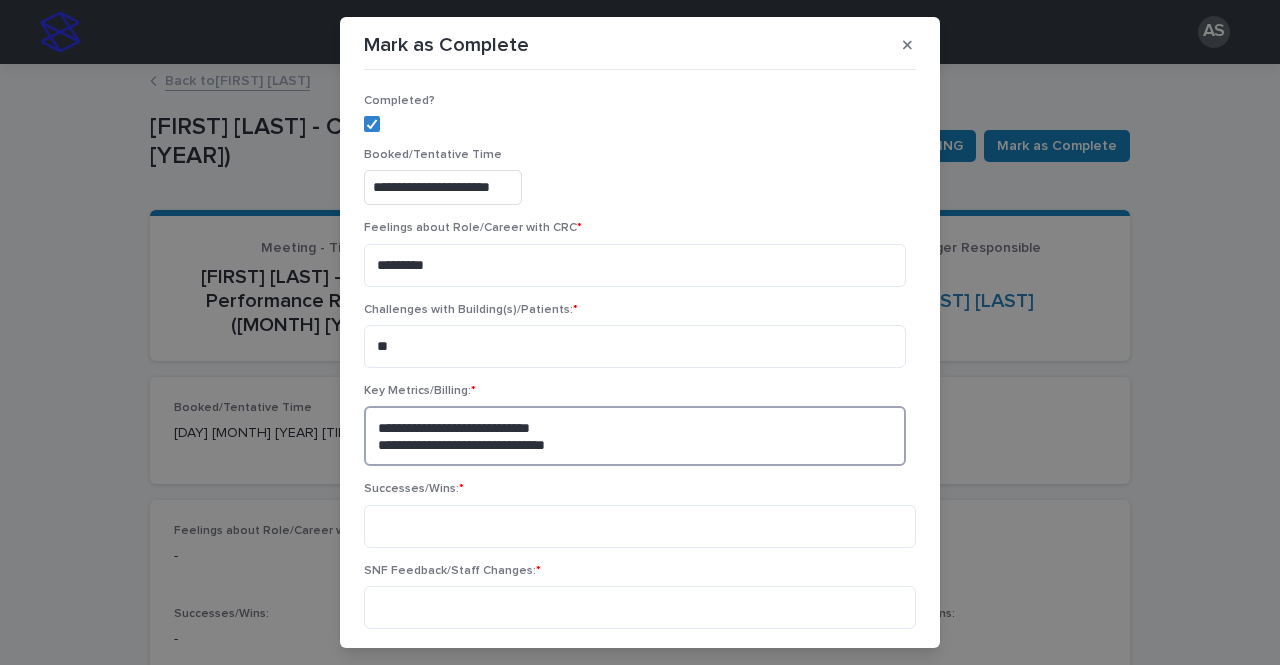 type on "**********" 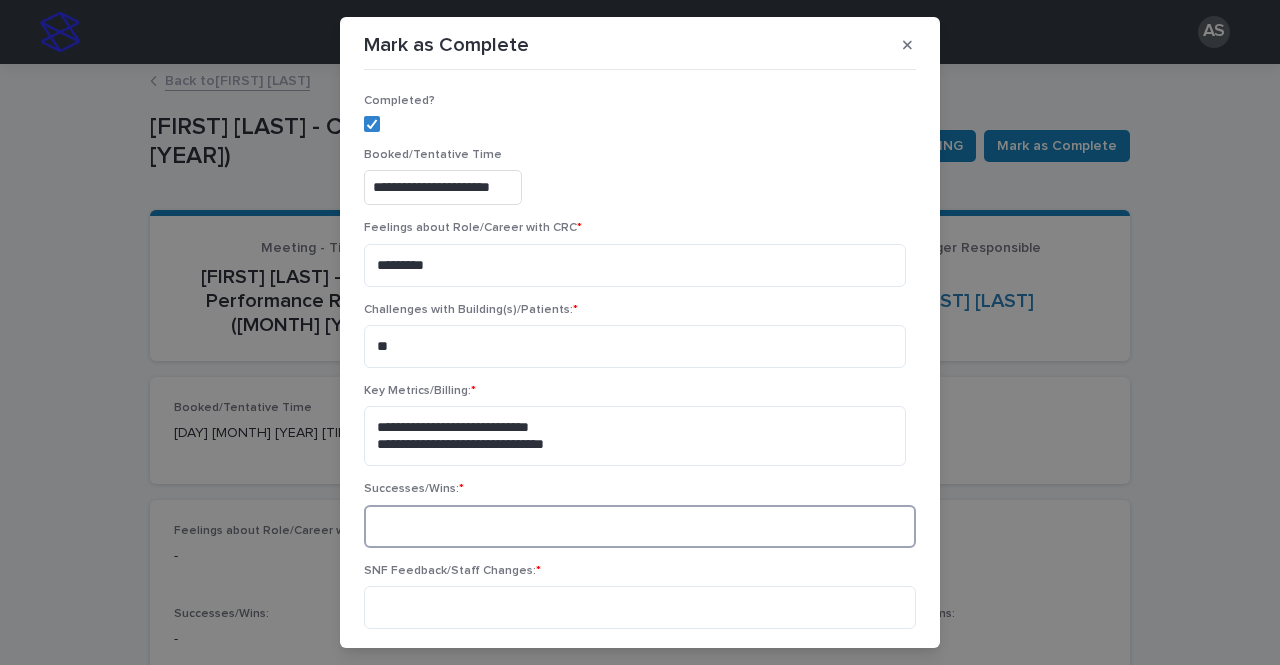click at bounding box center [640, 526] 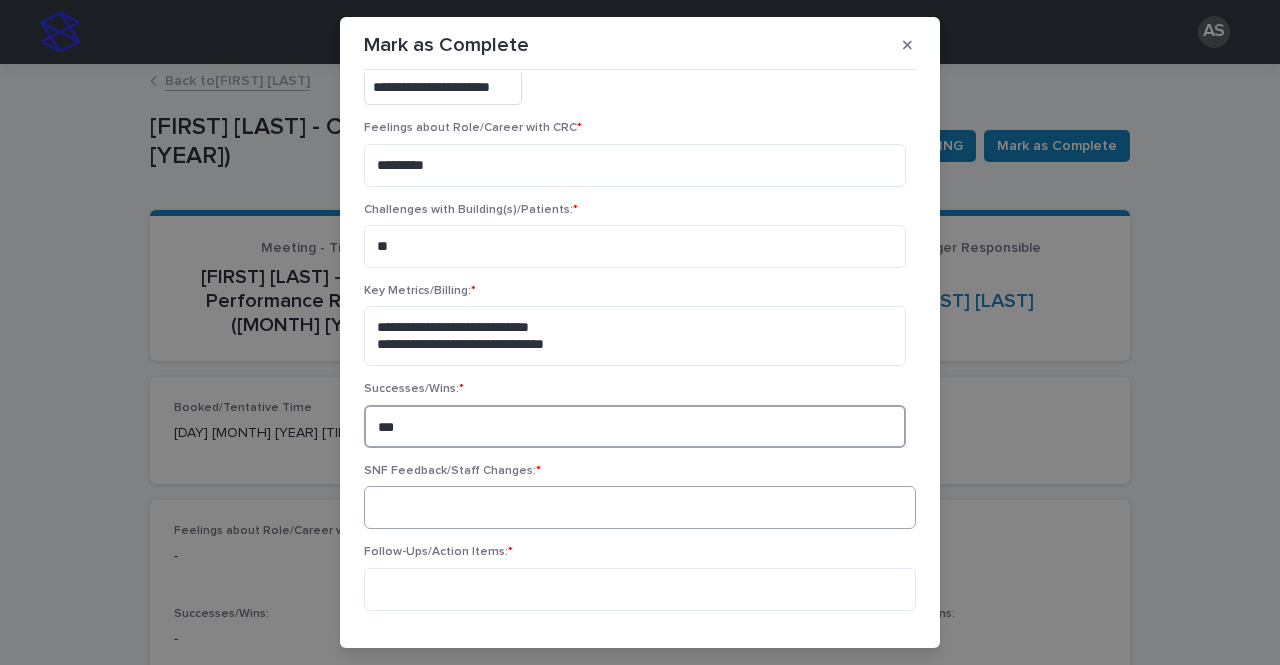 type on "***" 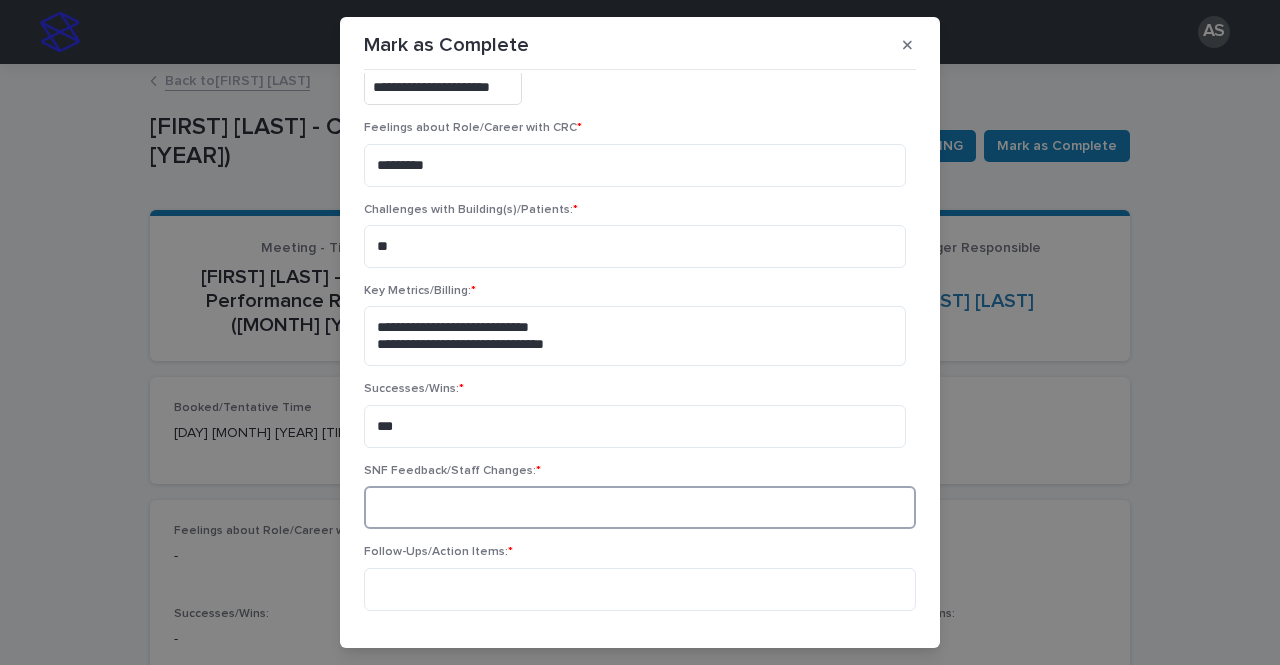 click at bounding box center (640, 507) 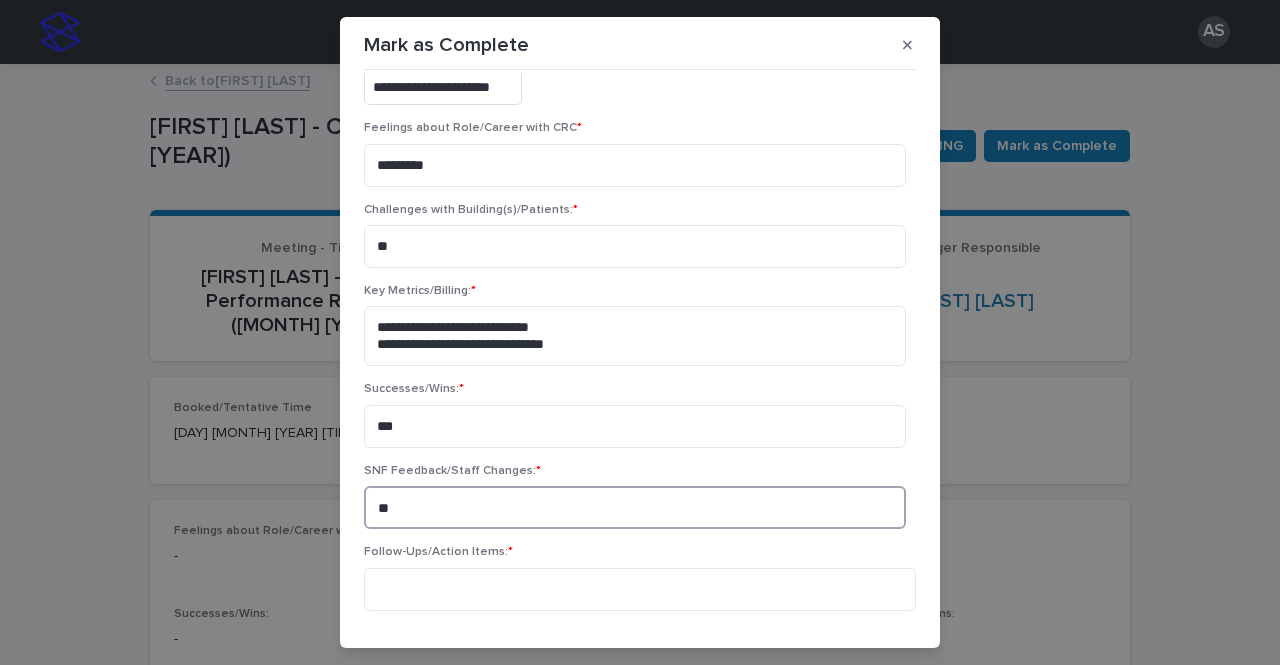 type on "*" 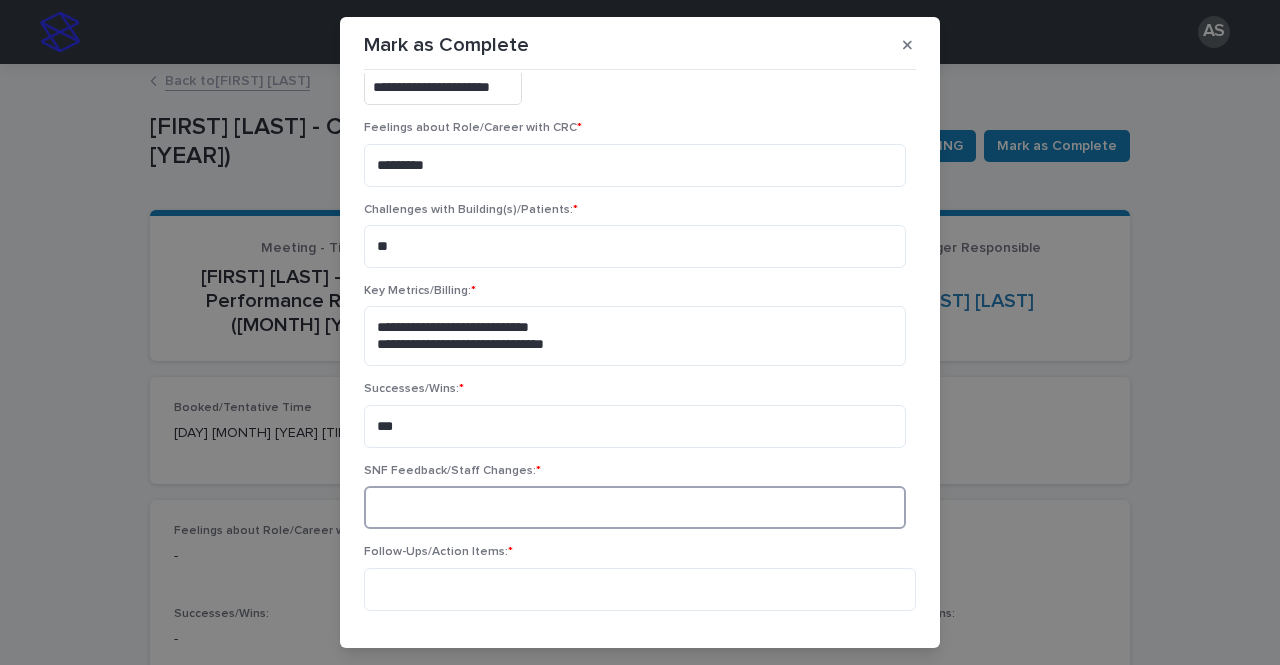 type on "*" 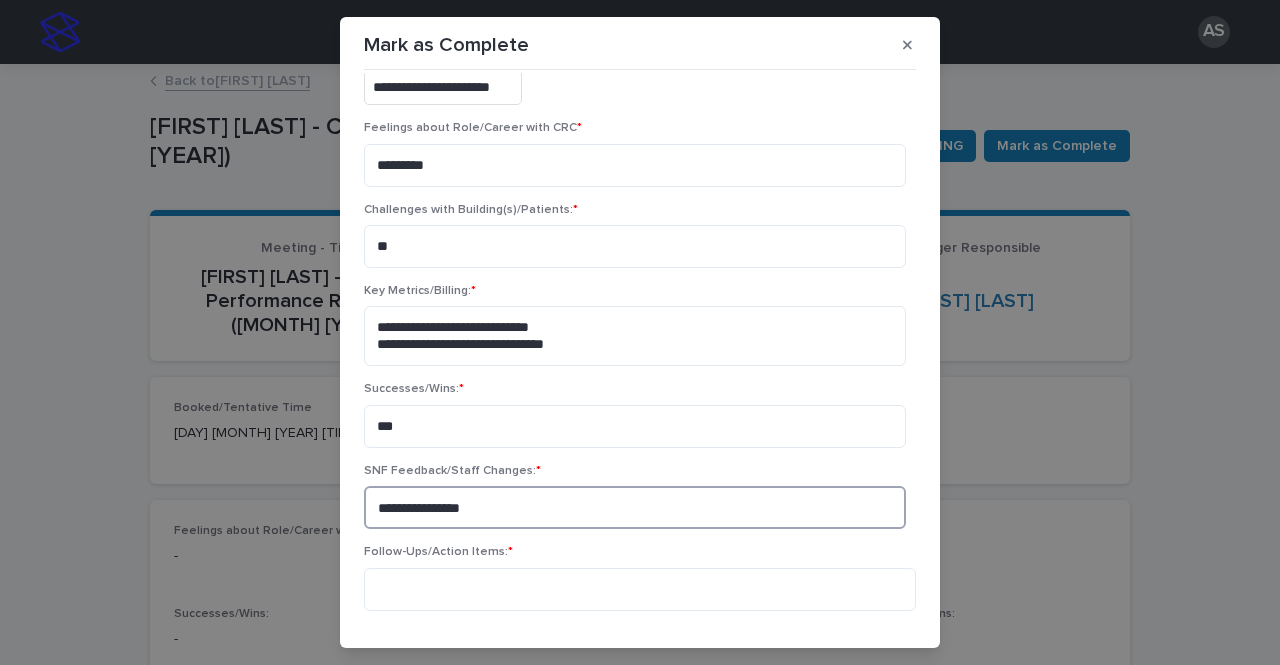 type on "**********" 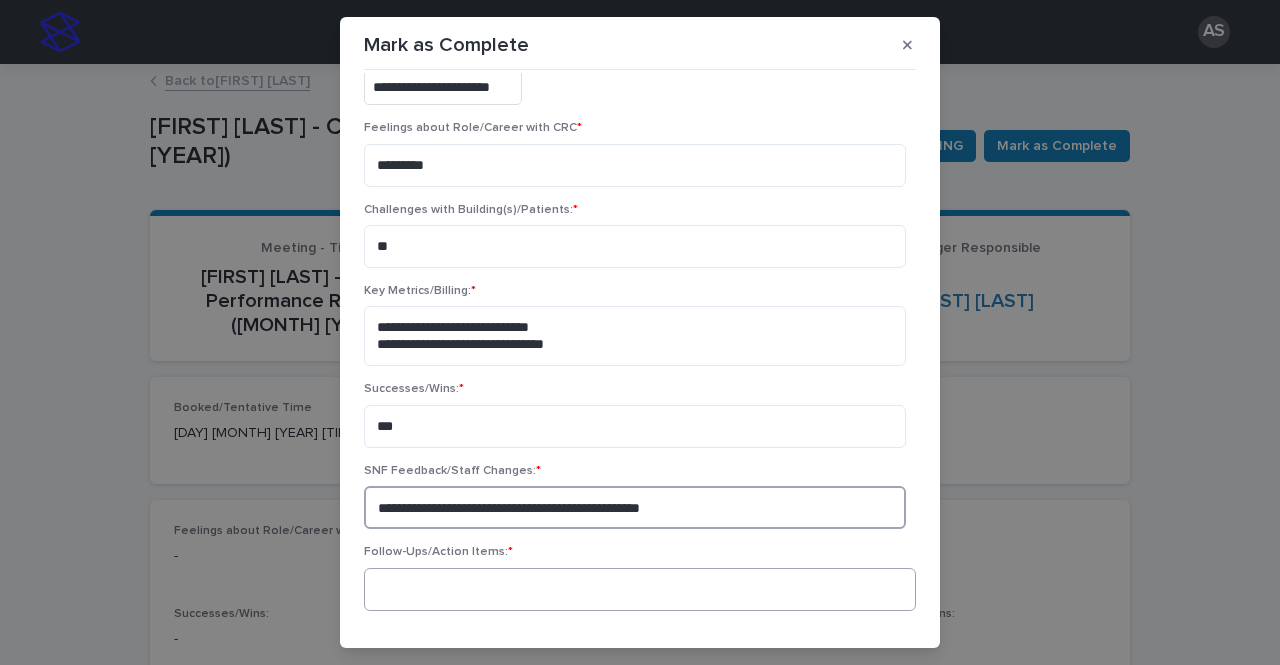 type on "**********" 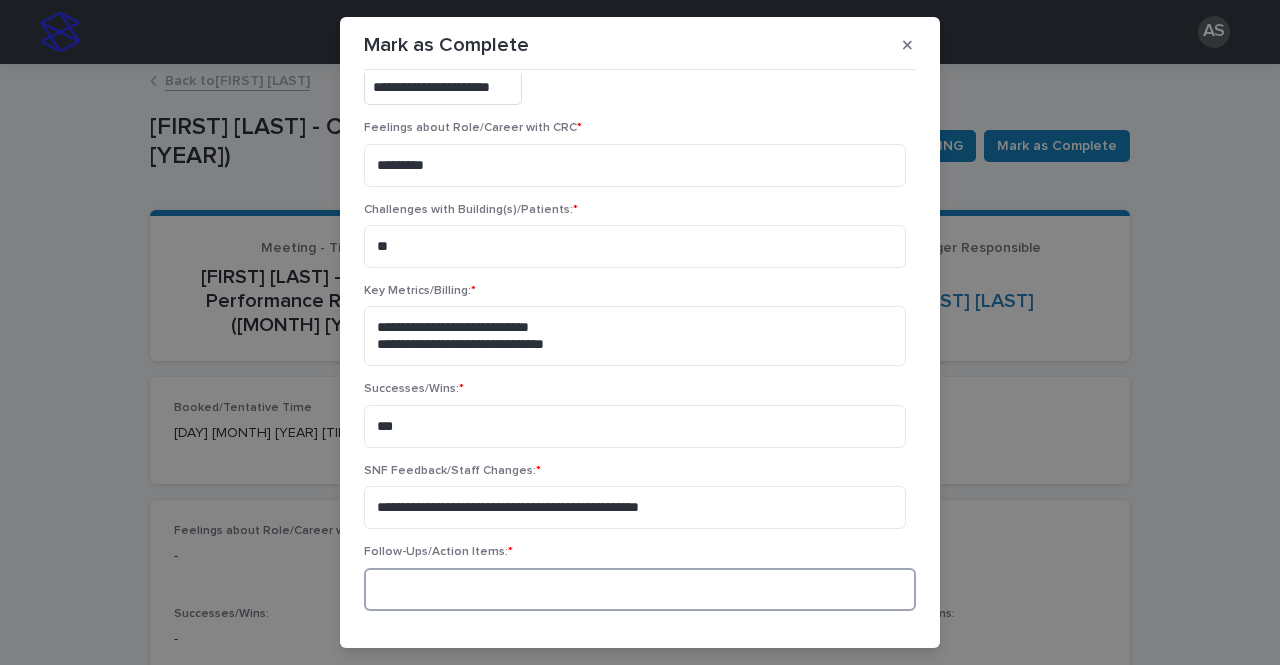 click at bounding box center (640, 589) 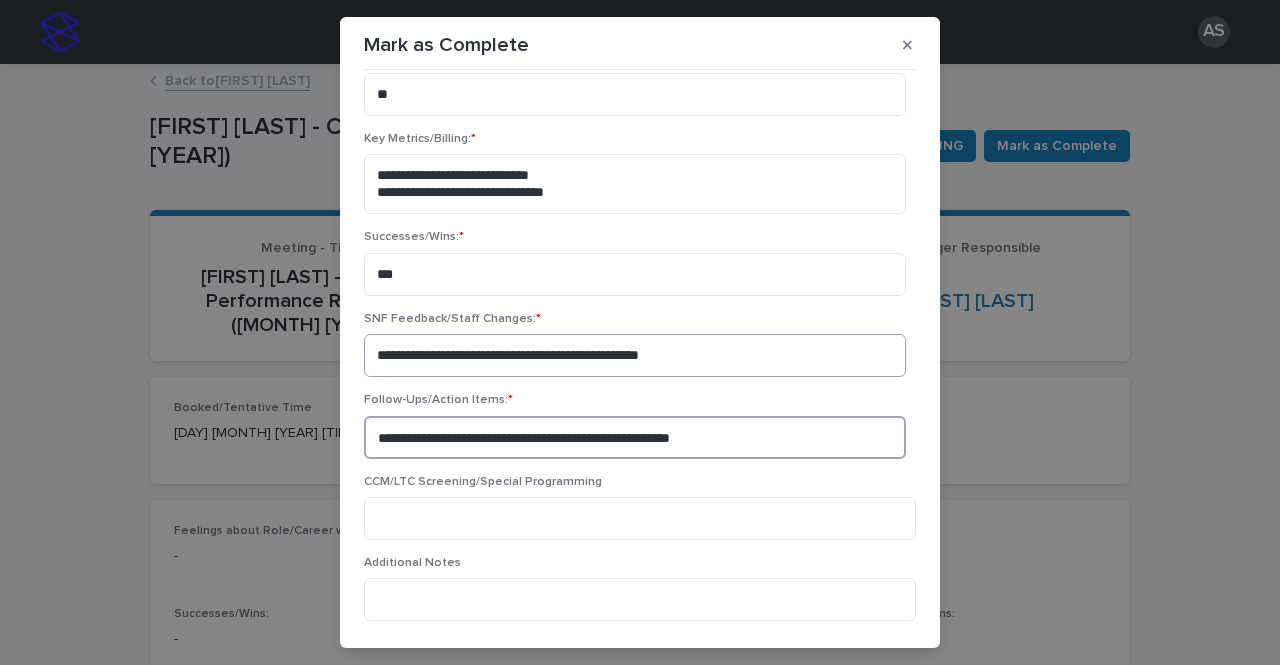 scroll, scrollTop: 325, scrollLeft: 0, axis: vertical 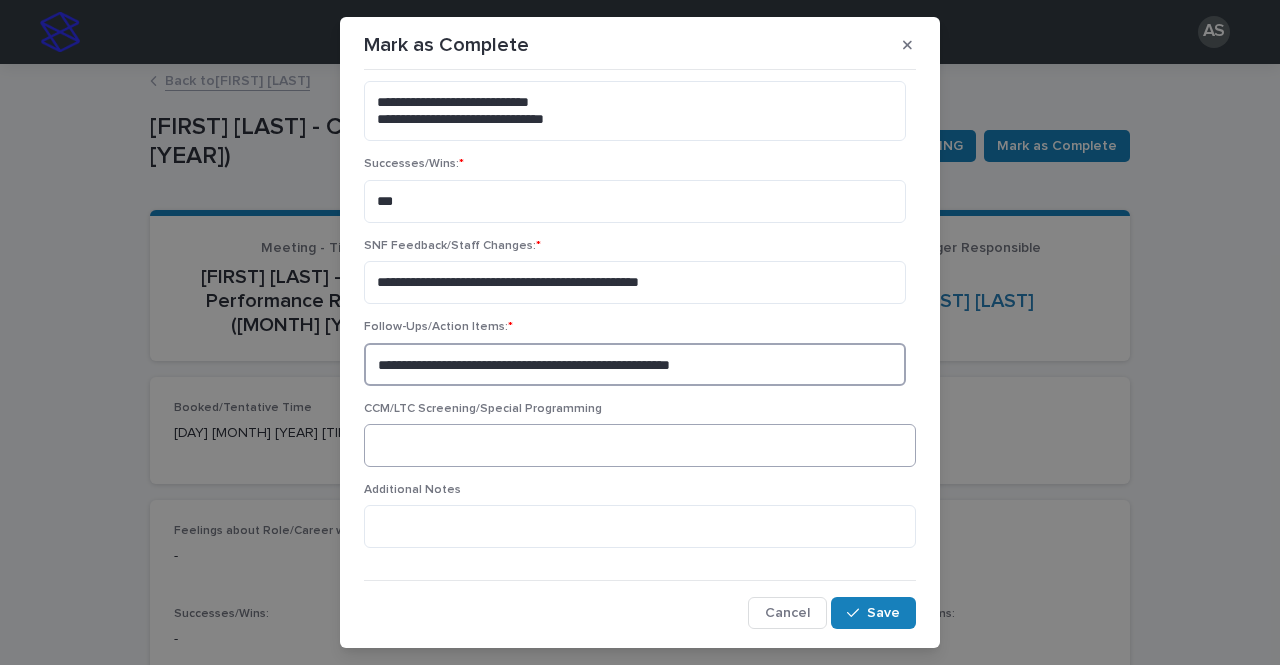 type on "**********" 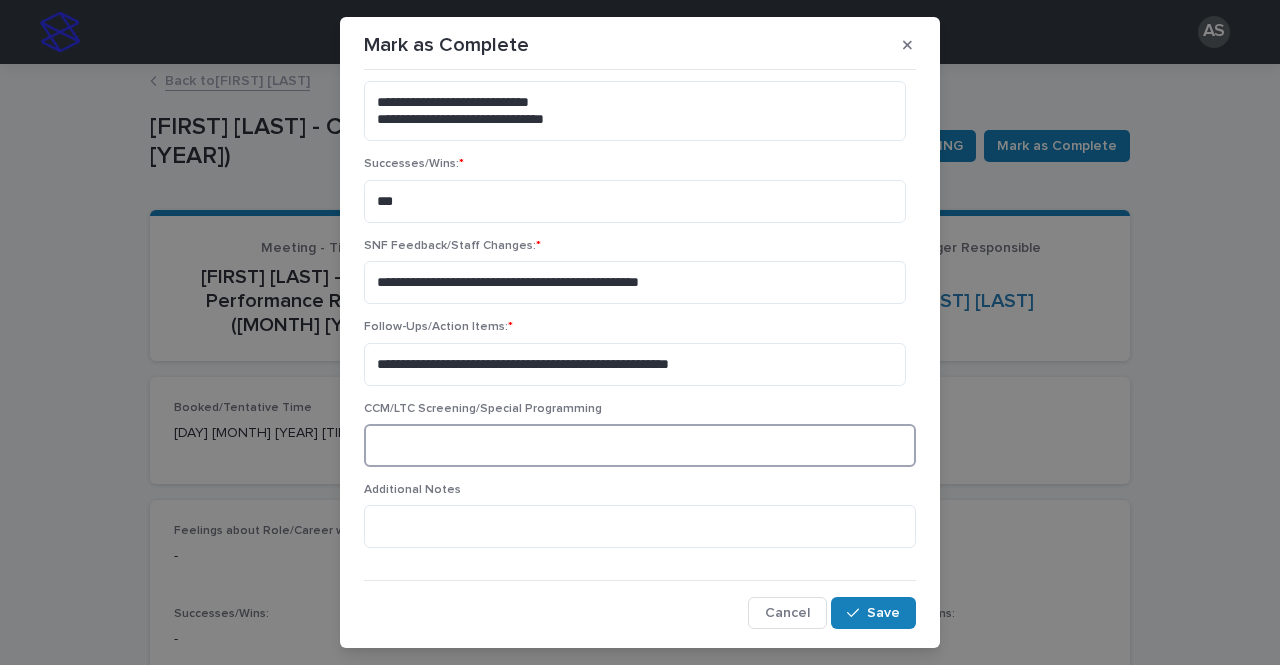 click at bounding box center [640, 445] 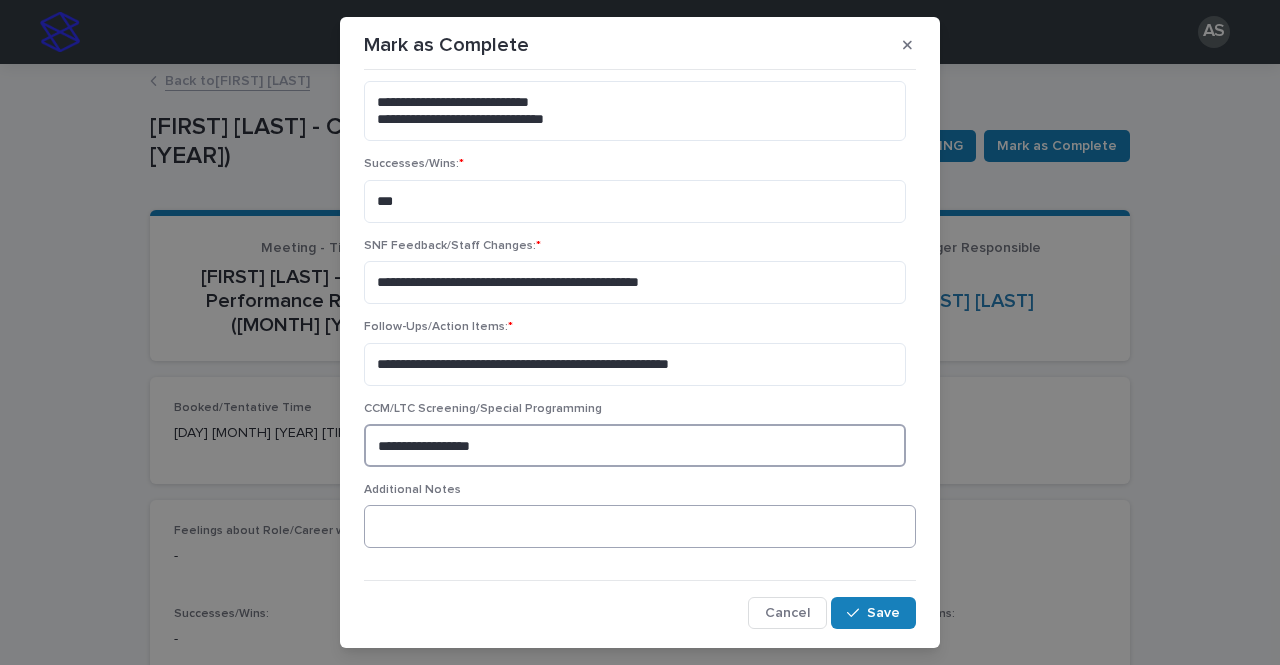 type on "**********" 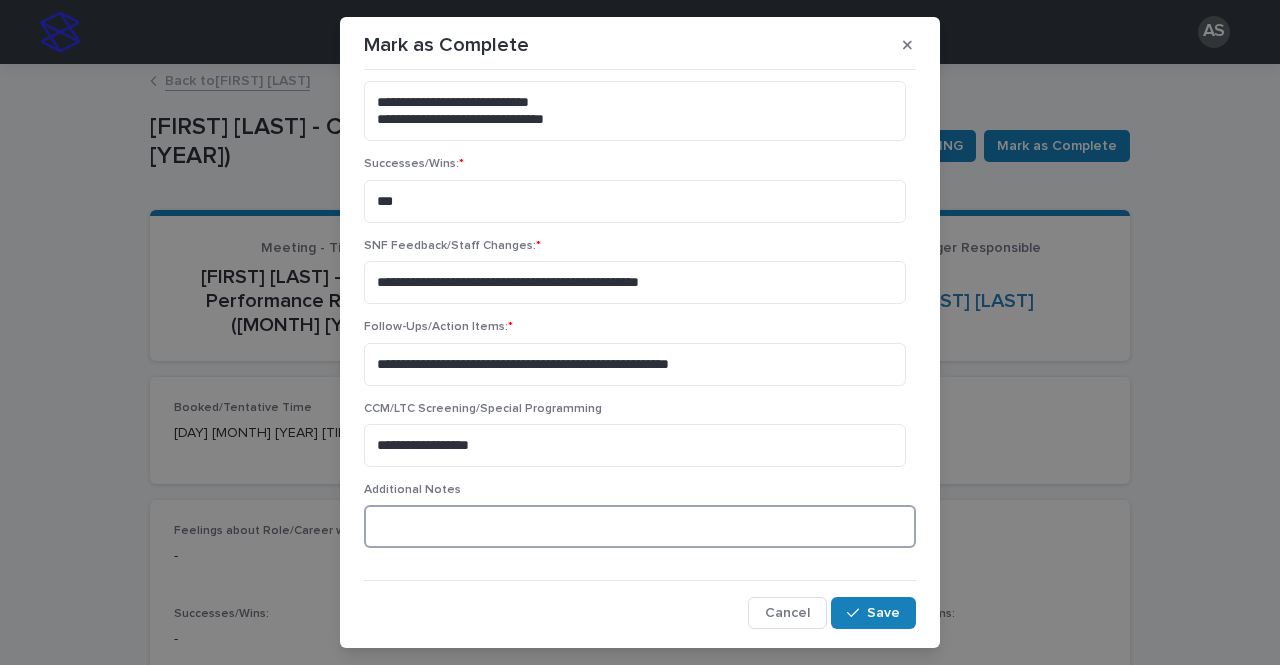 click at bounding box center [640, 526] 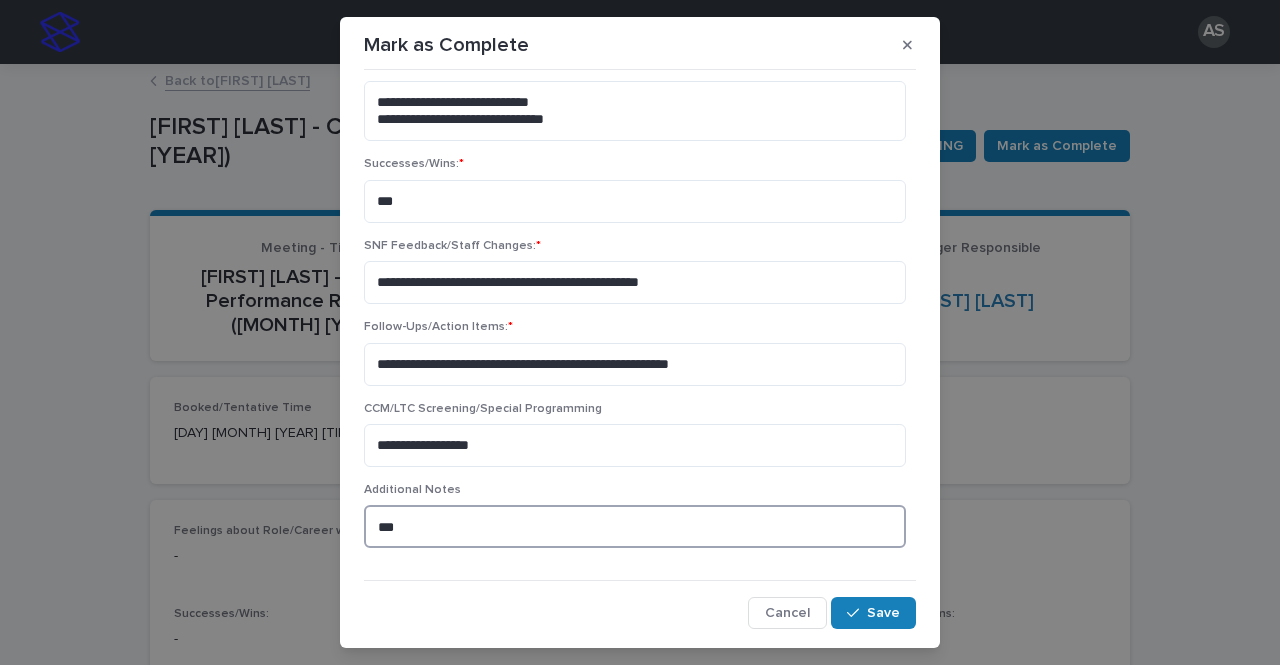 scroll, scrollTop: 43, scrollLeft: 0, axis: vertical 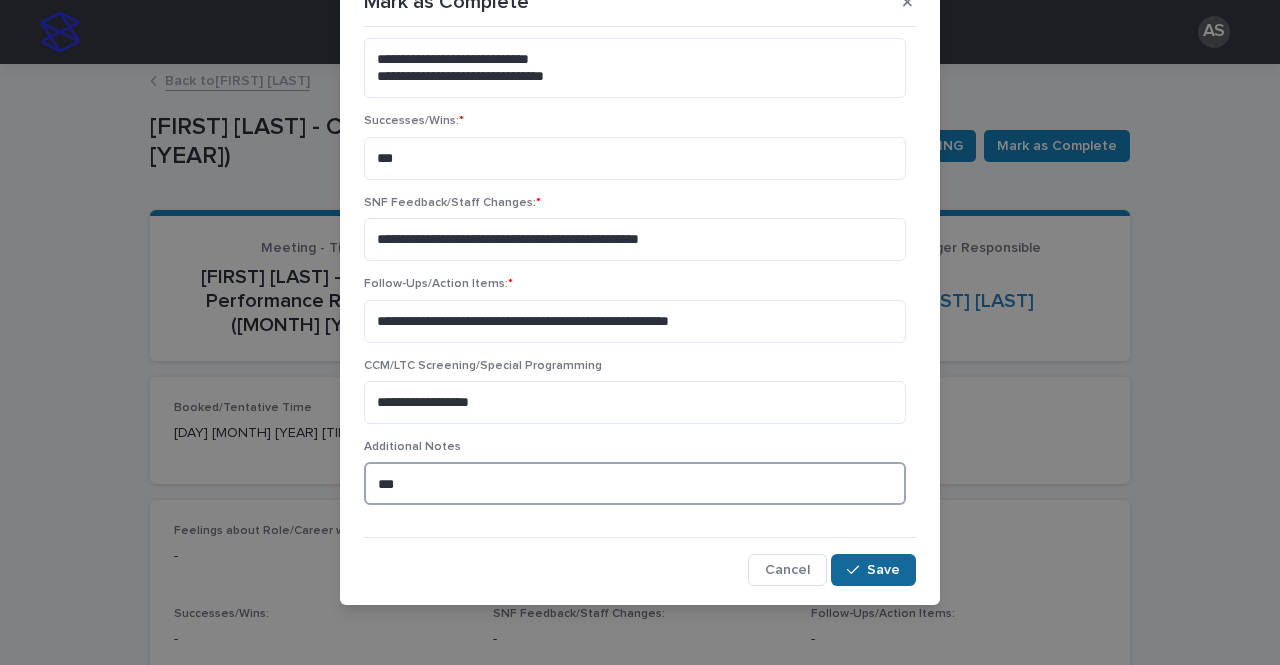 type on "***" 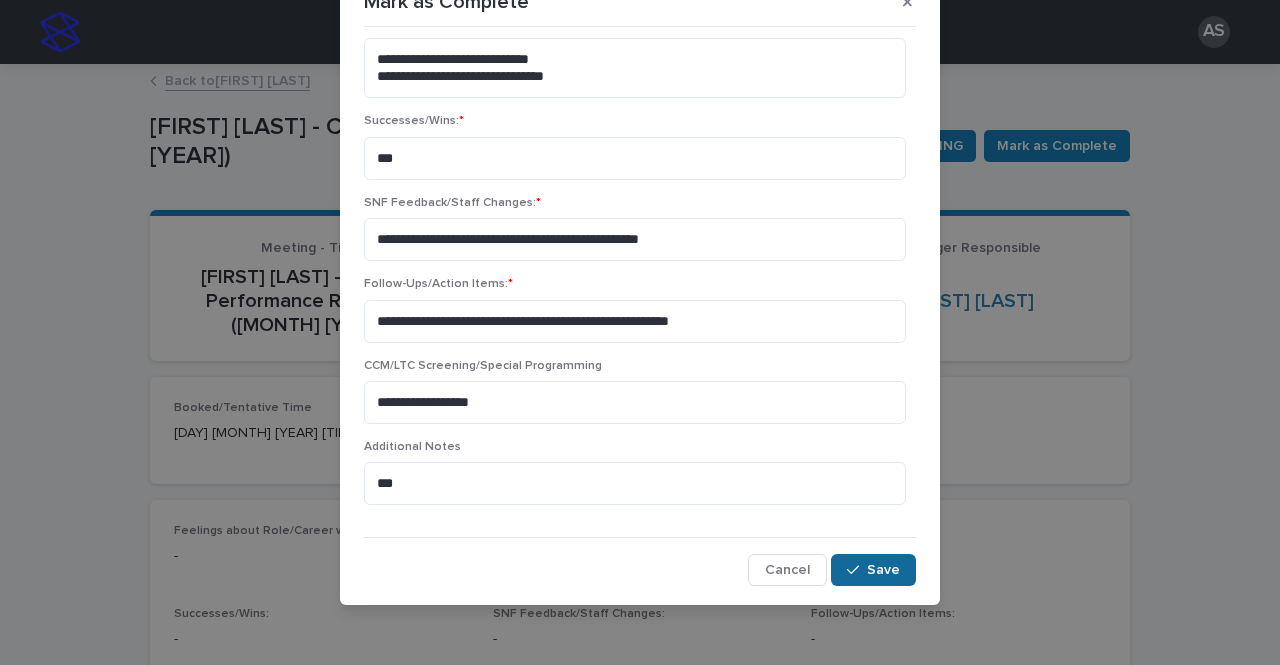 click on "Save" at bounding box center [883, 570] 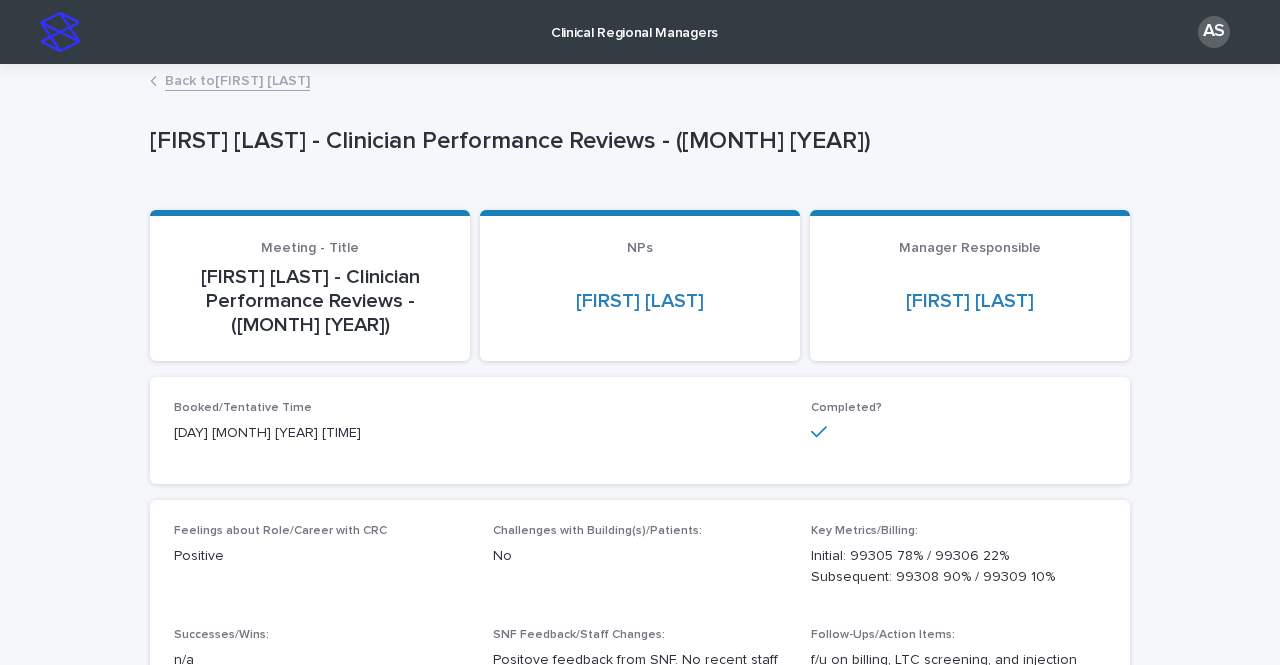 click at bounding box center [60, 32] 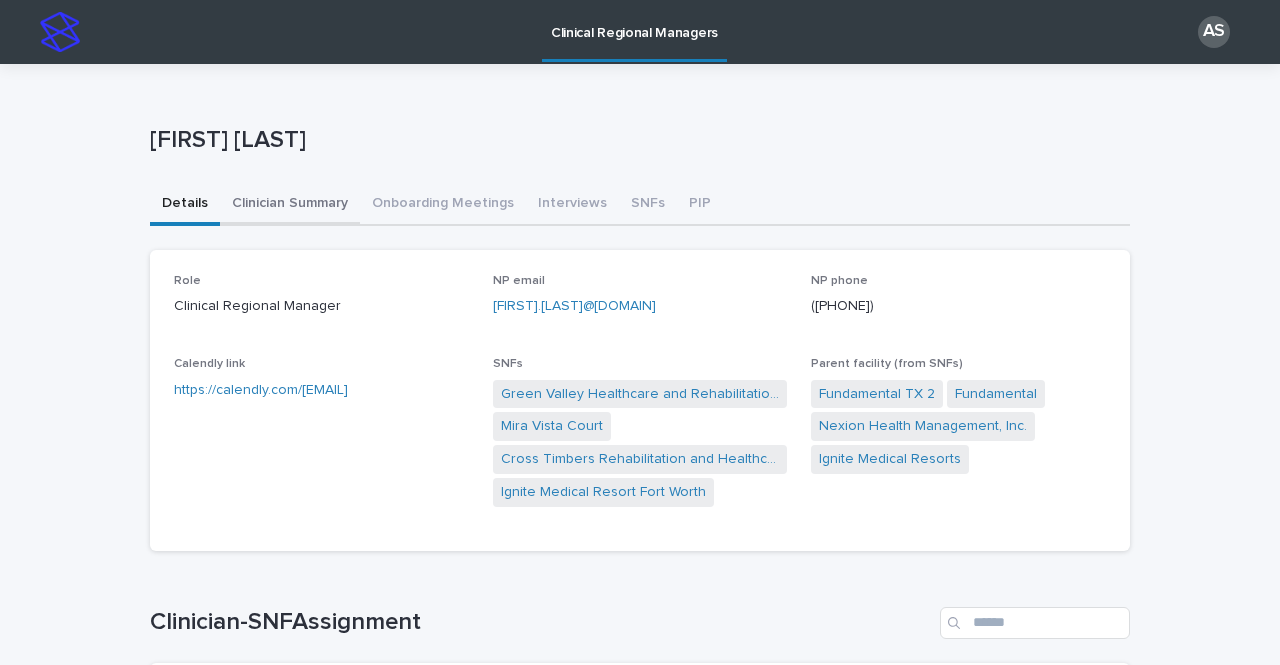 click on "Clinician Summary" at bounding box center (290, 205) 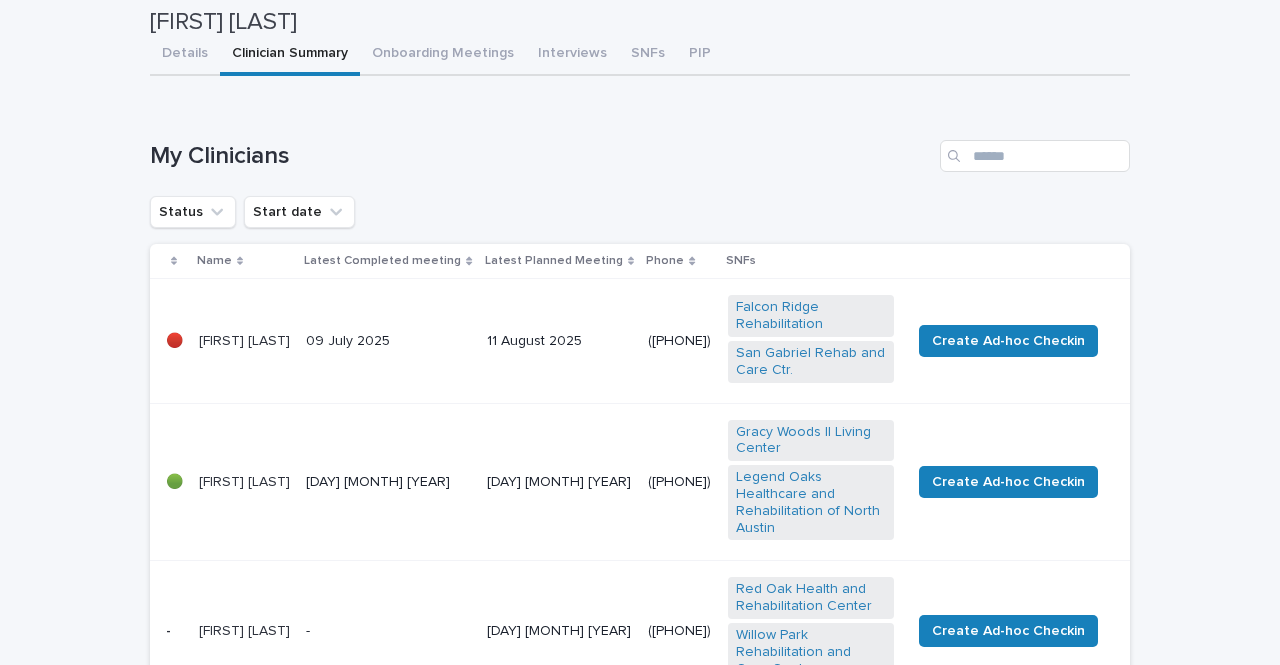 scroll, scrollTop: 0, scrollLeft: 0, axis: both 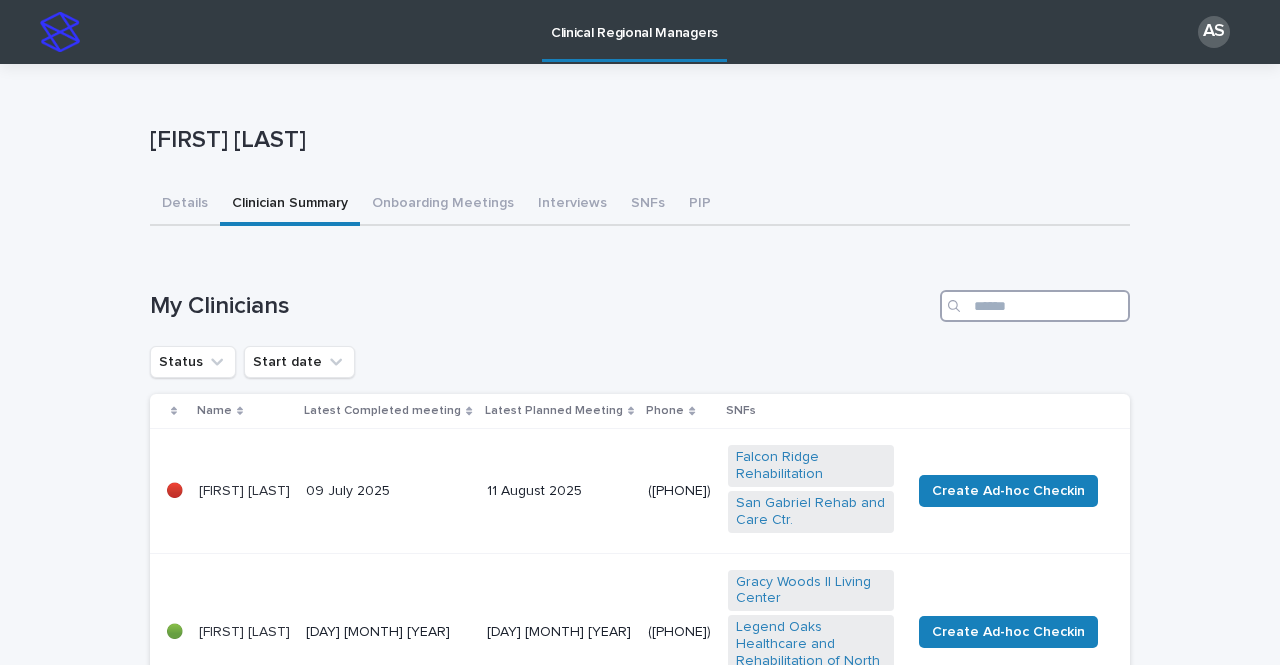 click at bounding box center (1035, 306) 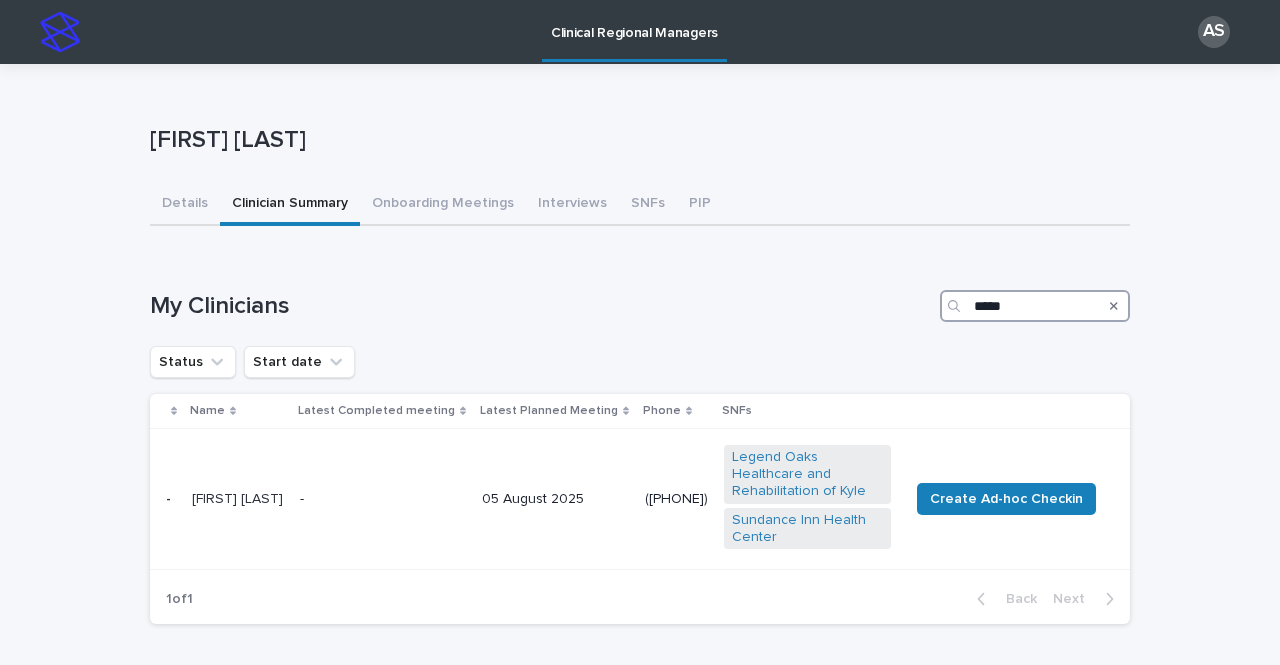 type on "*****" 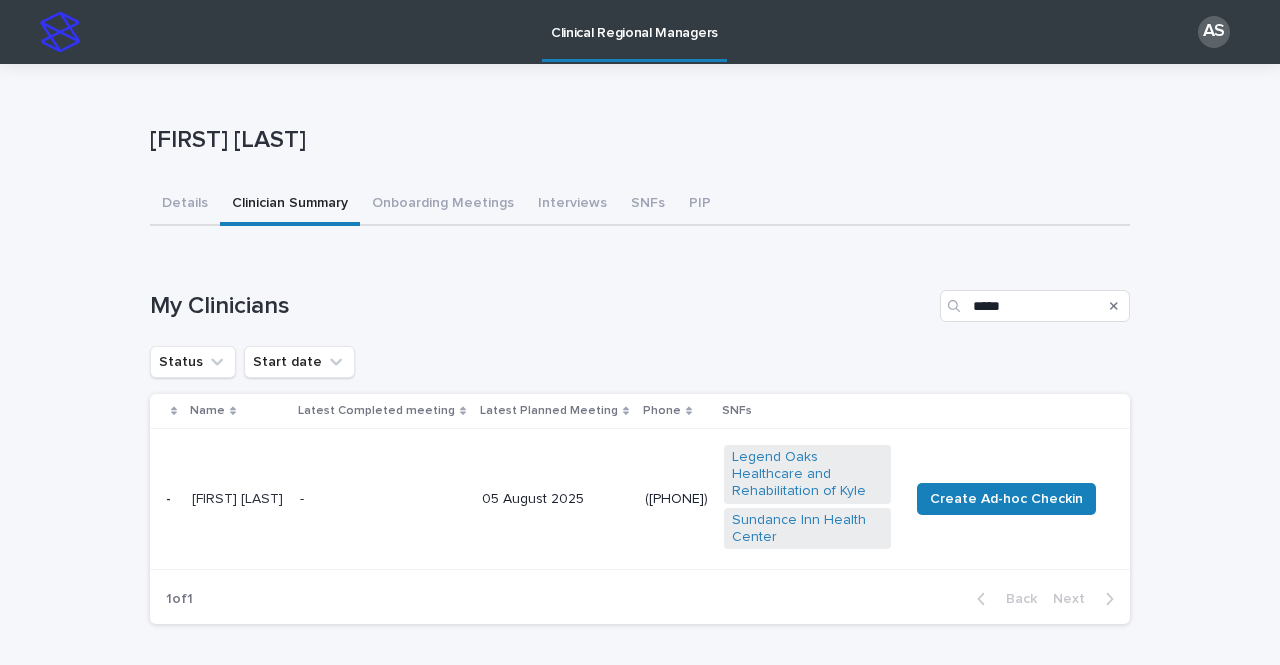 click at bounding box center [60, 32] 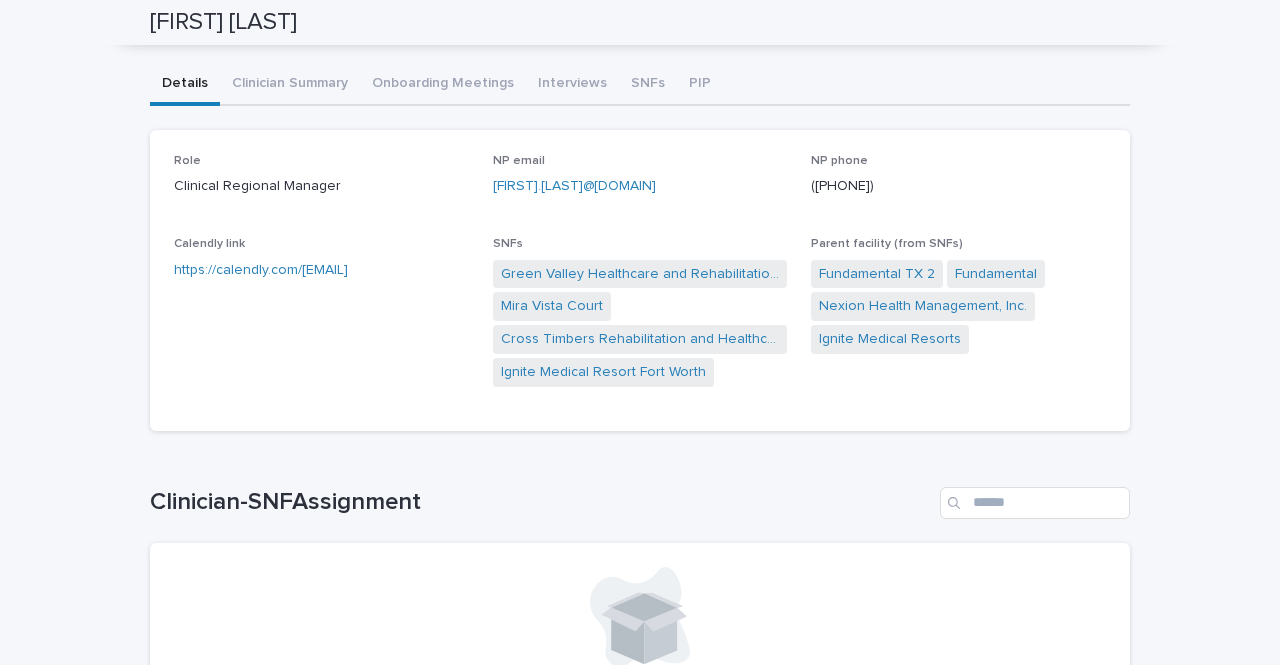 scroll, scrollTop: 0, scrollLeft: 0, axis: both 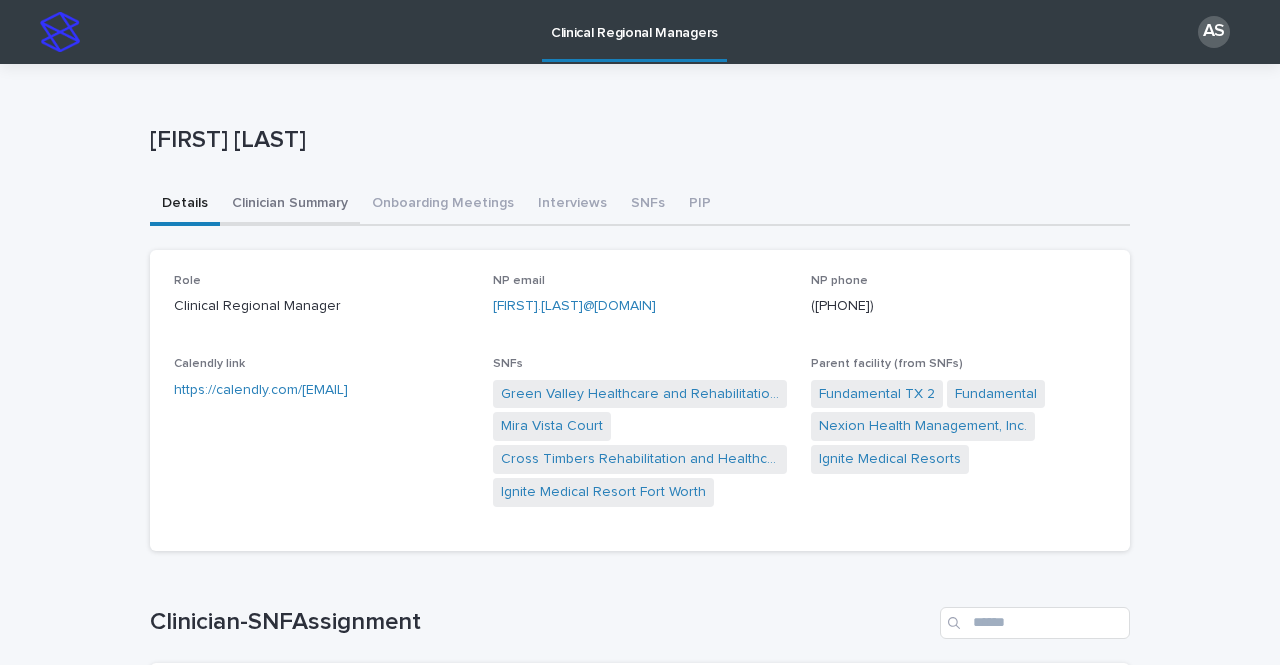 click on "Clinician Summary" at bounding box center (290, 205) 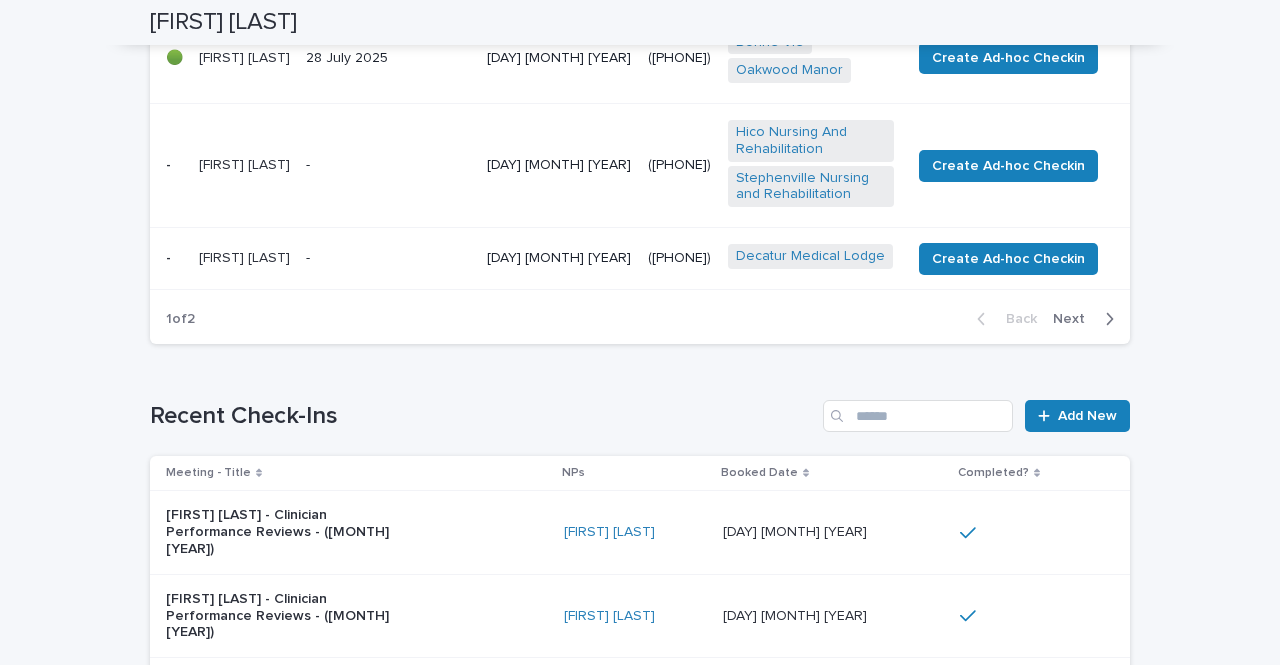 scroll, scrollTop: 1300, scrollLeft: 0, axis: vertical 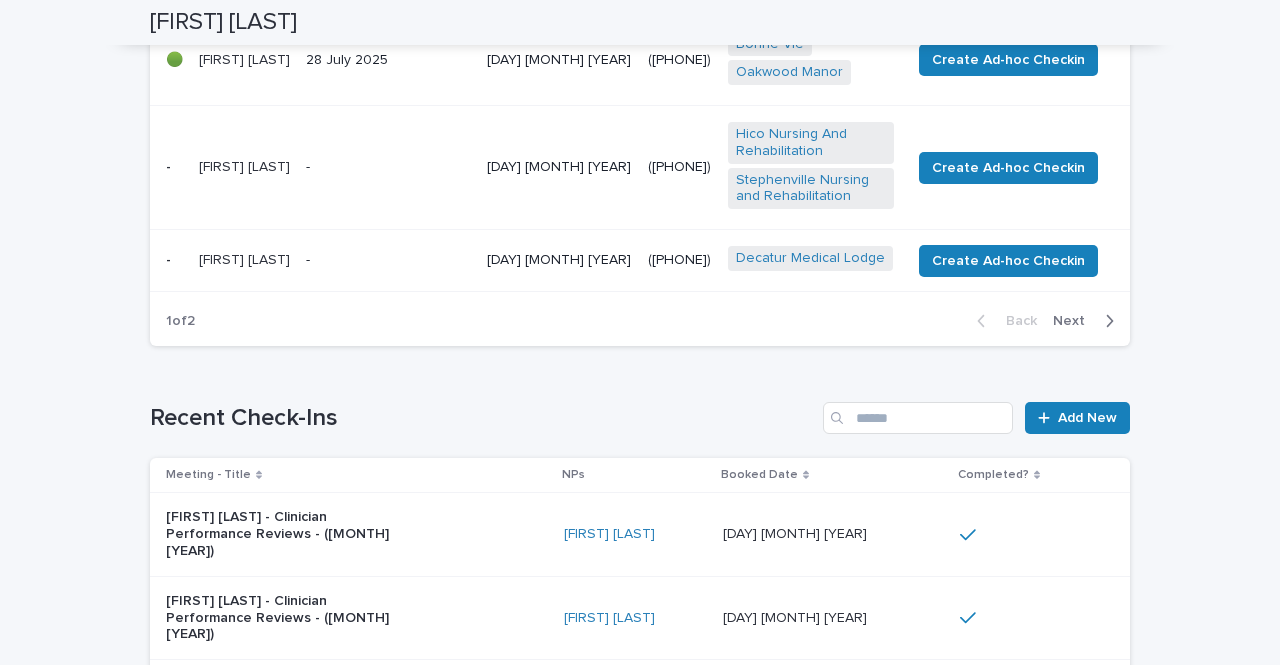 click on "Next" at bounding box center [1075, 321] 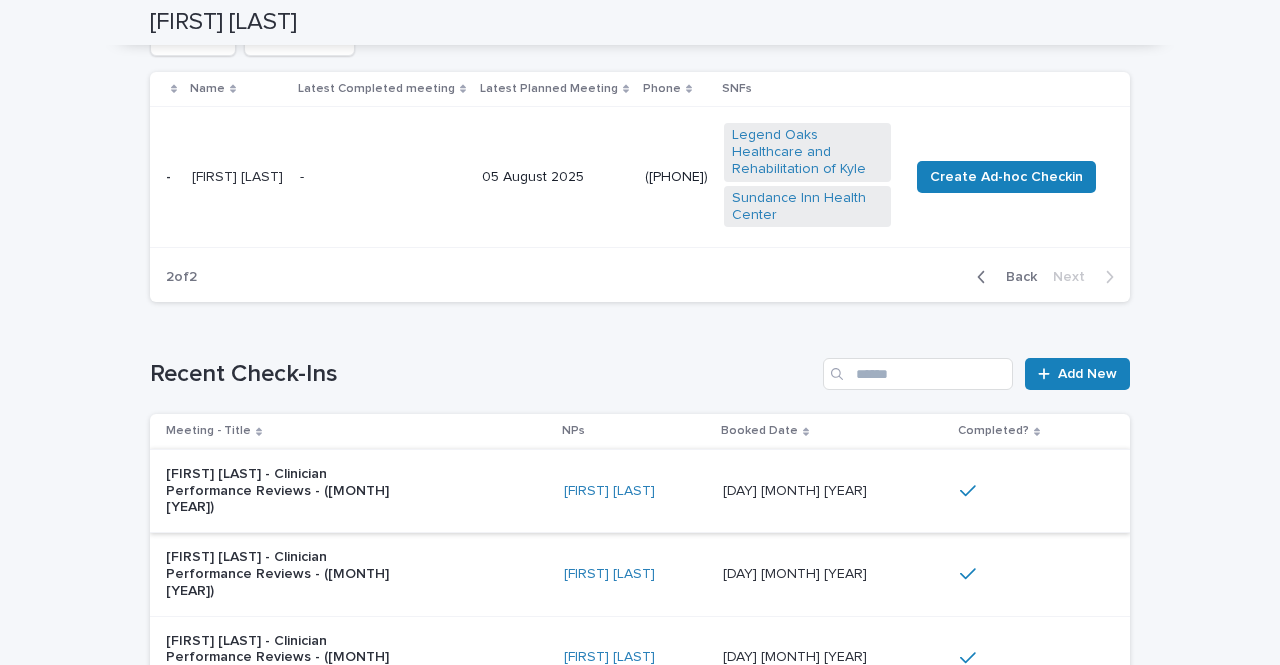 scroll, scrollTop: 200, scrollLeft: 0, axis: vertical 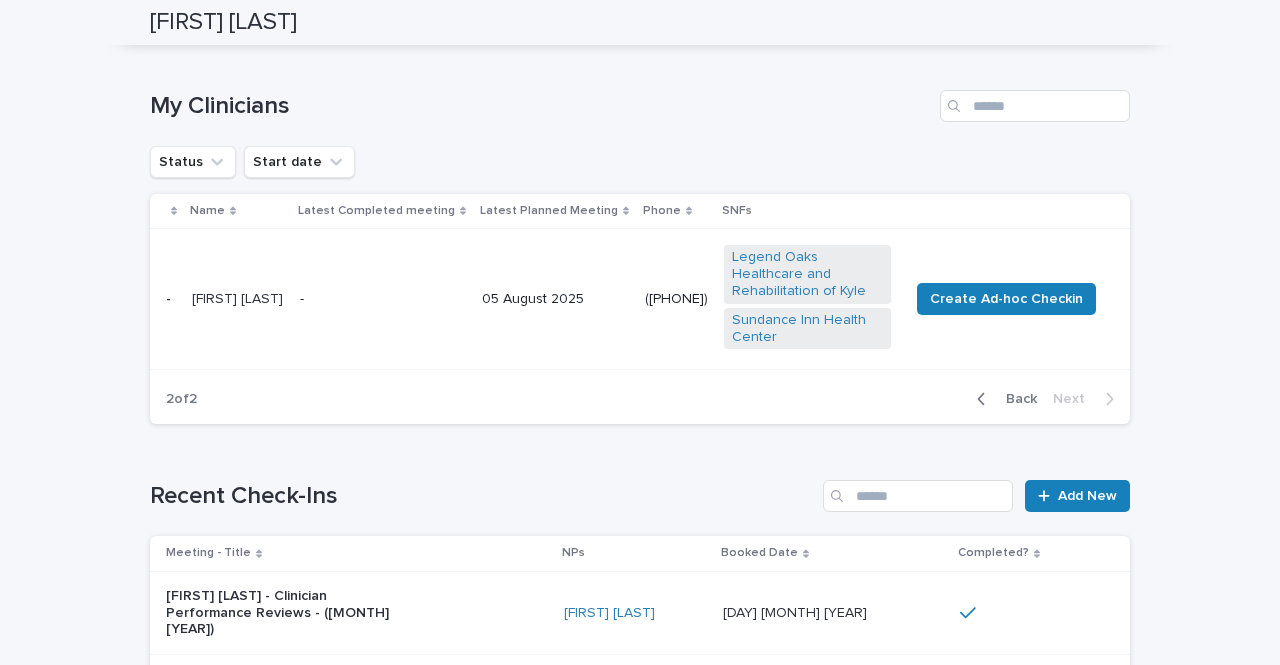 click on "-" at bounding box center [383, 299] 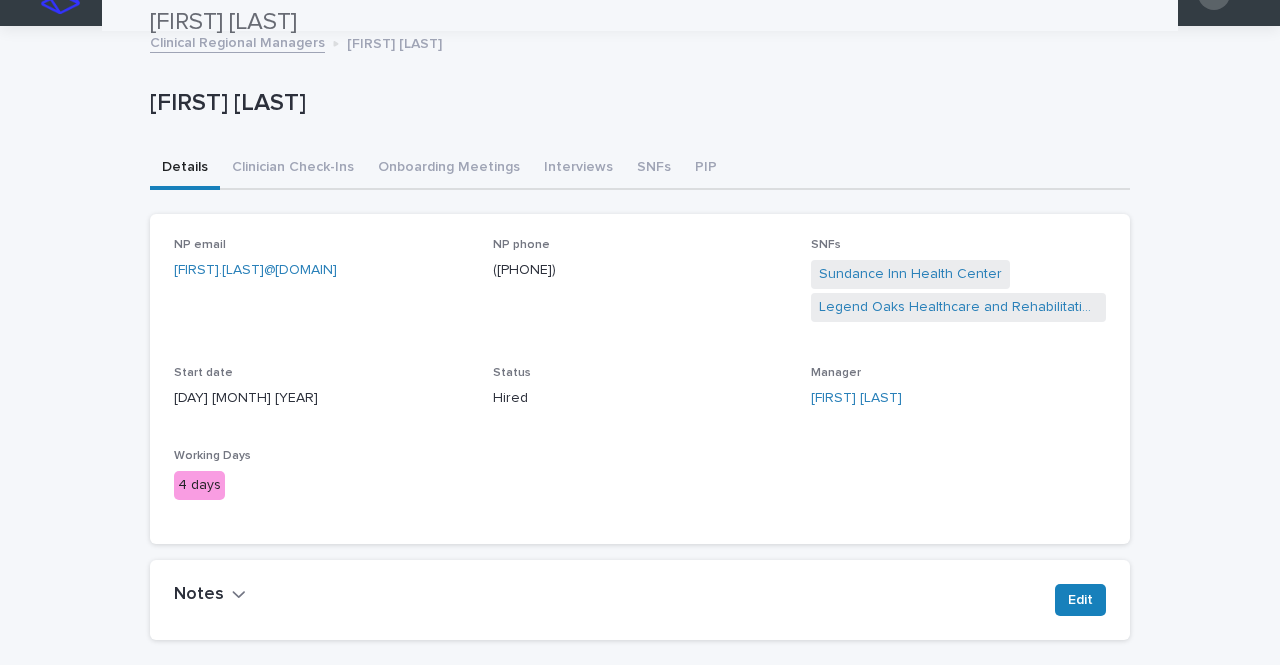 scroll, scrollTop: 0, scrollLeft: 0, axis: both 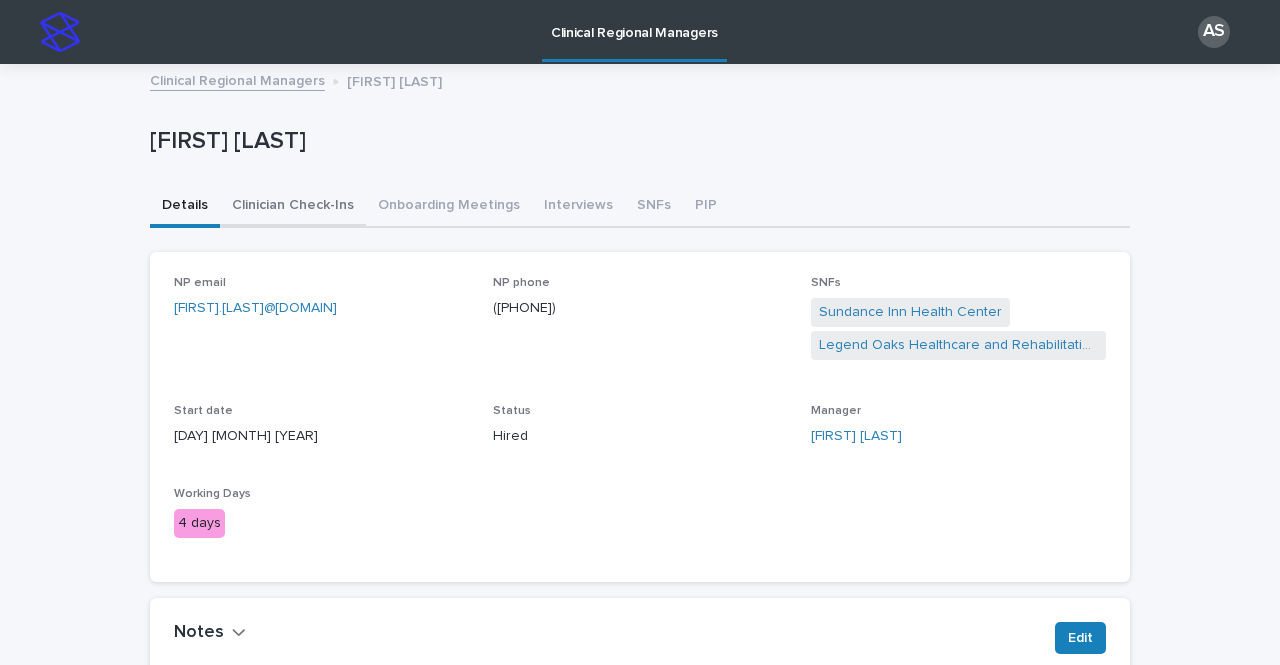 click on "Clinician Check-Ins" at bounding box center [293, 207] 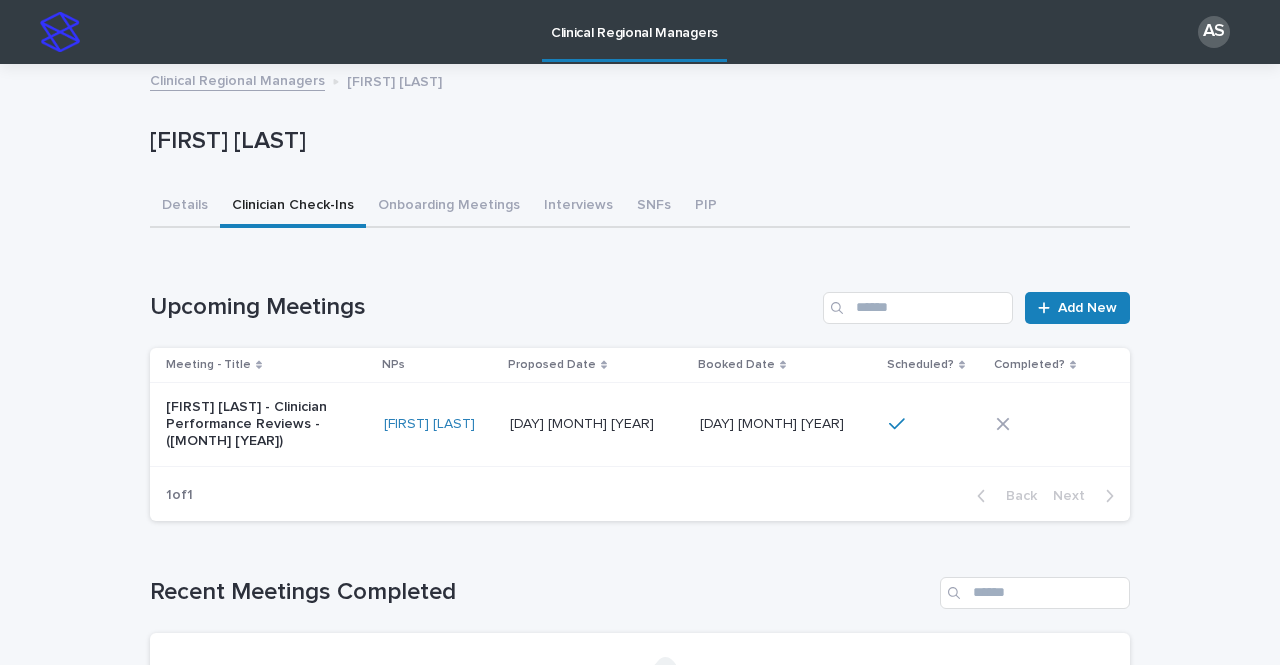click on "4th Aug 2025 4th Aug 2025" at bounding box center (786, 424) 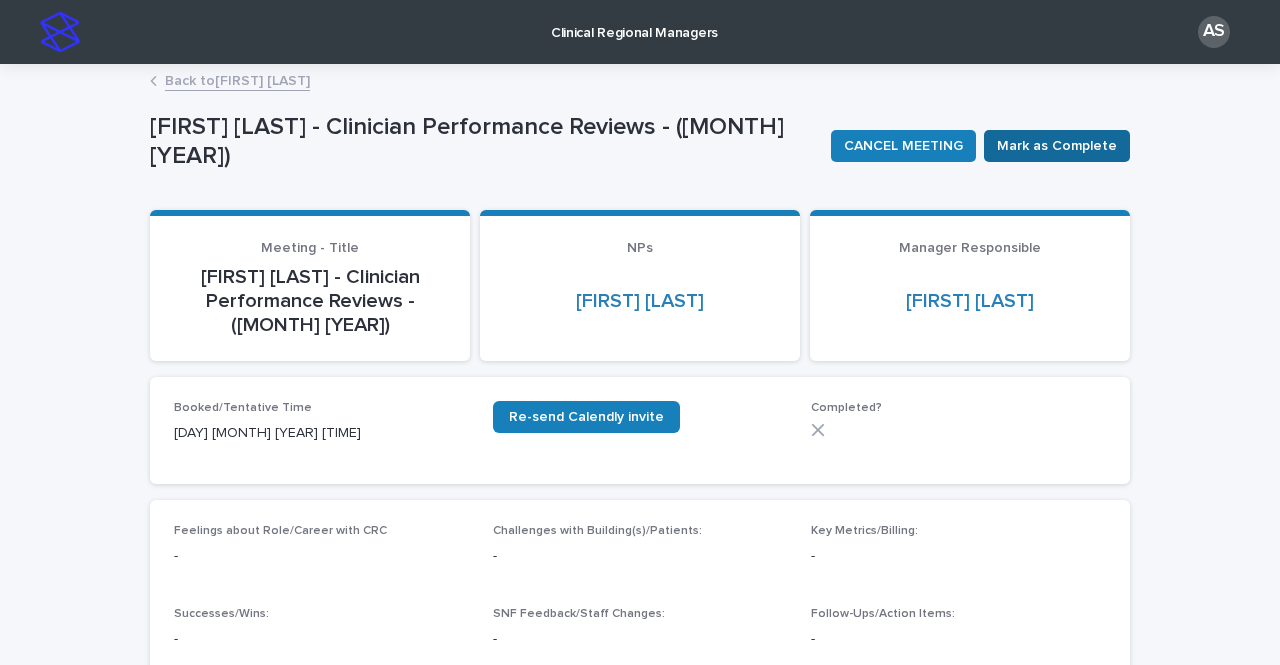 click on "Mark as Complete" at bounding box center [1057, 146] 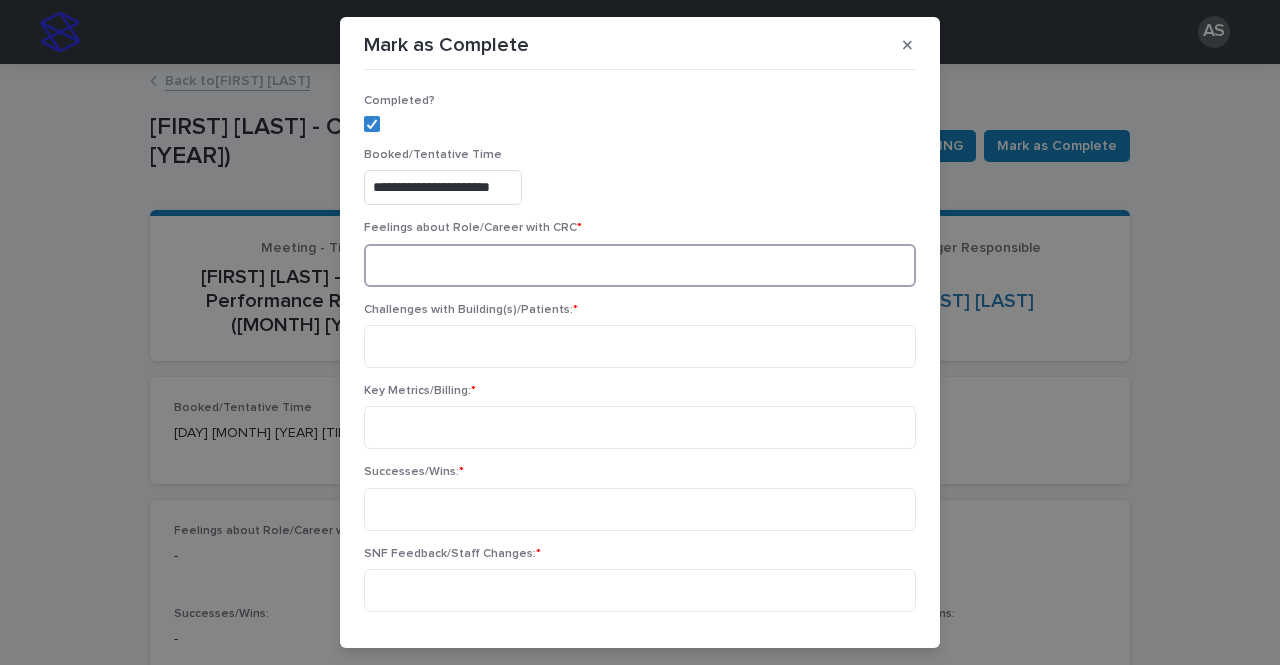 click at bounding box center (640, 265) 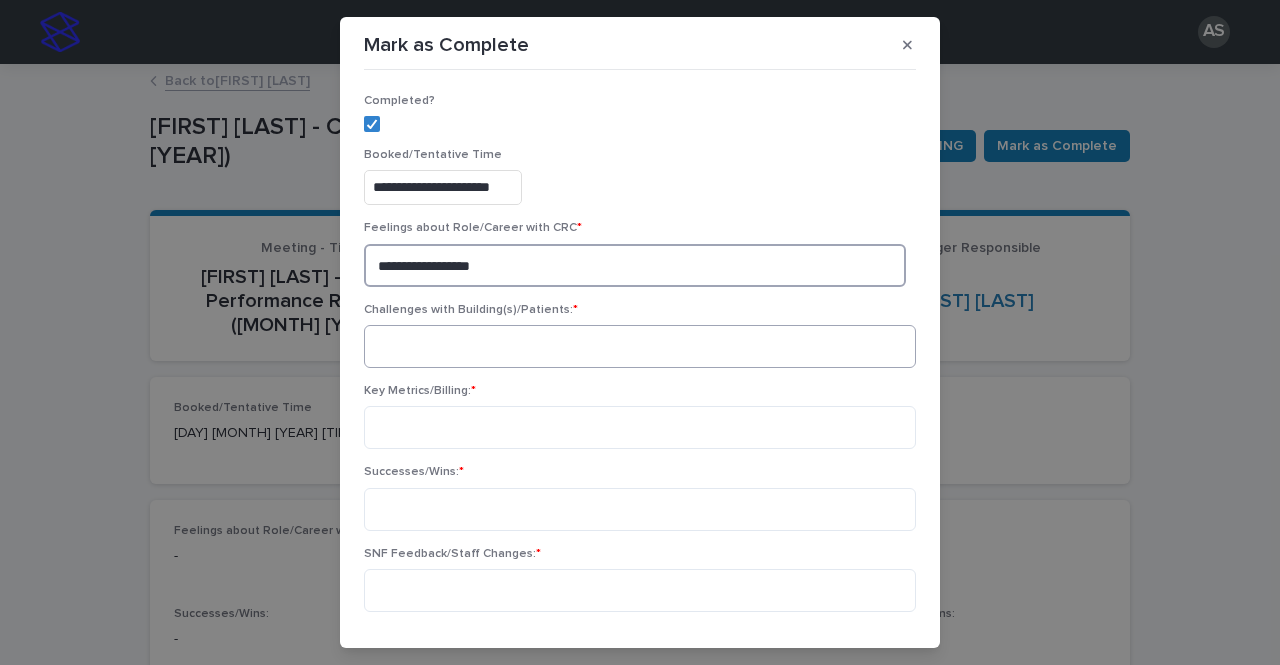 type on "**********" 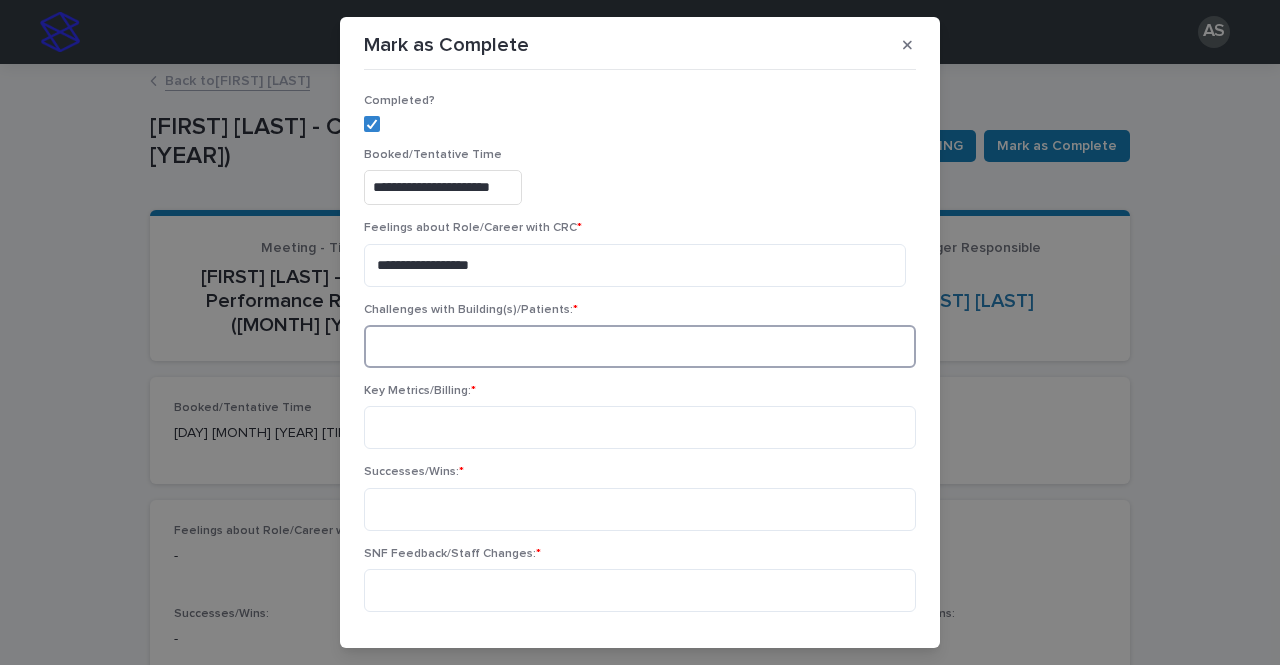 click at bounding box center (640, 346) 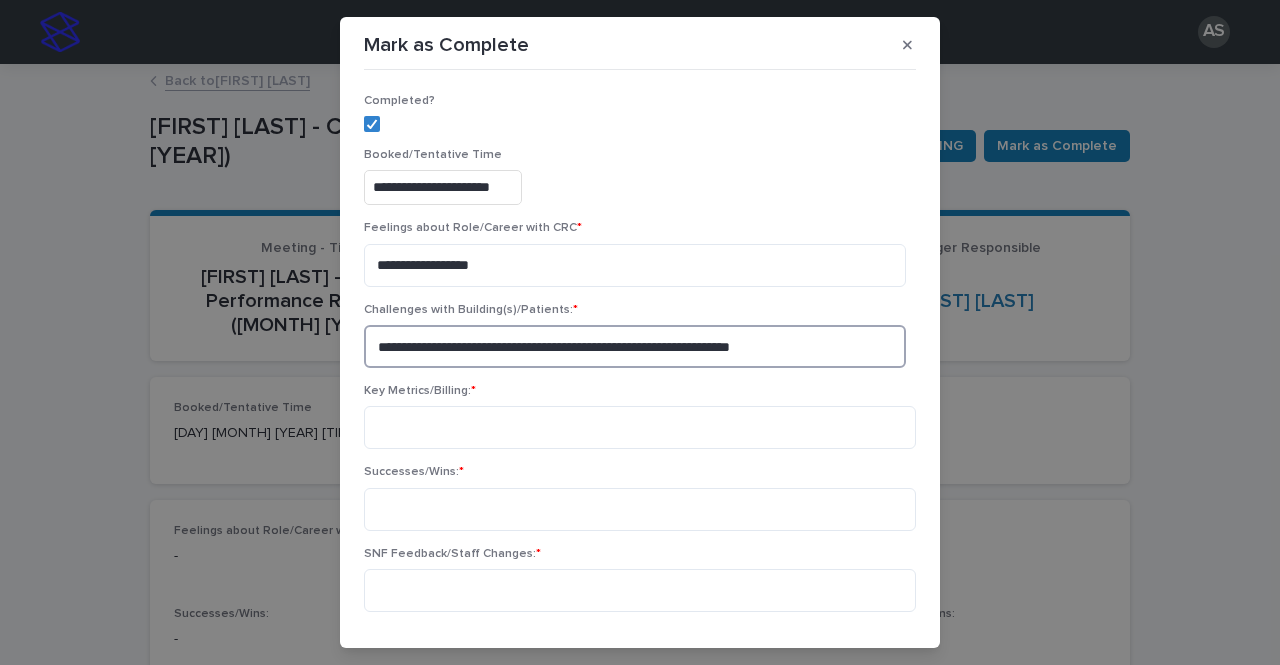 type on "**********" 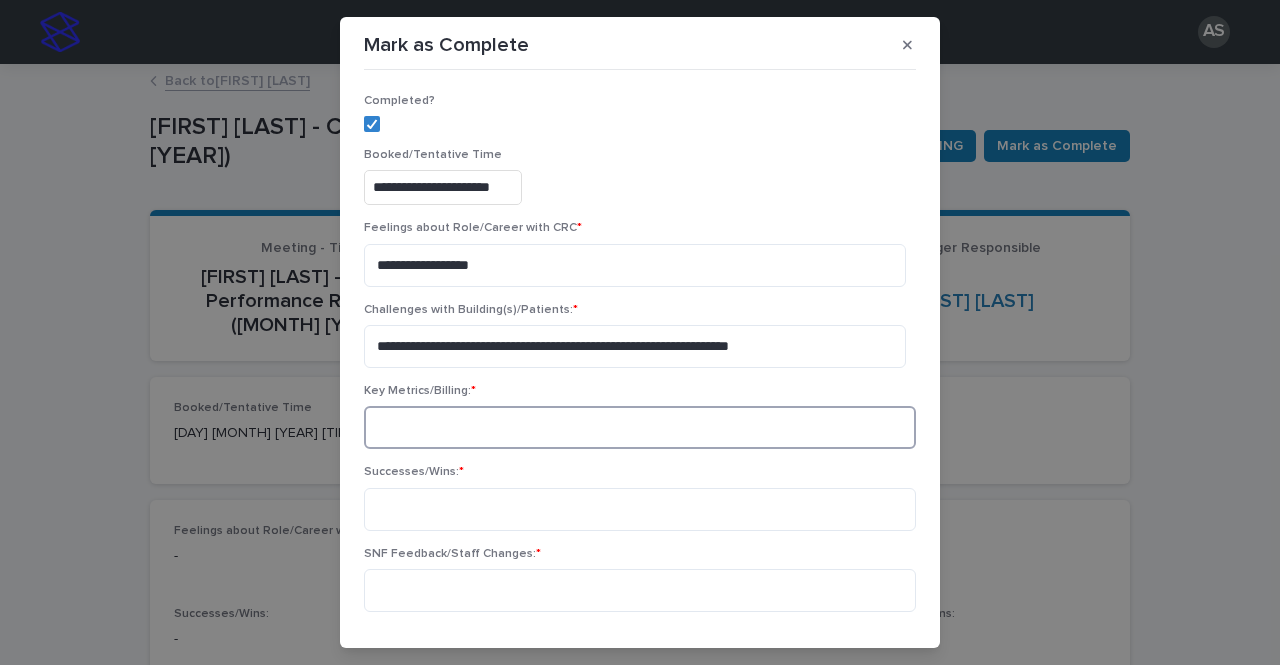 click at bounding box center (640, 427) 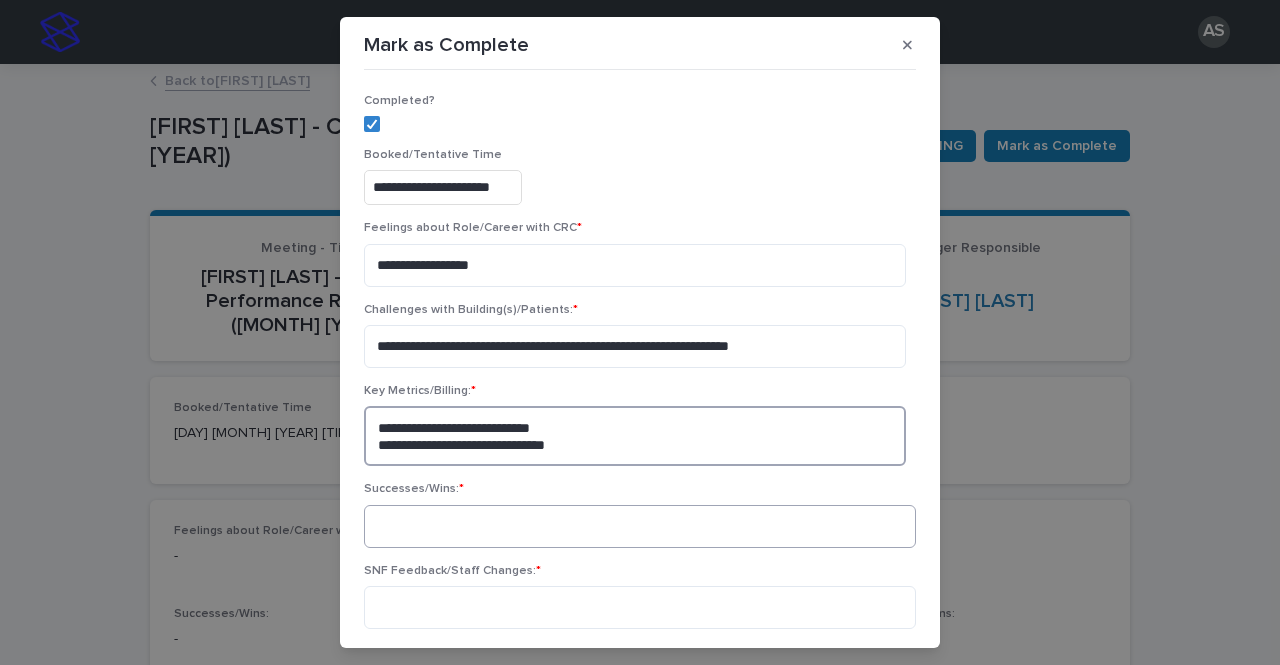type on "**********" 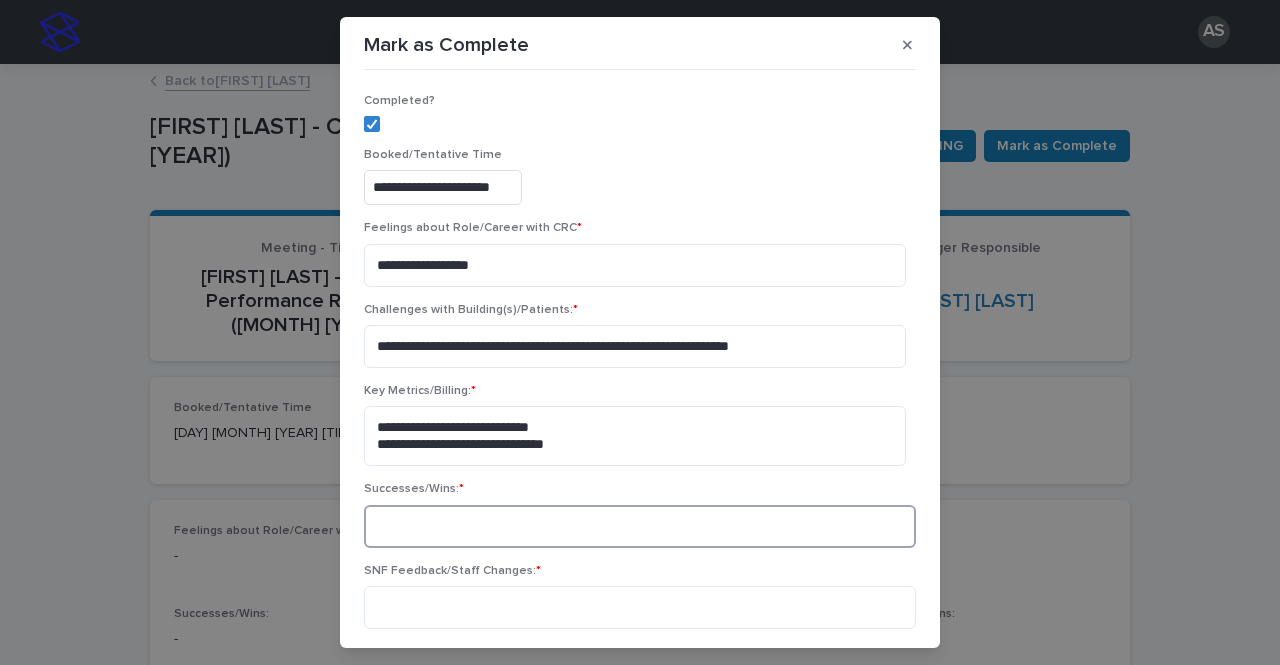 click at bounding box center (640, 526) 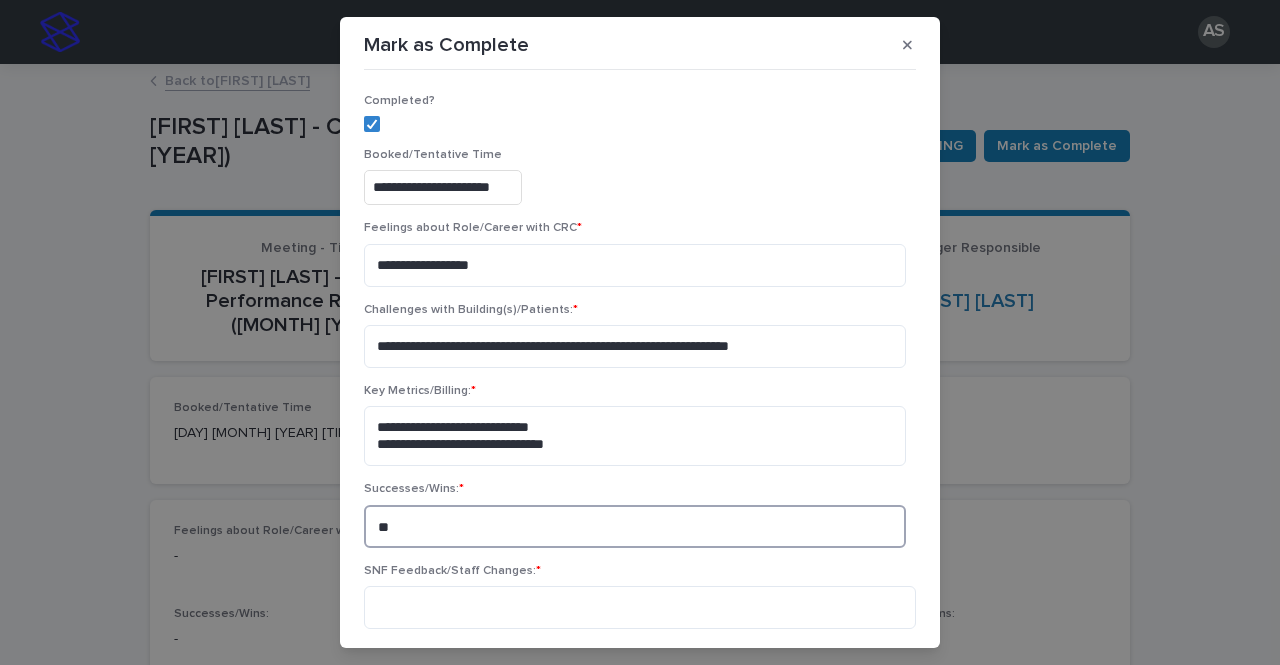 type on "*" 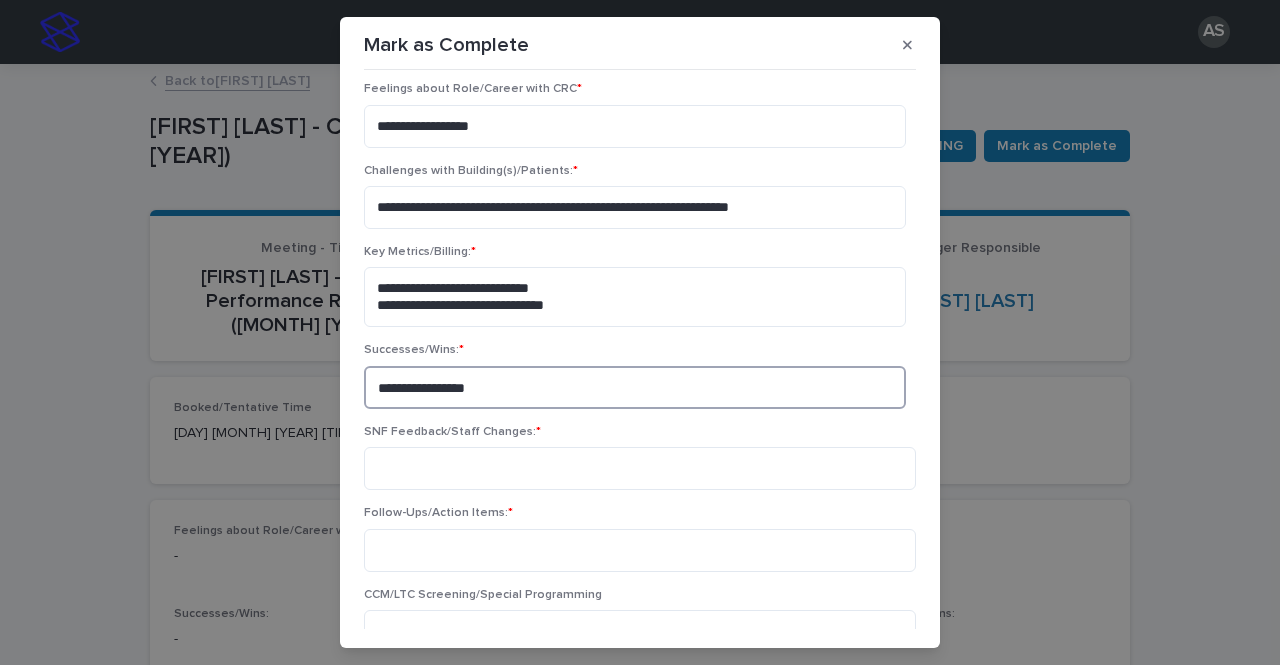 scroll, scrollTop: 200, scrollLeft: 0, axis: vertical 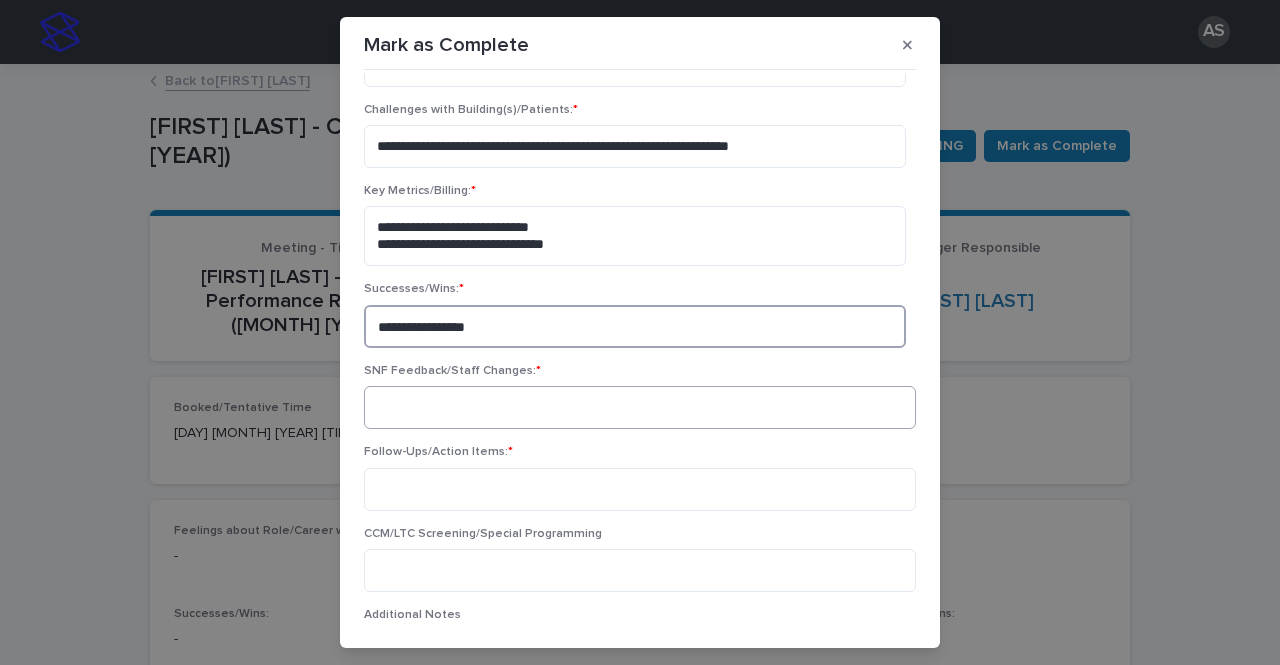 type on "**********" 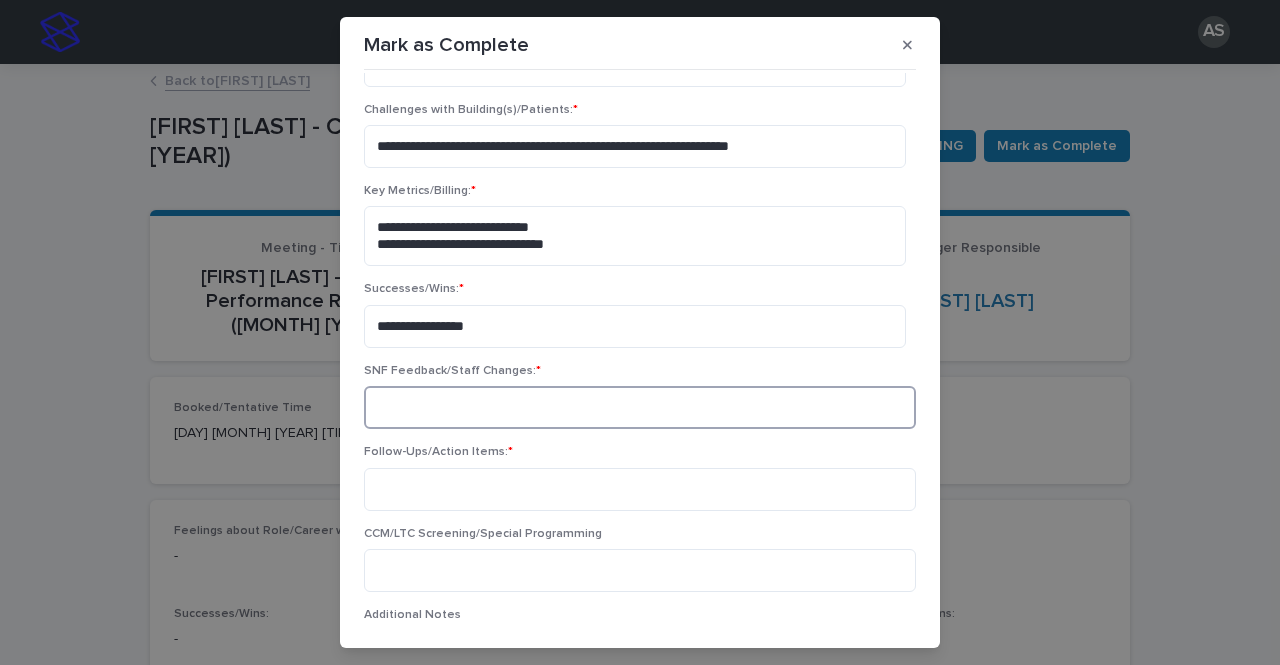 click at bounding box center (640, 407) 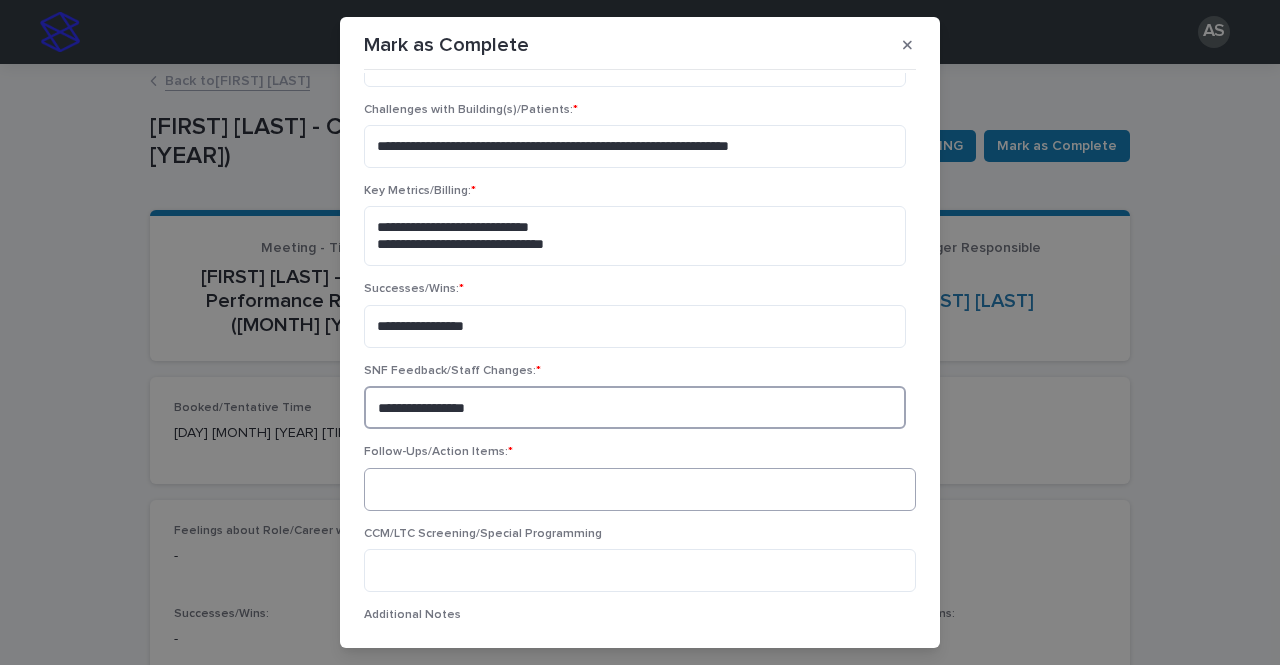 type on "**********" 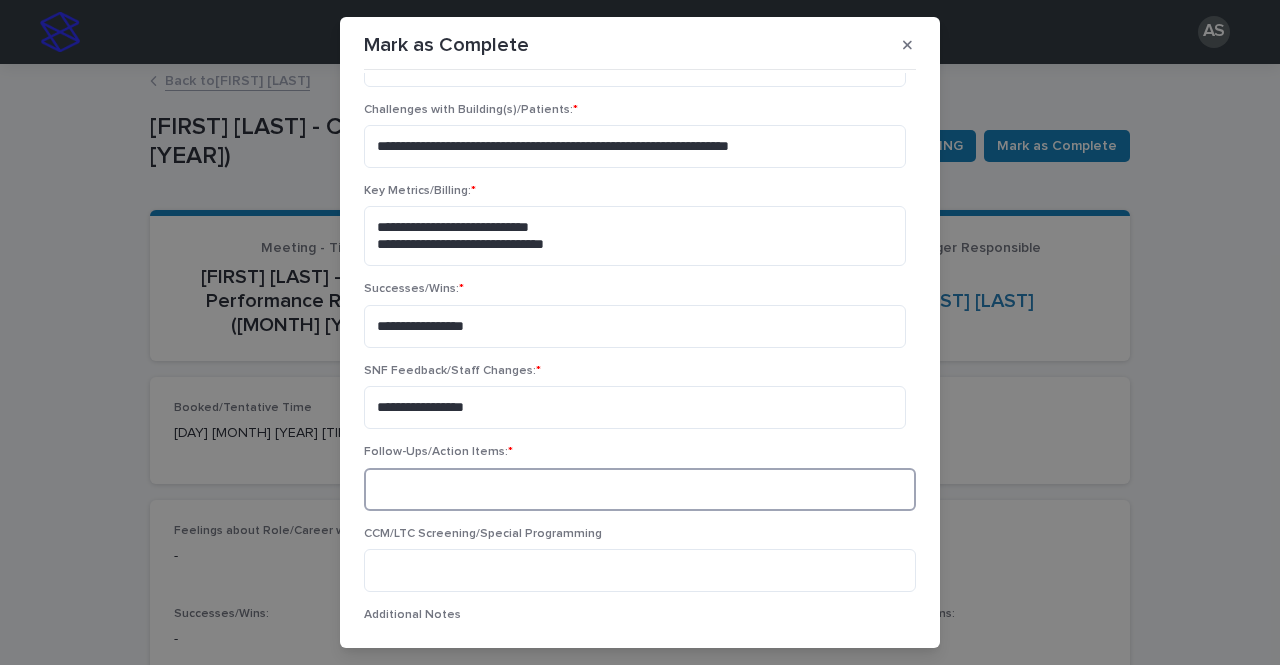click at bounding box center (640, 489) 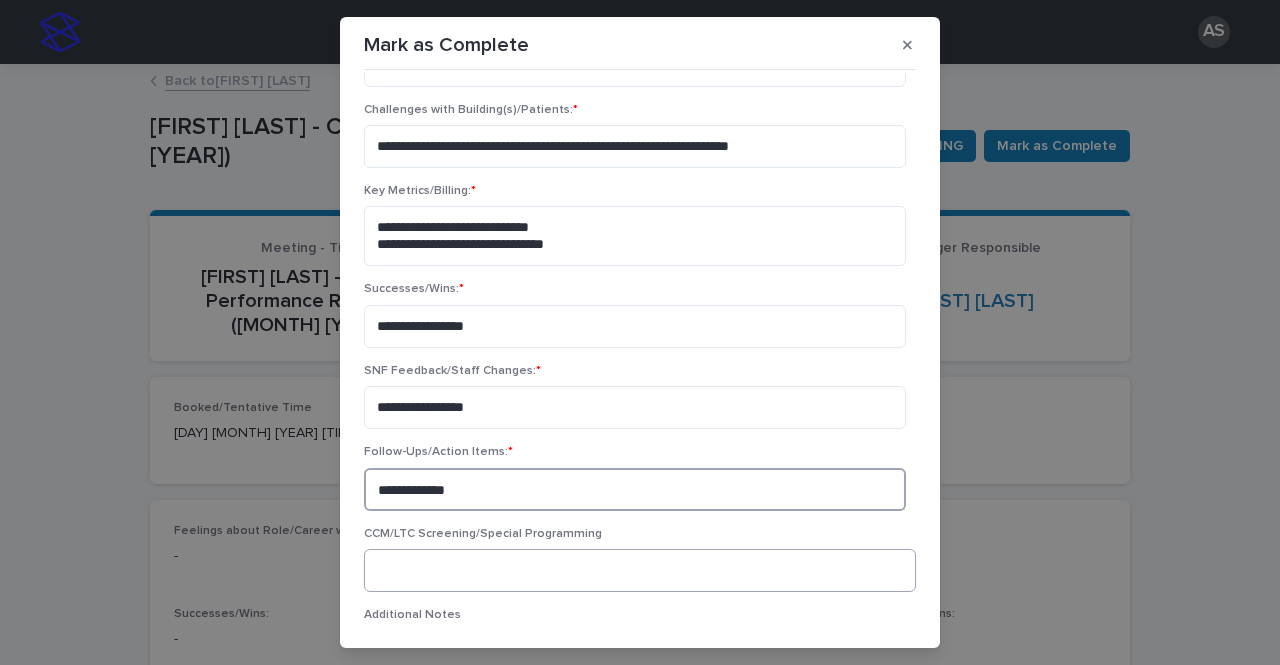 type on "**********" 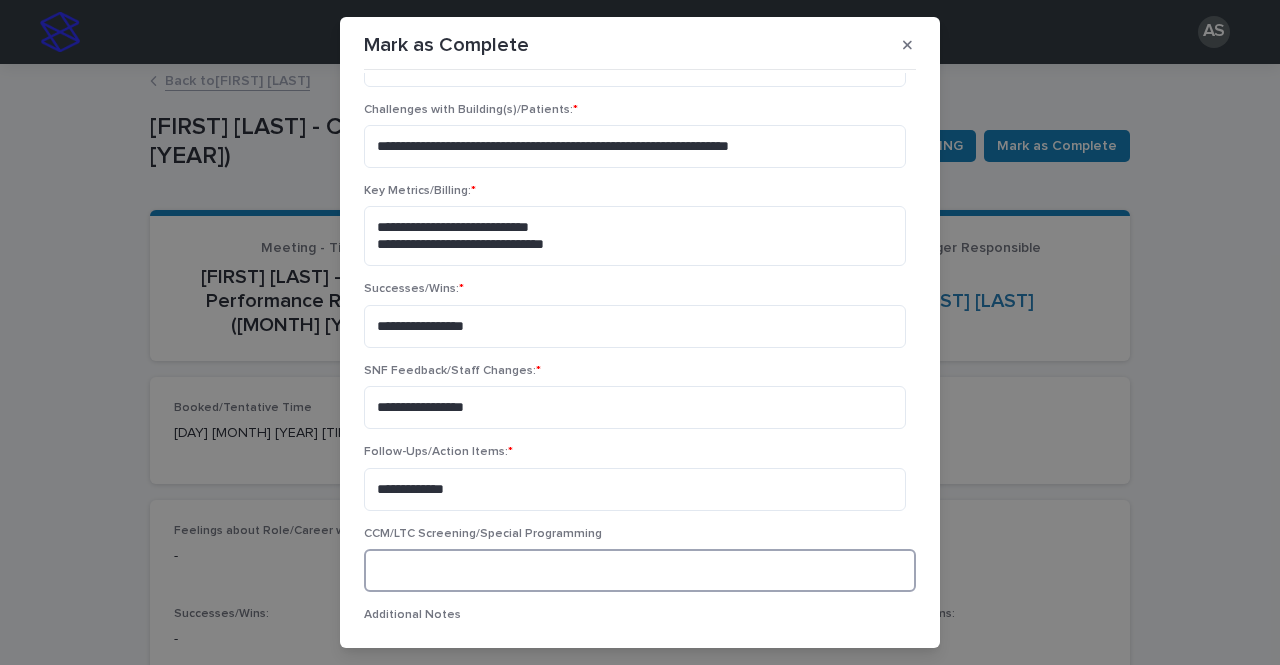 click at bounding box center [640, 570] 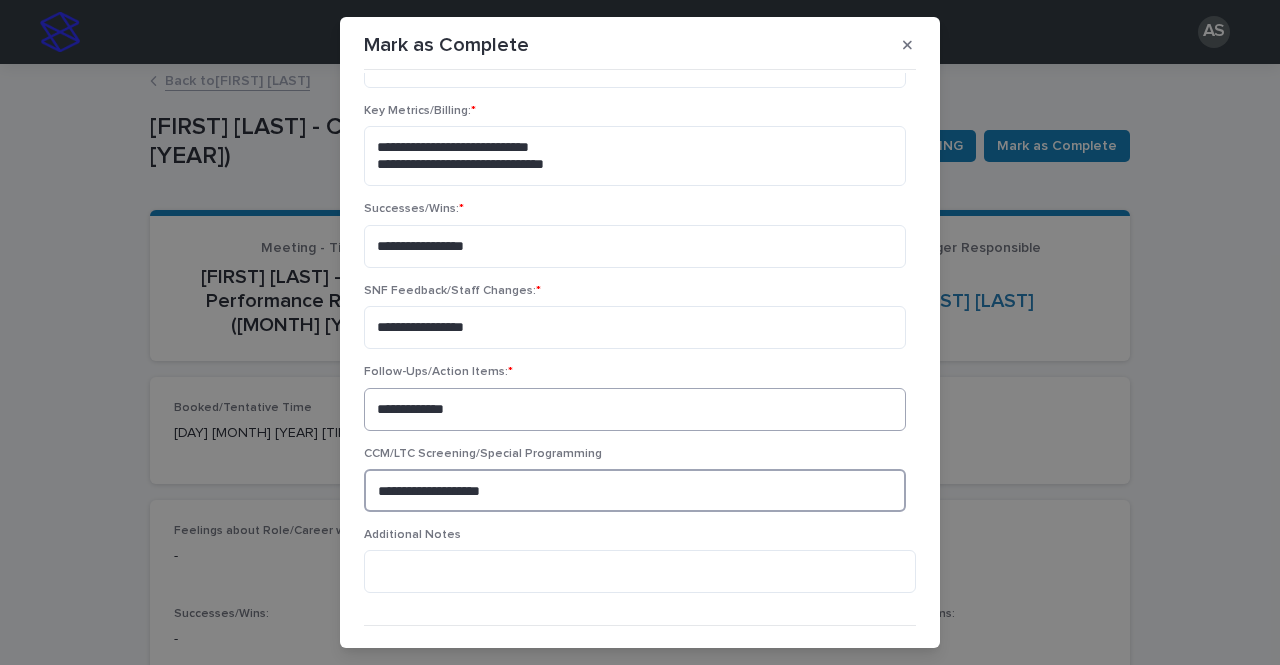 scroll, scrollTop: 300, scrollLeft: 0, axis: vertical 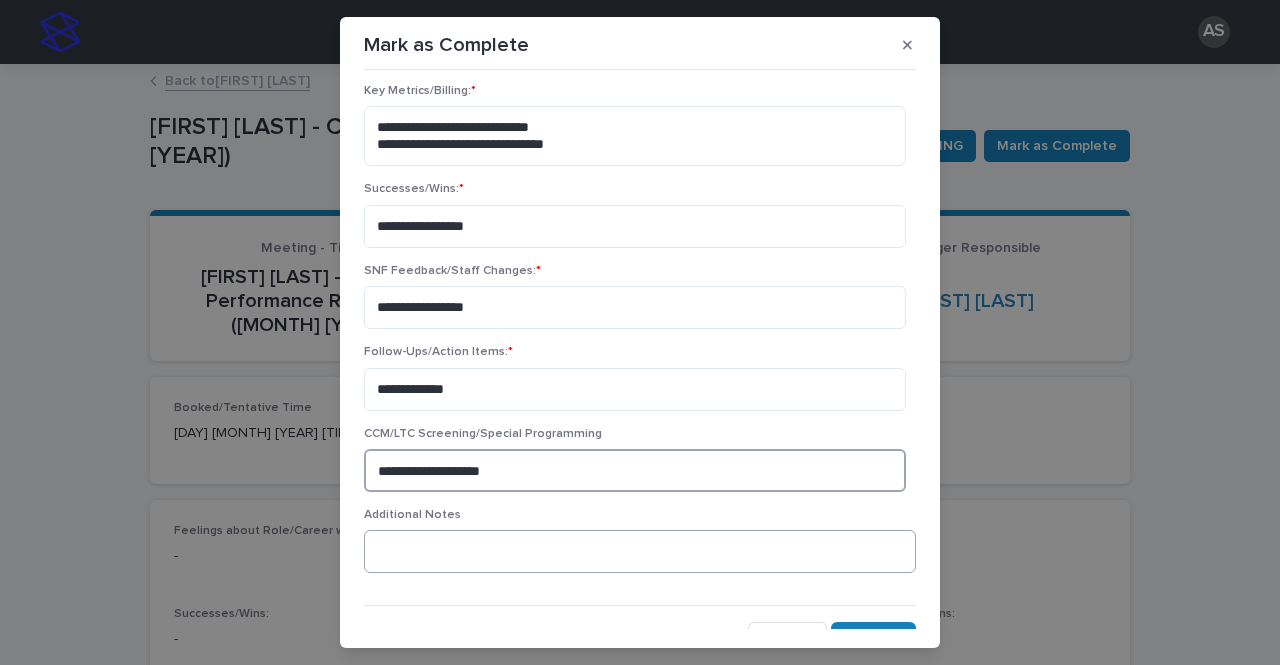 type on "**********" 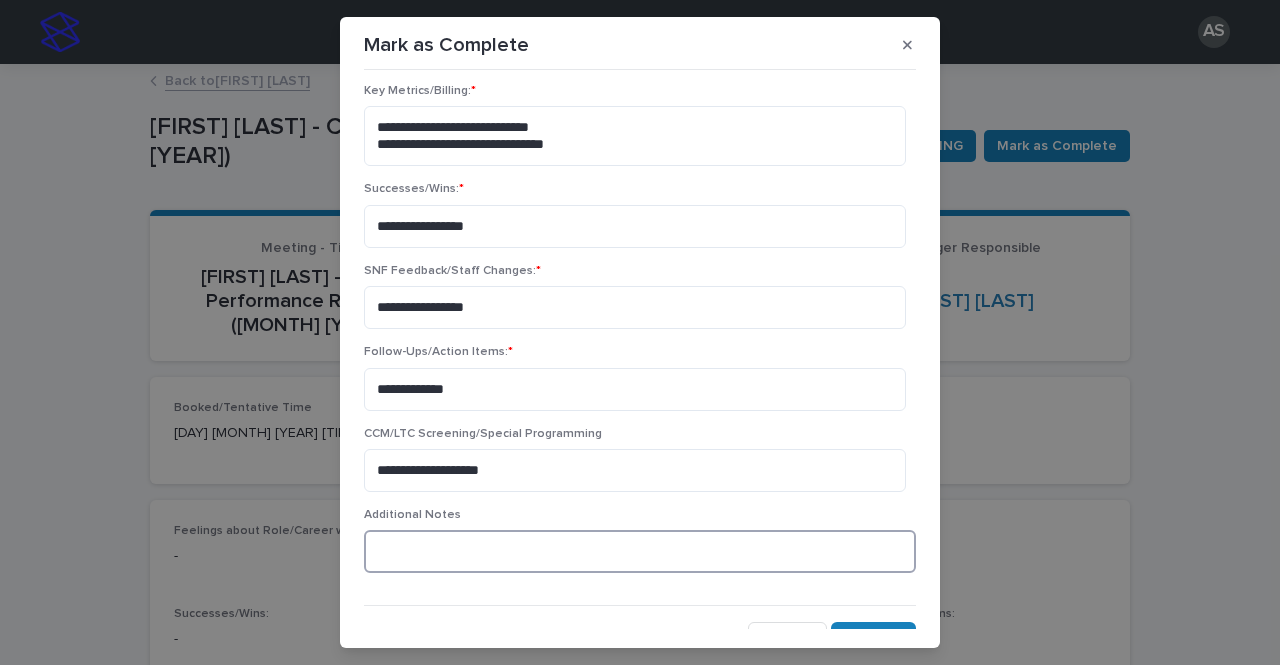 click at bounding box center (640, 551) 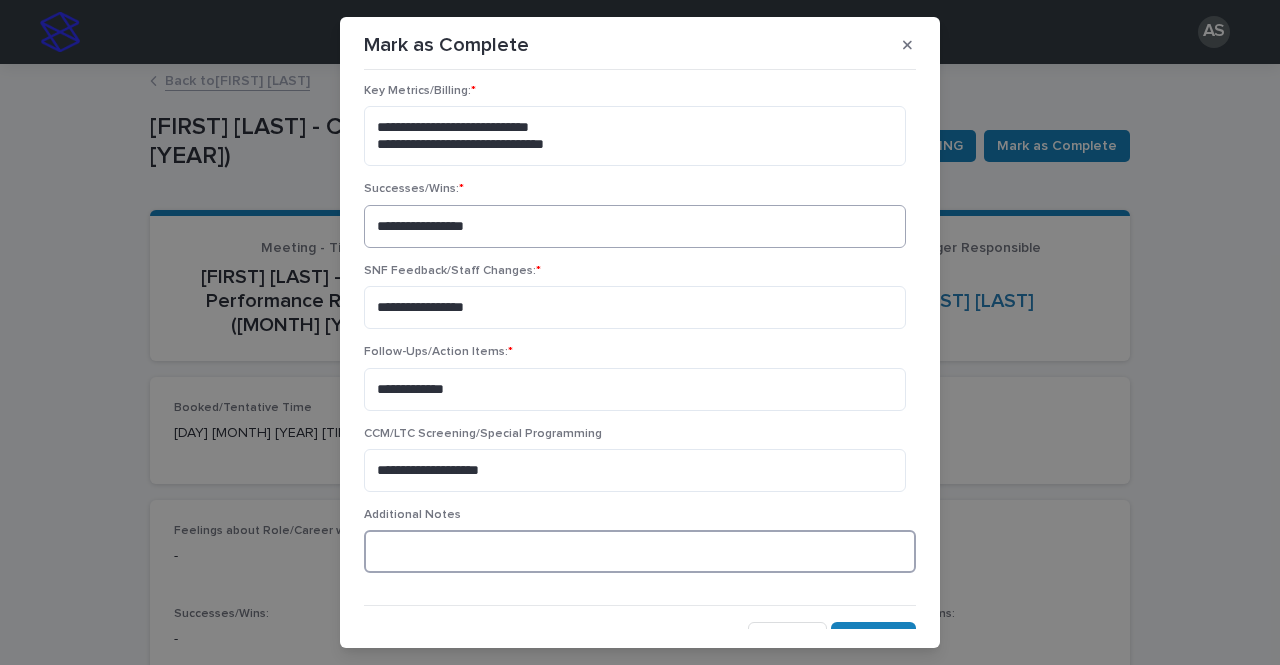 scroll, scrollTop: 325, scrollLeft: 0, axis: vertical 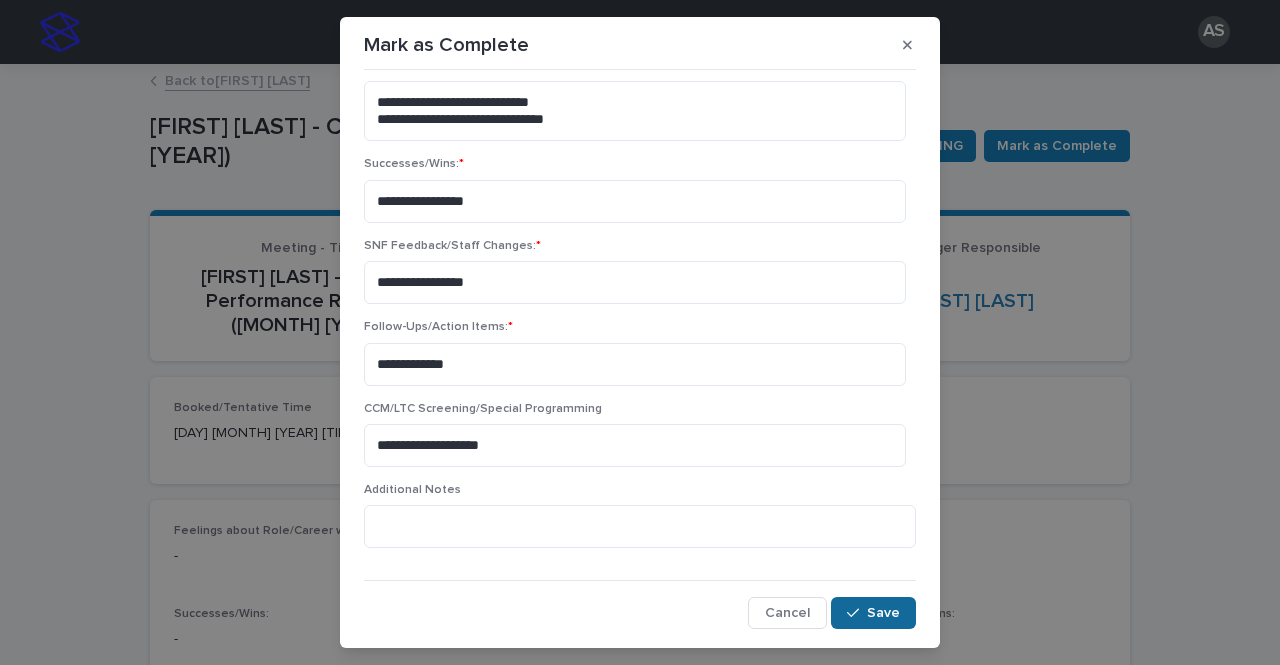 click on "Save" at bounding box center [883, 613] 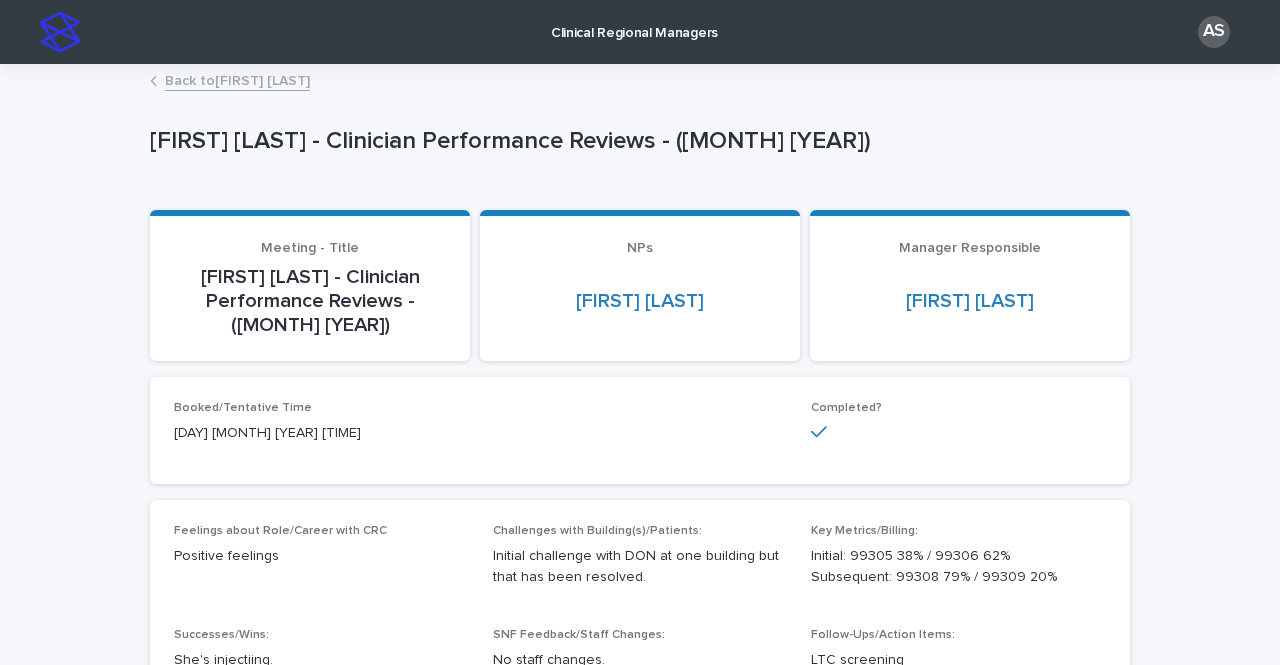click at bounding box center (60, 32) 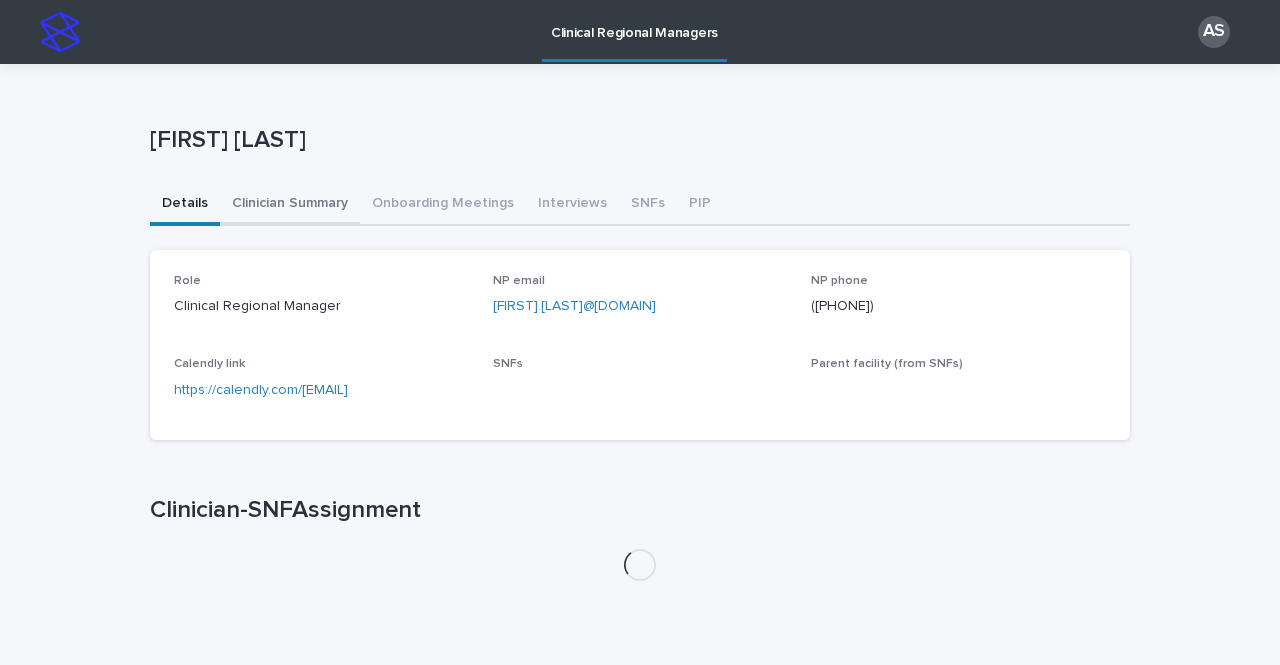 drag, startPoint x: 296, startPoint y: 210, endPoint x: 386, endPoint y: 229, distance: 91.983696 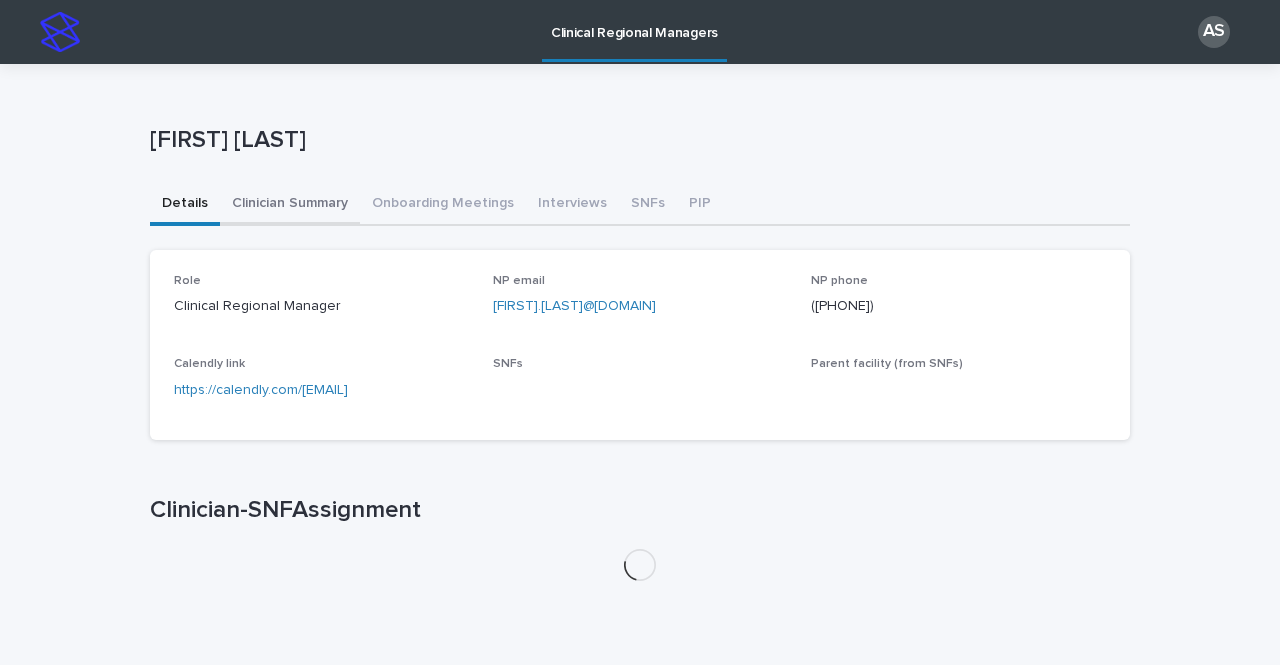 click on "Clinician Summary" at bounding box center [290, 205] 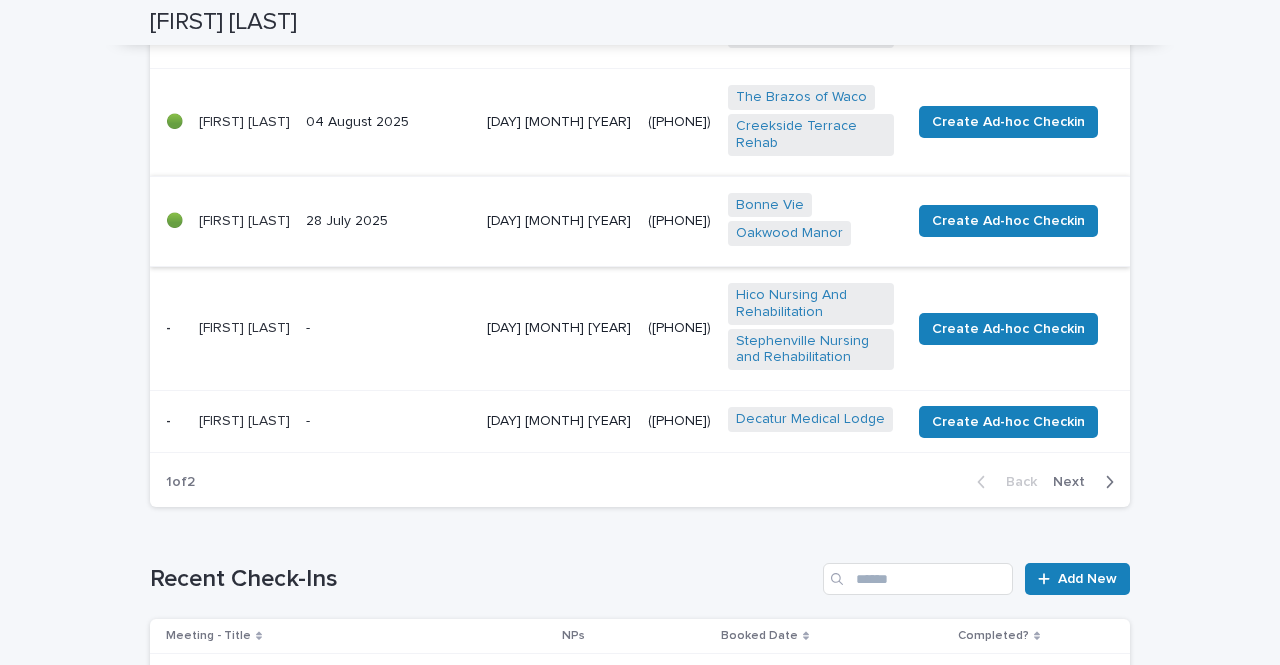 scroll, scrollTop: 1200, scrollLeft: 0, axis: vertical 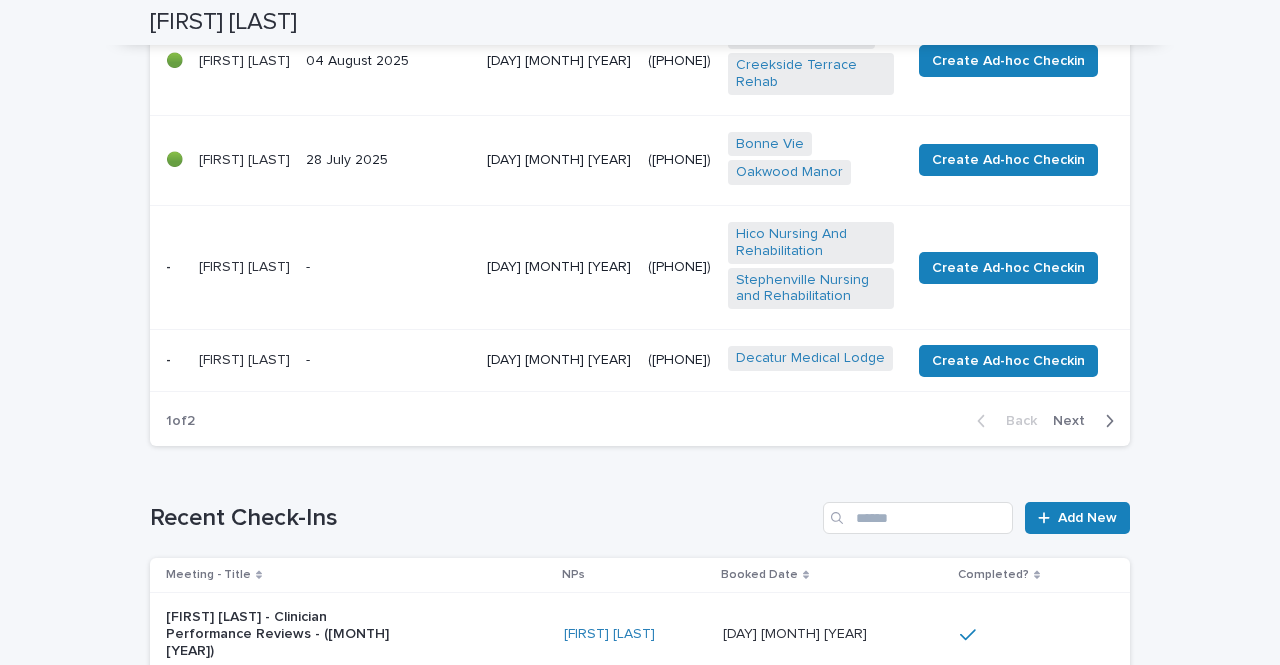 click on "-" at bounding box center (388, 268) 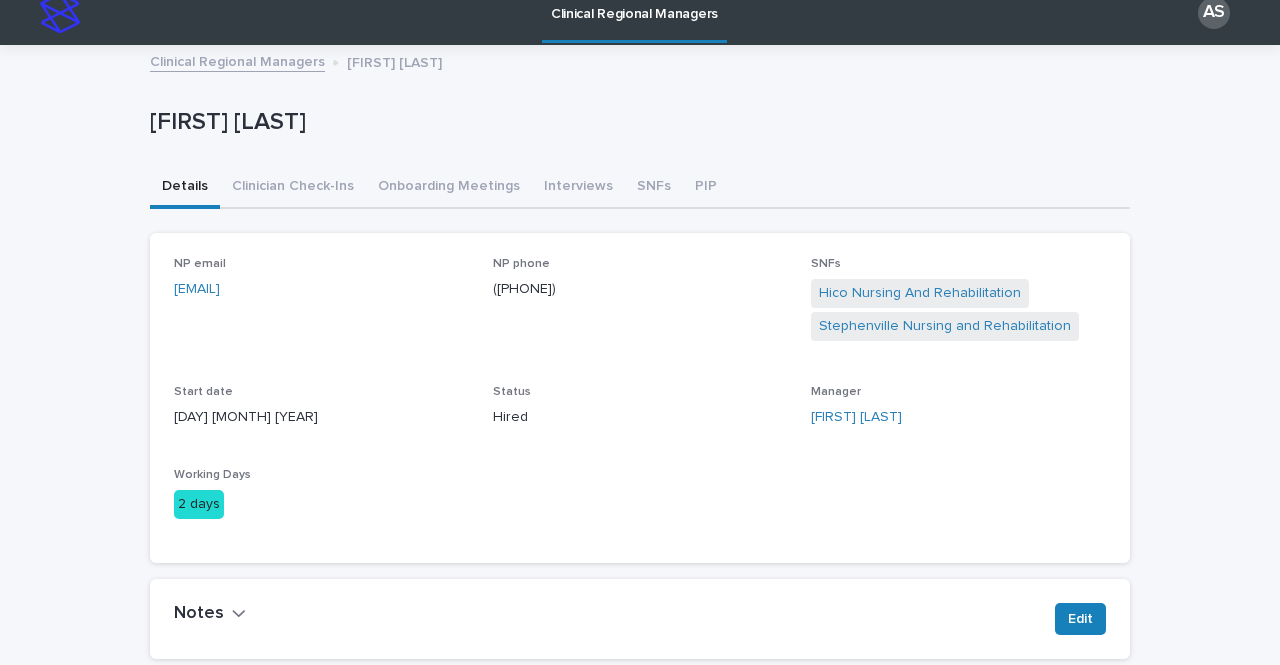 scroll, scrollTop: 0, scrollLeft: 0, axis: both 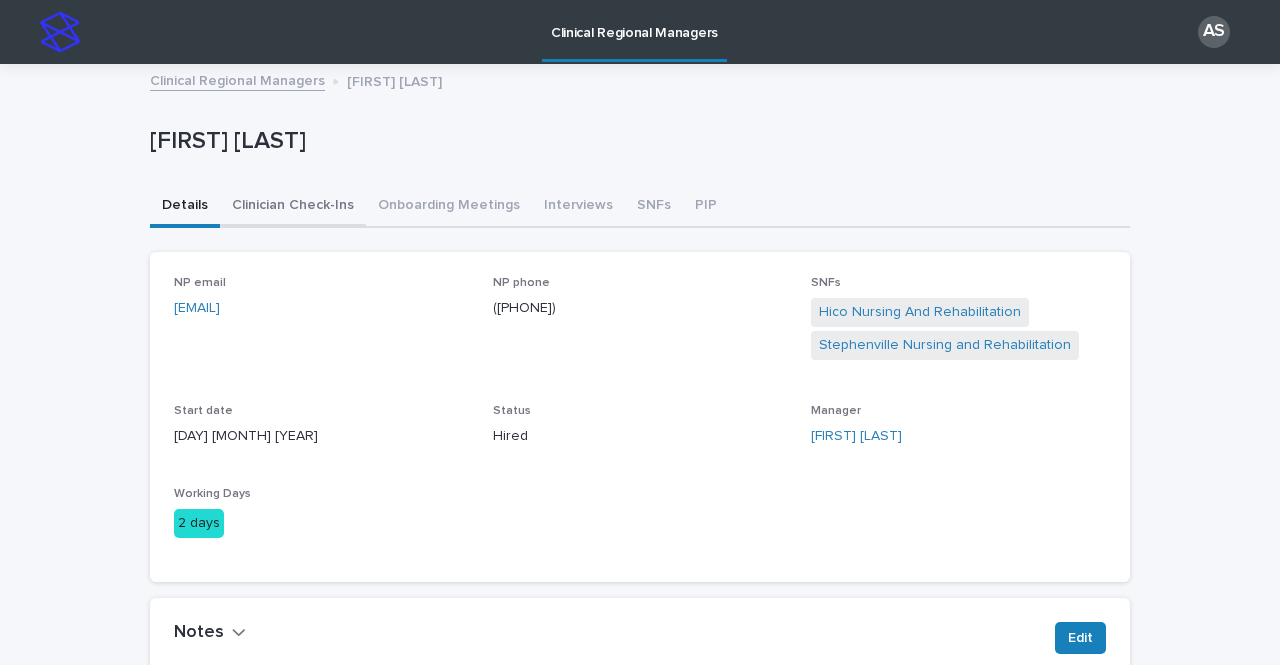 click on "Clinician Check-Ins" at bounding box center (293, 207) 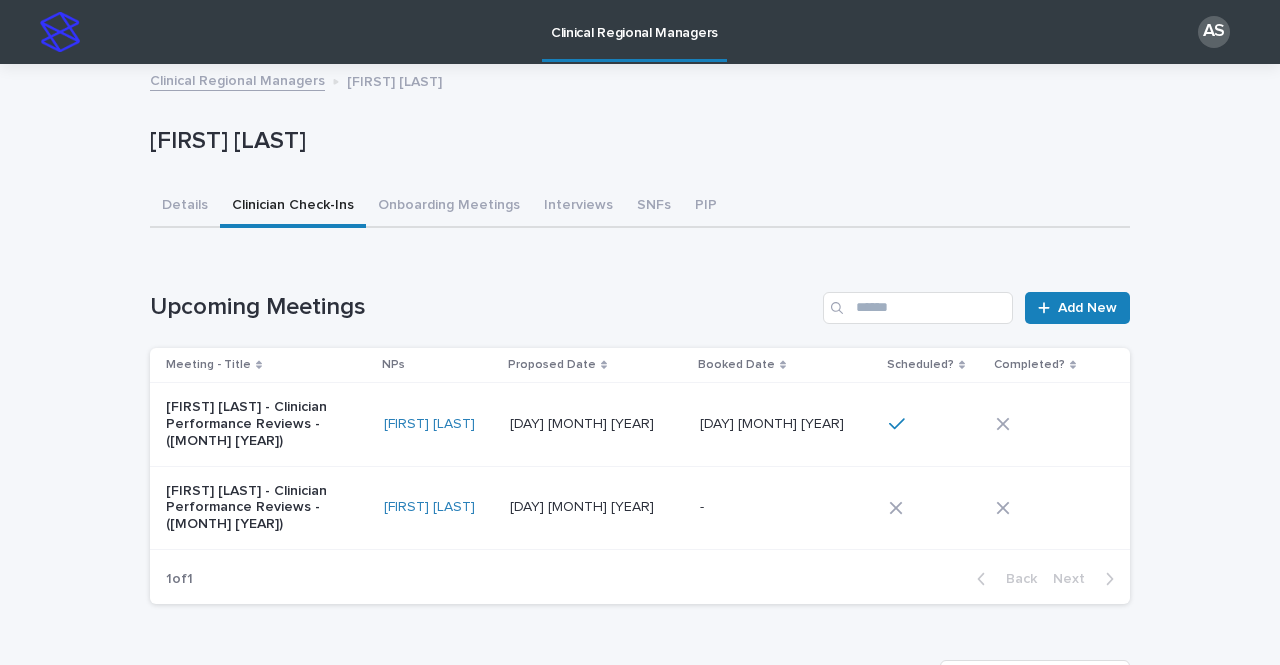 click on "5th Aug 2025 5th Aug 2025" at bounding box center [786, 424] 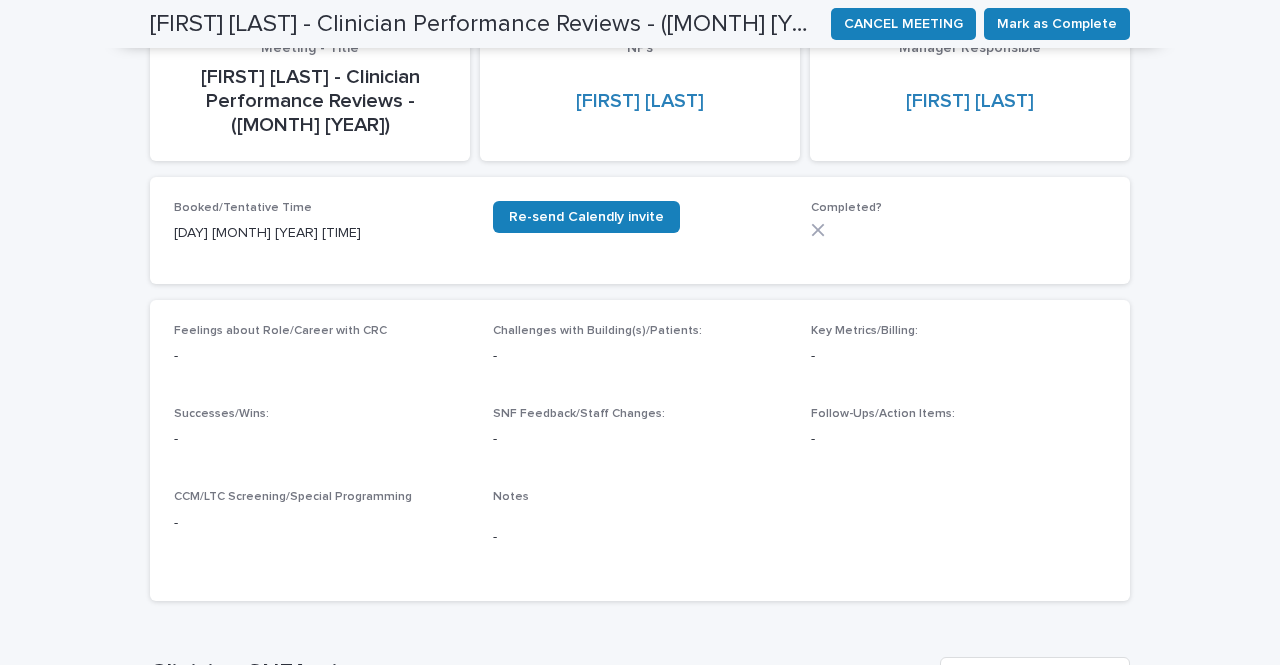 scroll, scrollTop: 0, scrollLeft: 0, axis: both 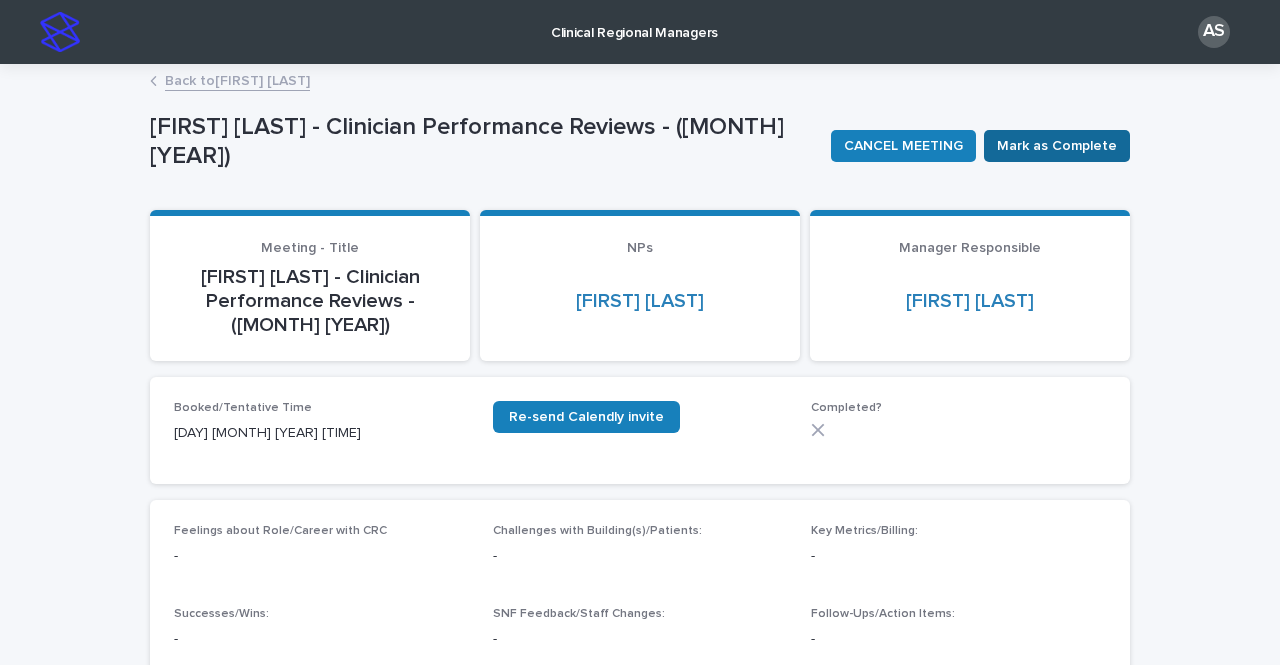 click on "Mark as Complete" at bounding box center [1057, 146] 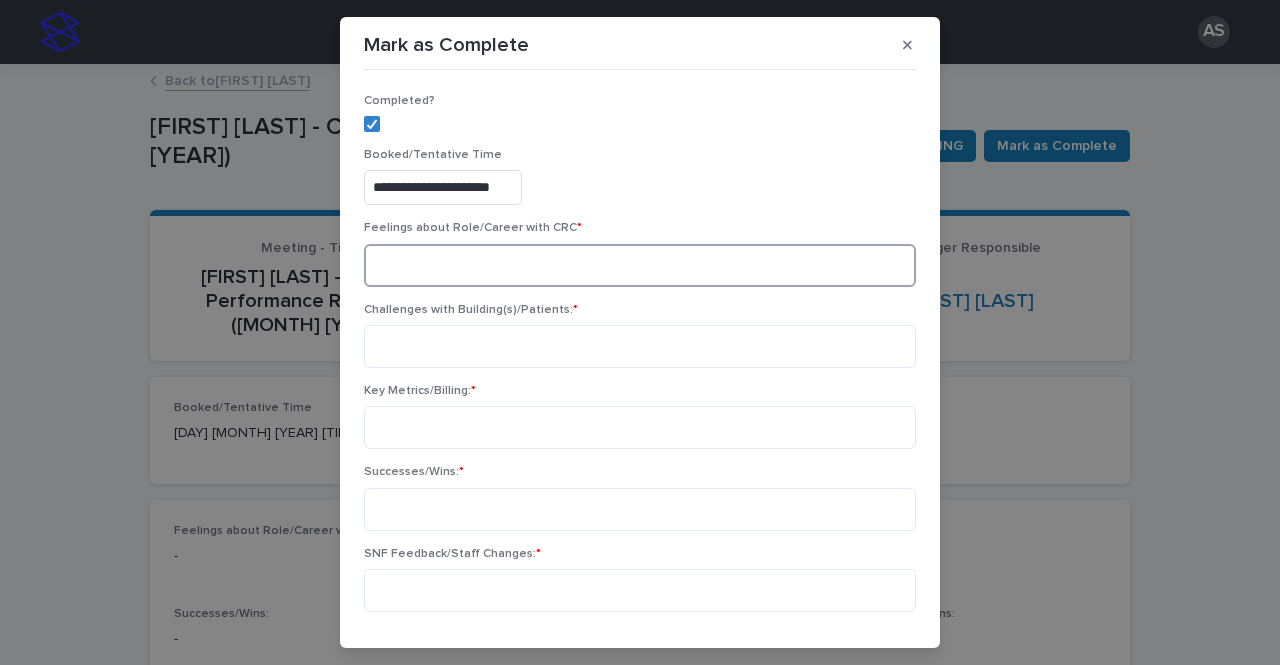 click at bounding box center (640, 265) 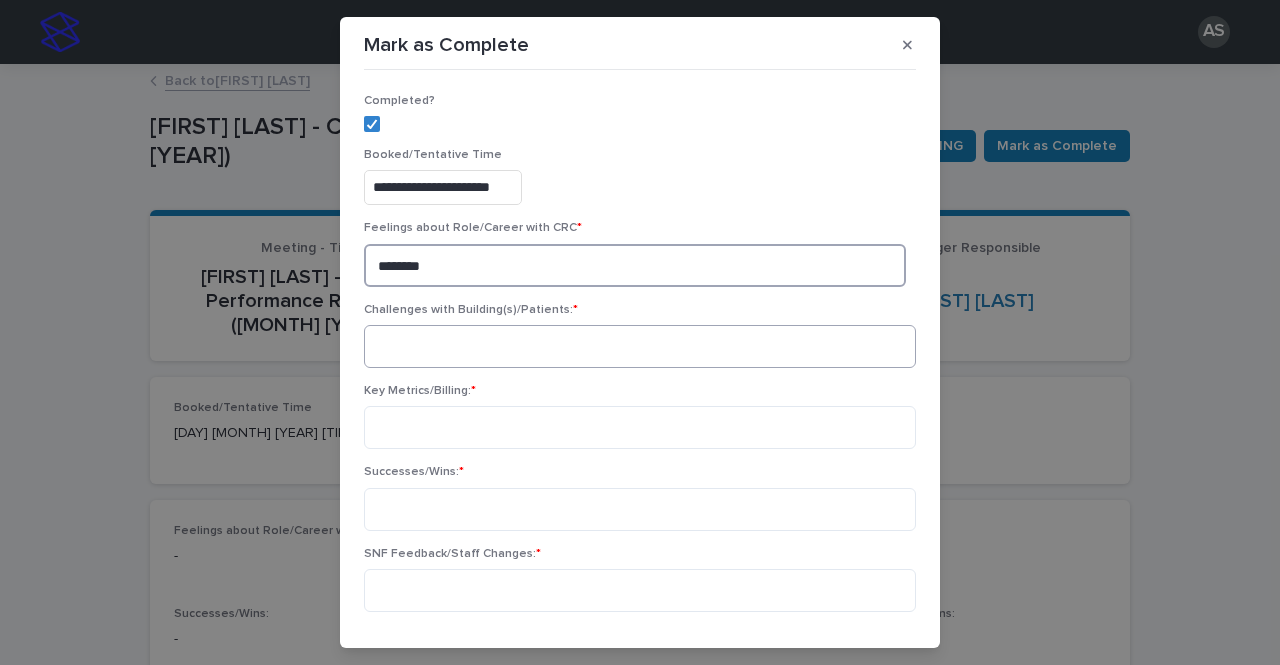type on "********" 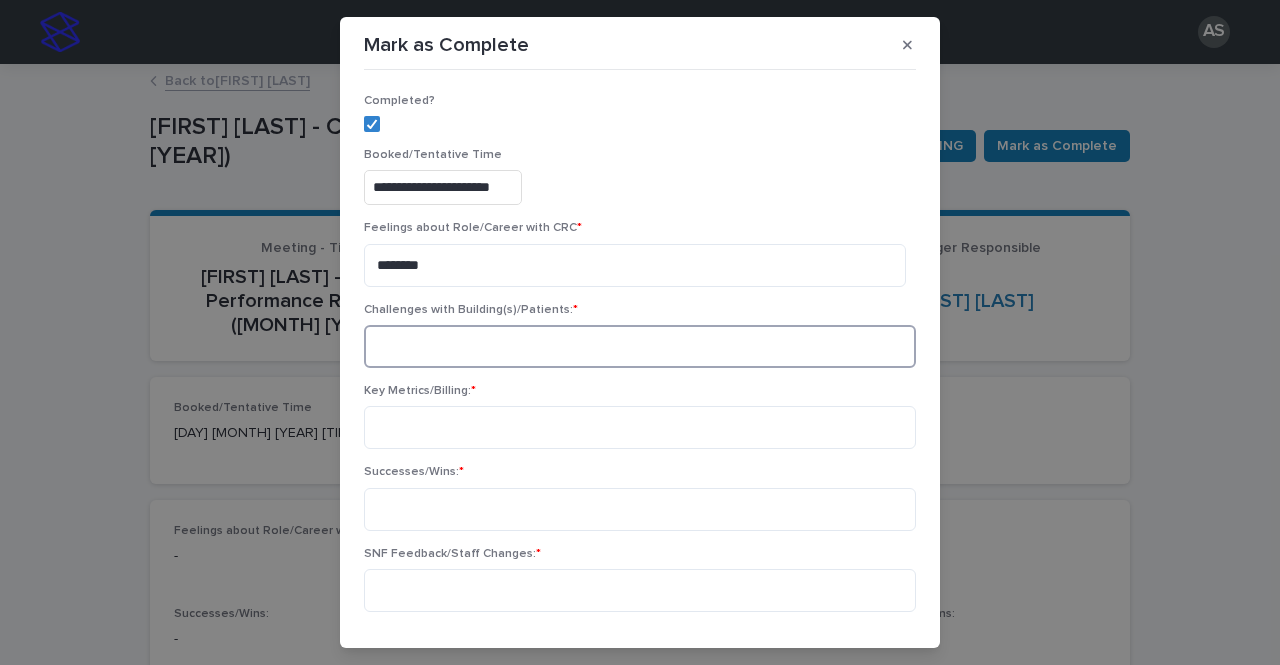 click at bounding box center (640, 346) 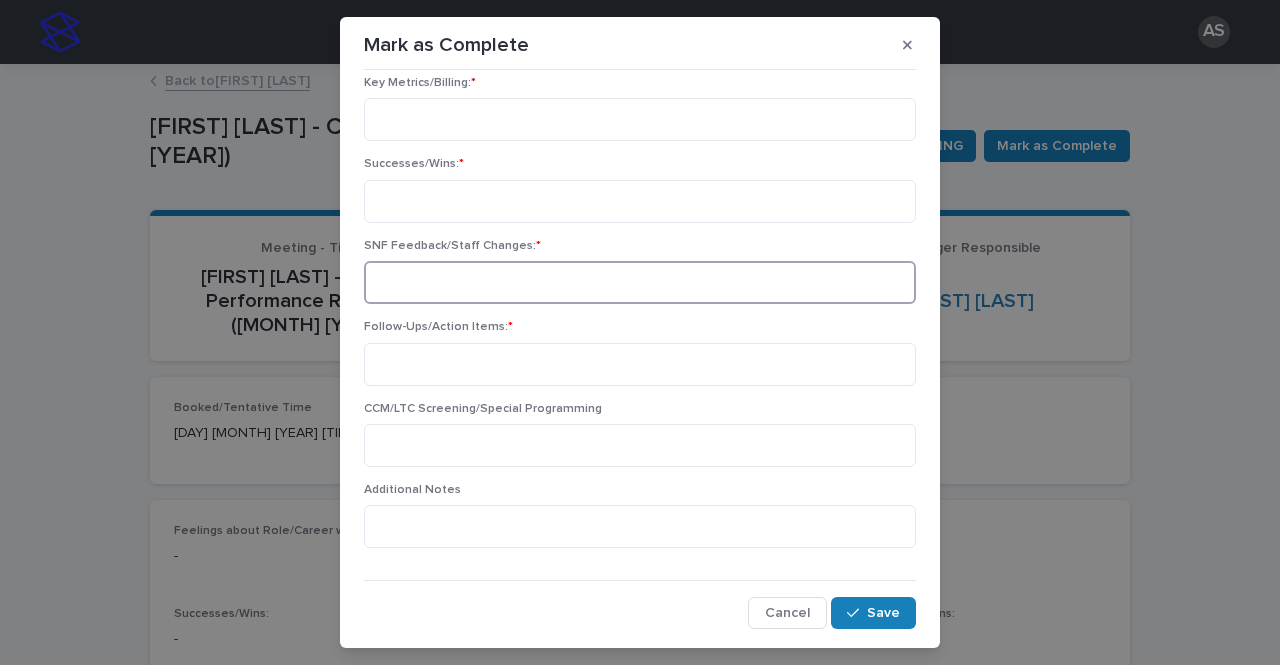 click at bounding box center [640, 282] 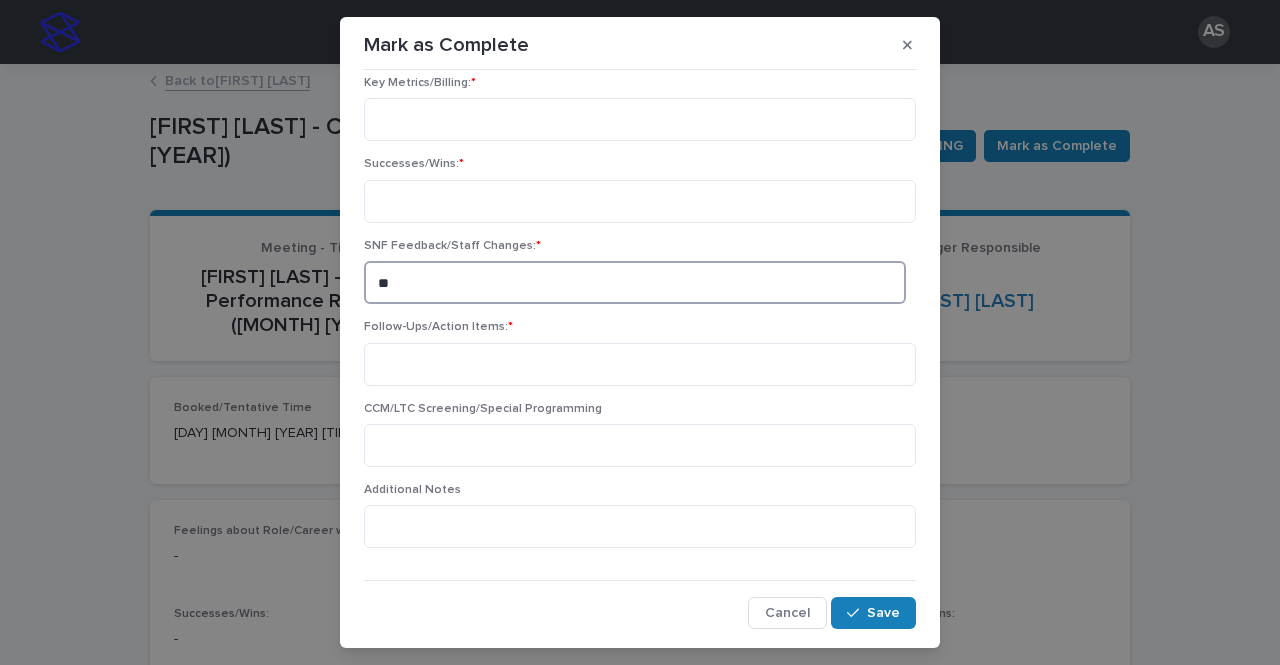 type on "*" 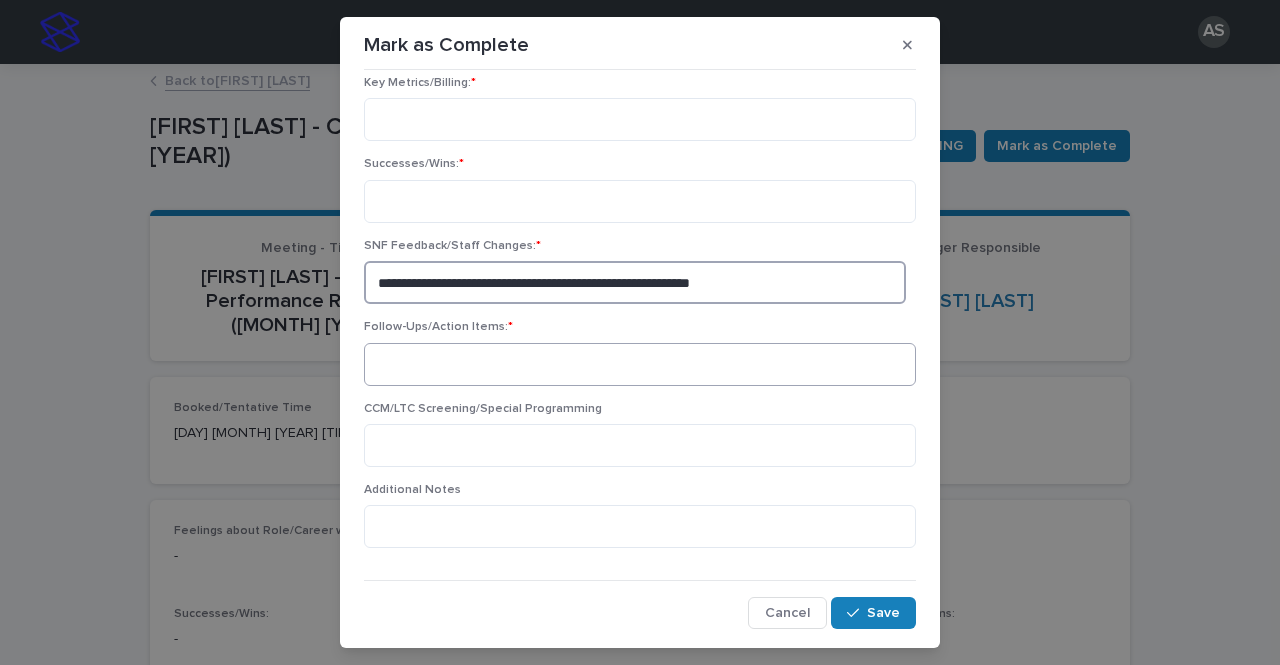 type on "**********" 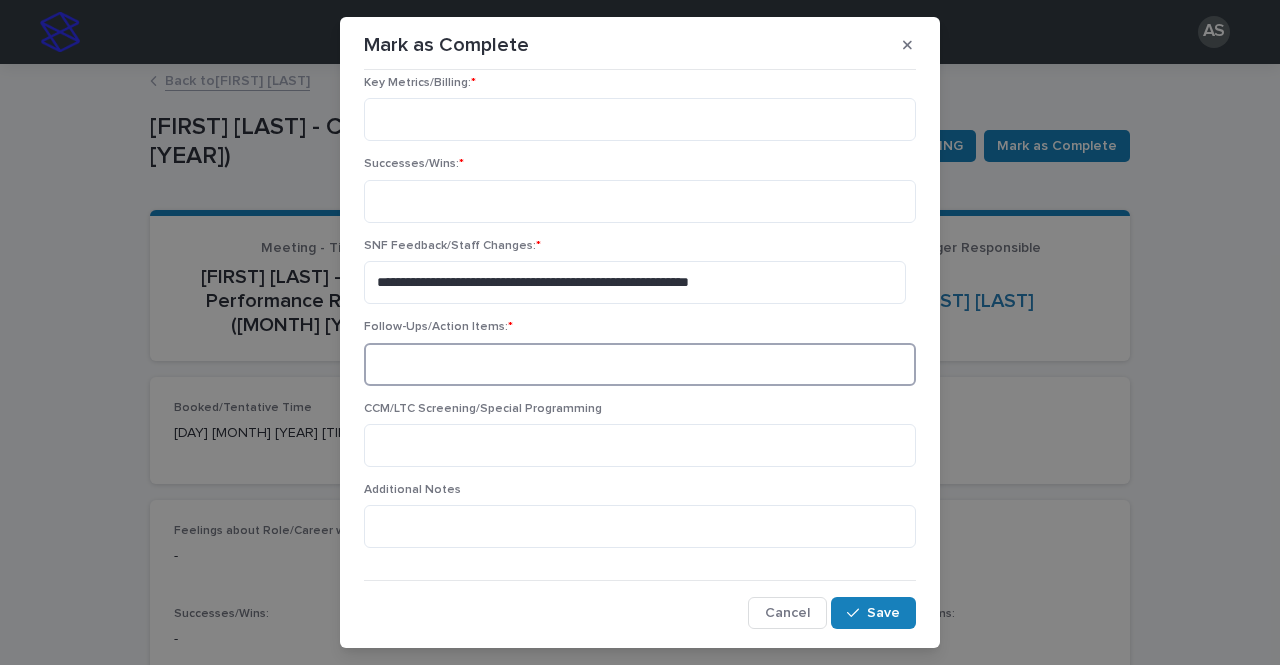 click at bounding box center [640, 364] 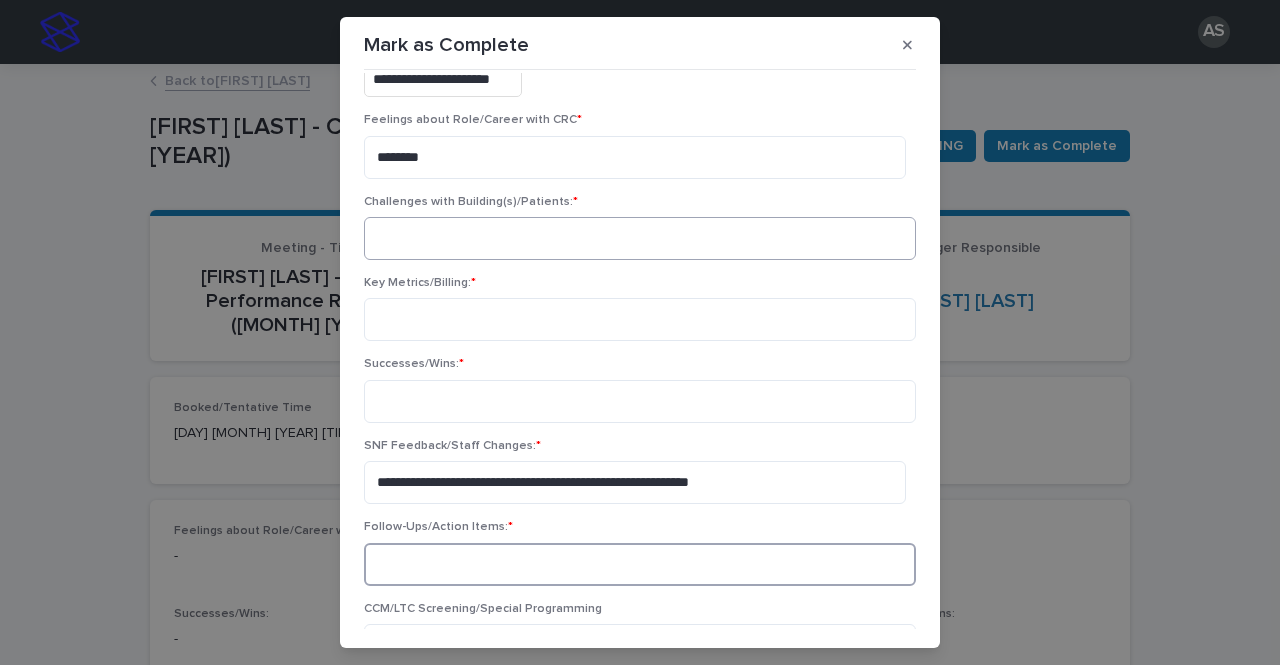 scroll, scrollTop: 108, scrollLeft: 0, axis: vertical 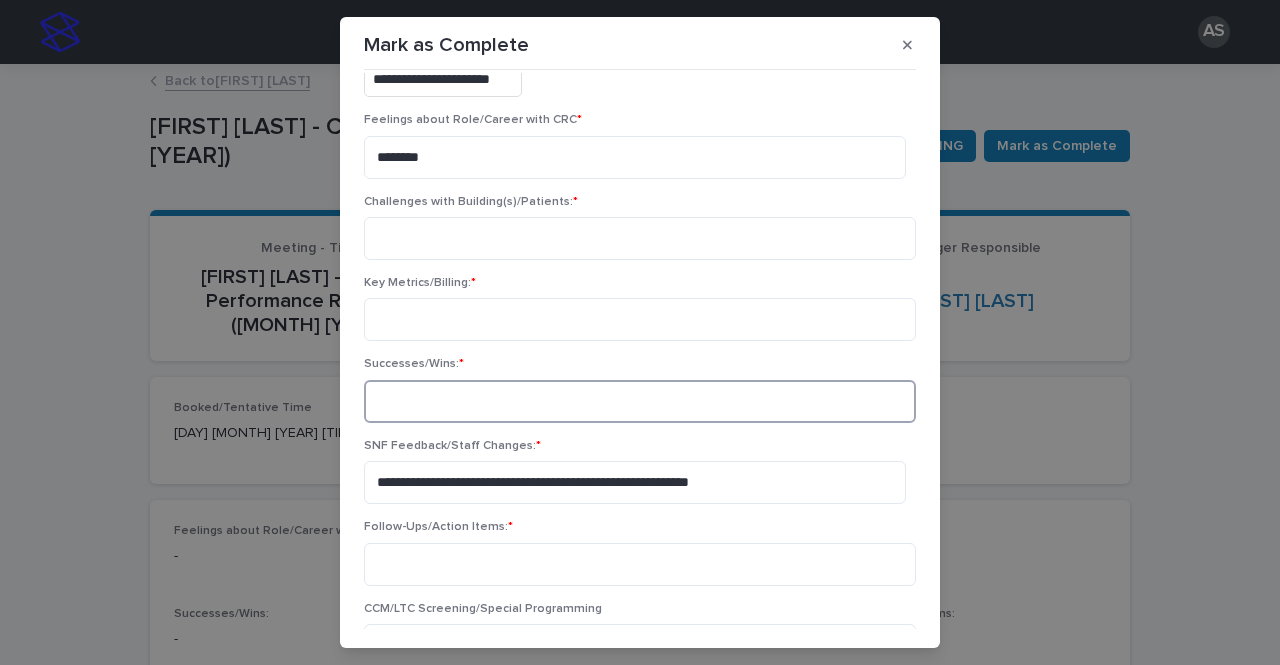 click at bounding box center (640, 401) 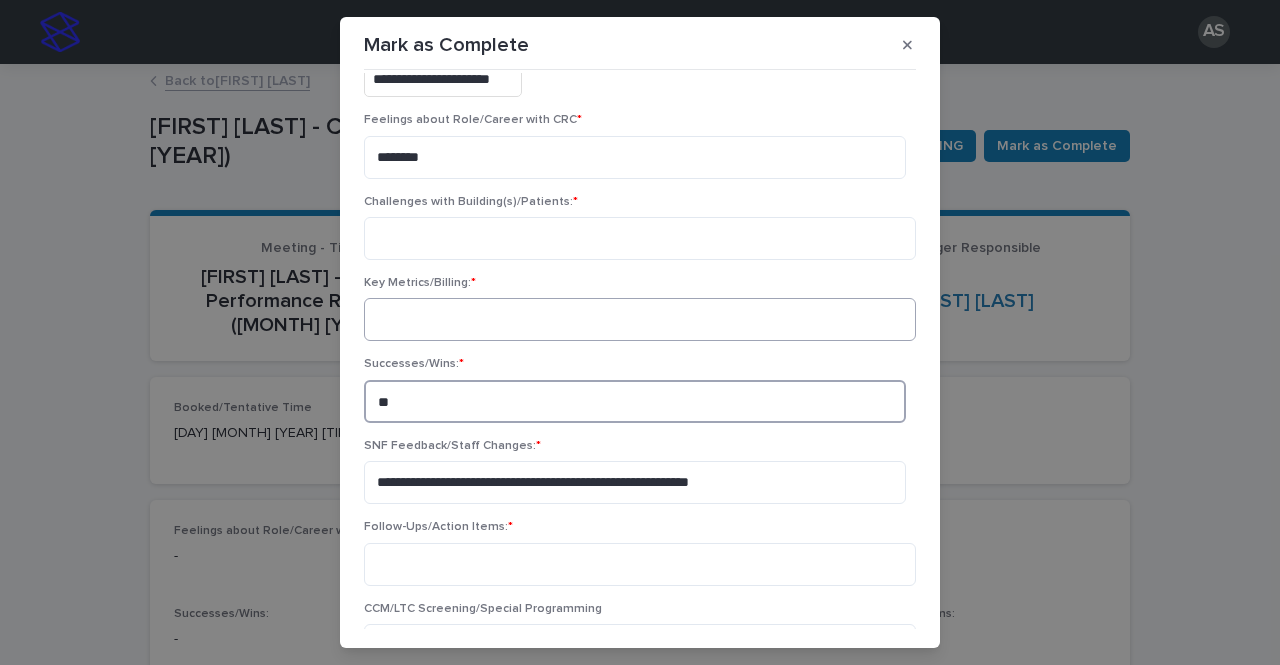 scroll, scrollTop: 8, scrollLeft: 0, axis: vertical 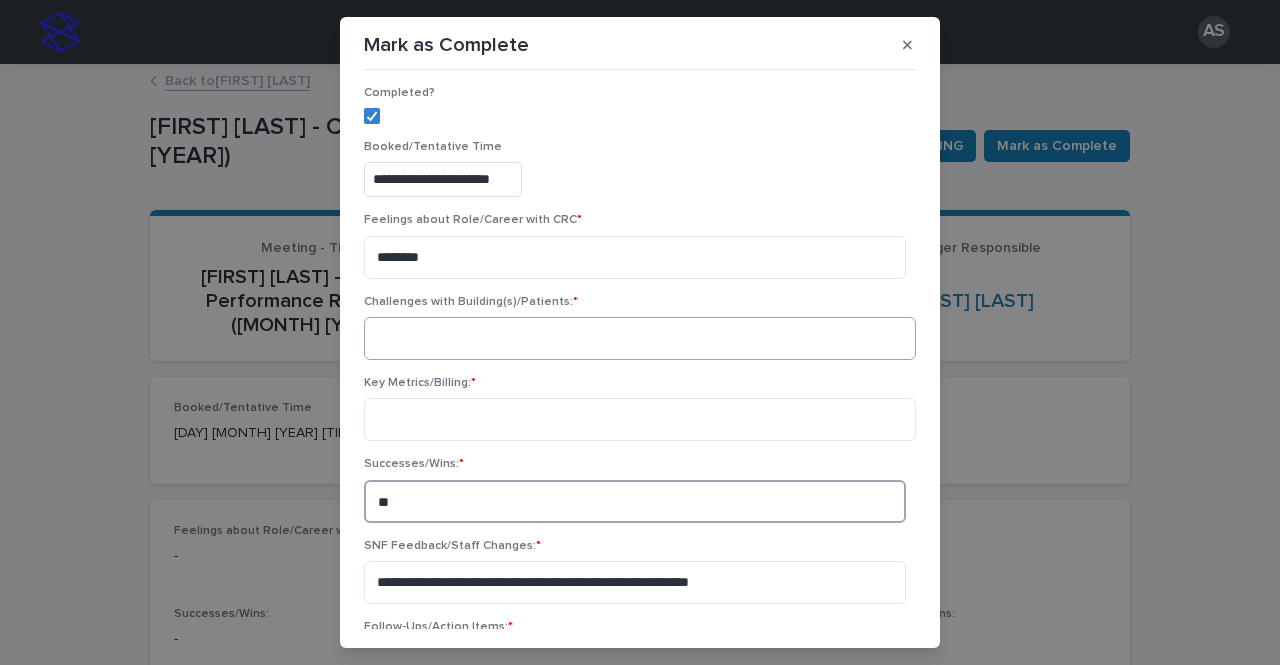 type on "**" 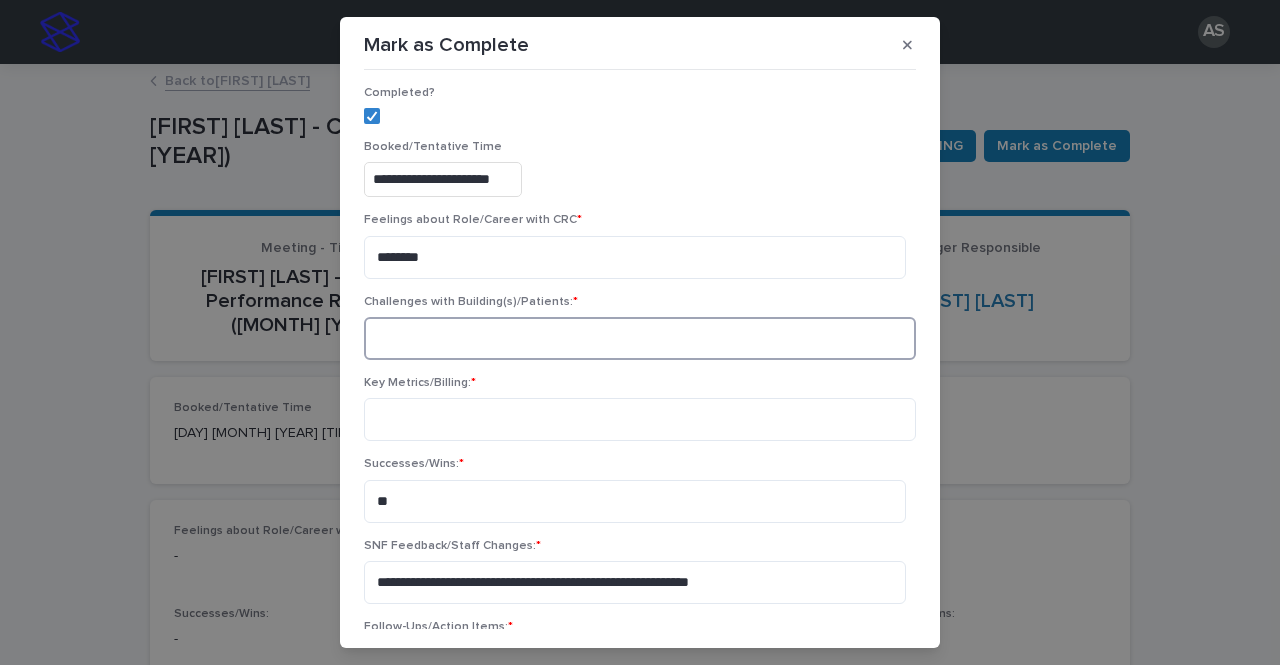 click at bounding box center [640, 338] 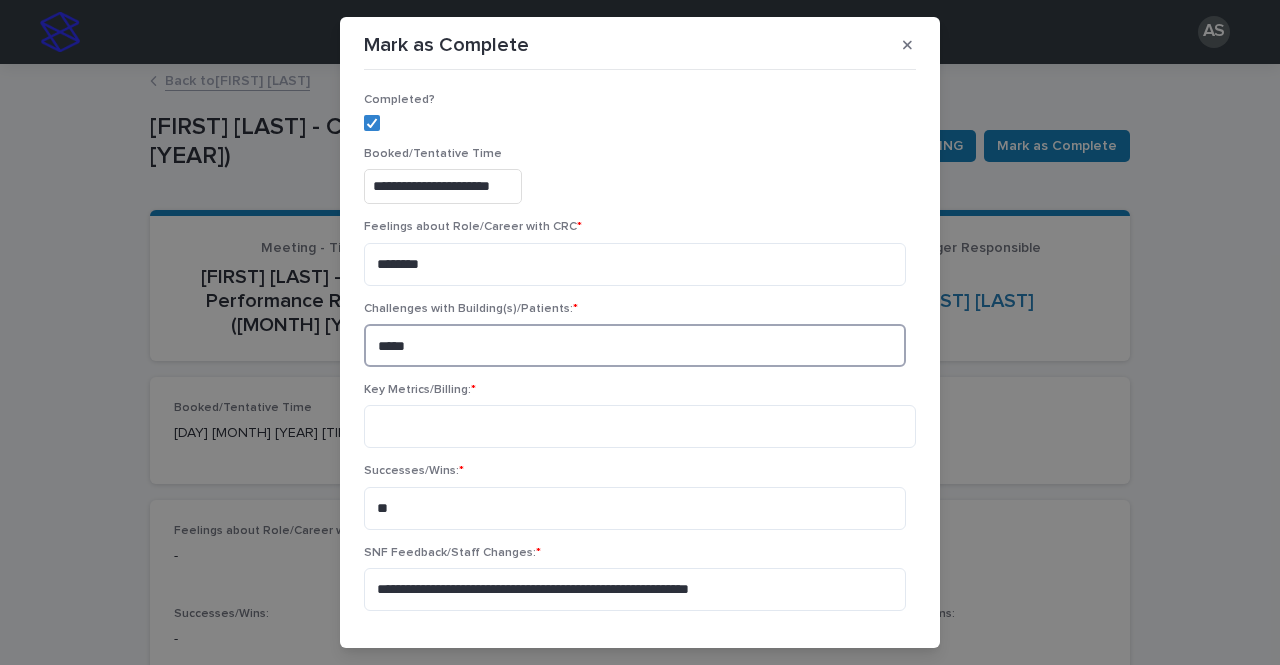 scroll, scrollTop: 0, scrollLeft: 0, axis: both 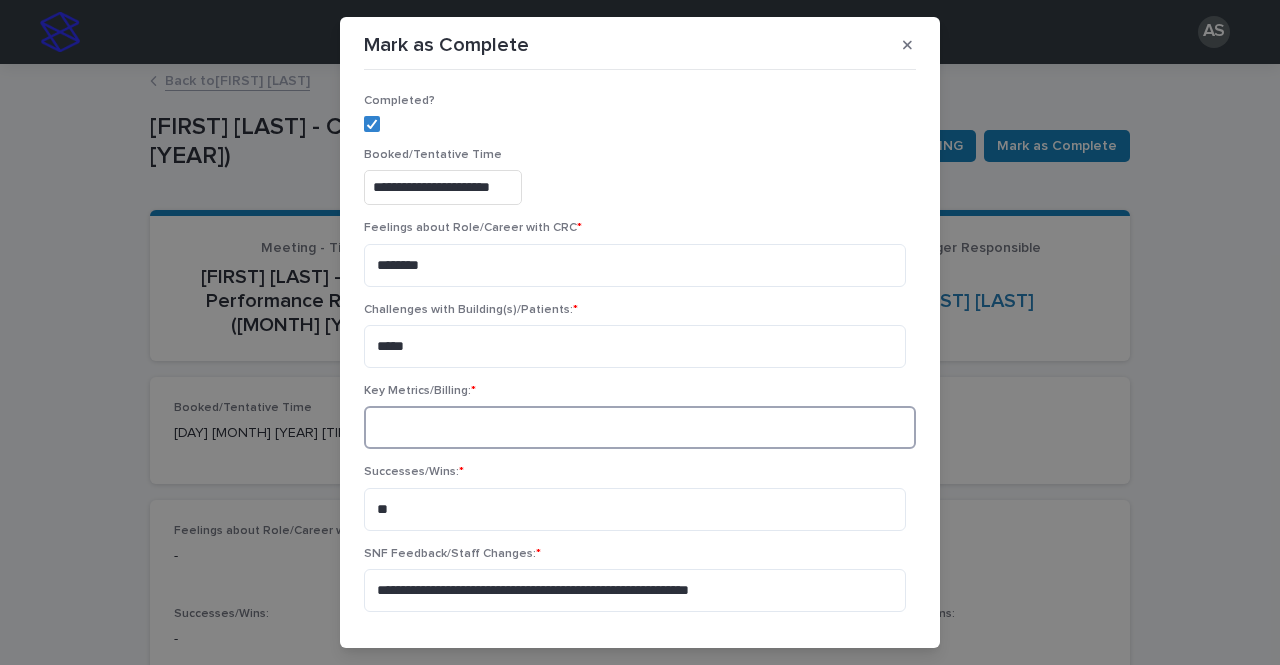 click at bounding box center (640, 427) 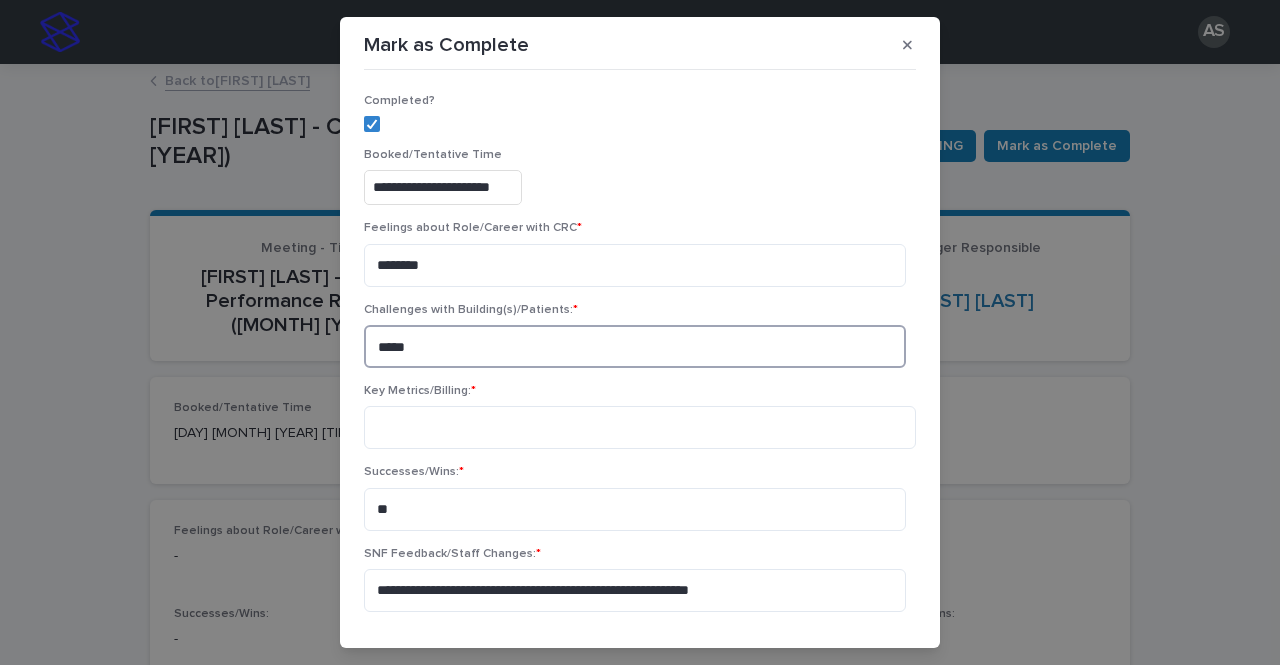 click on "****" at bounding box center (635, 346) 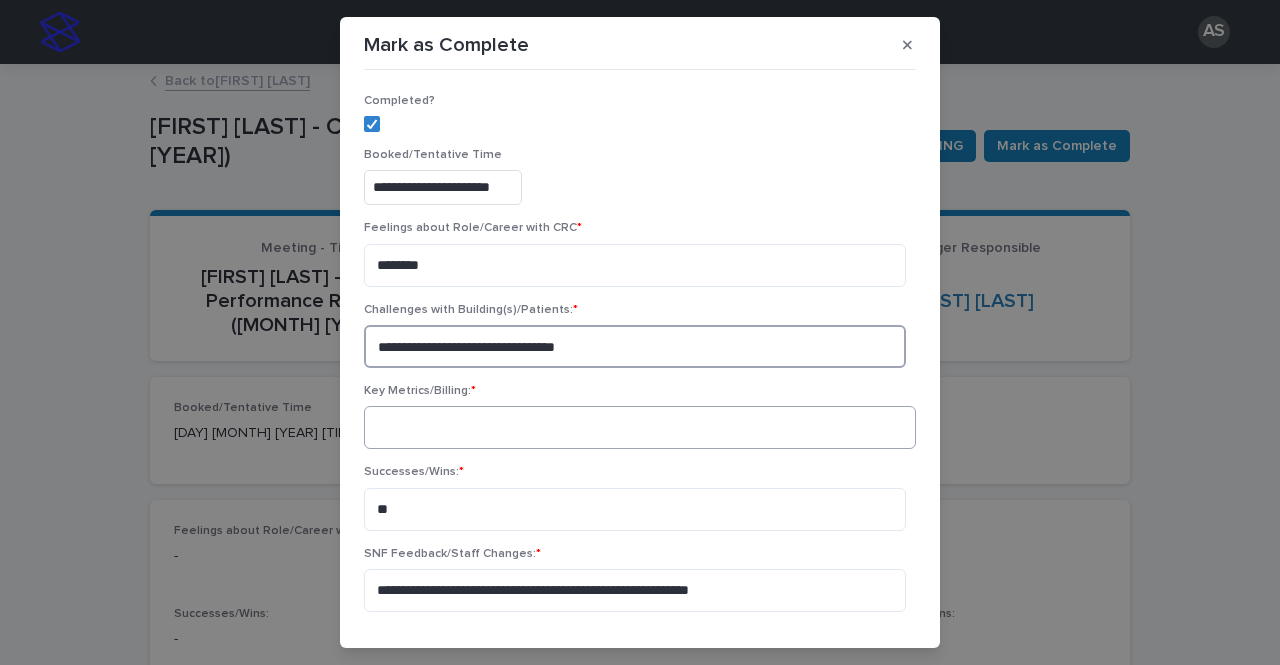 type on "**********" 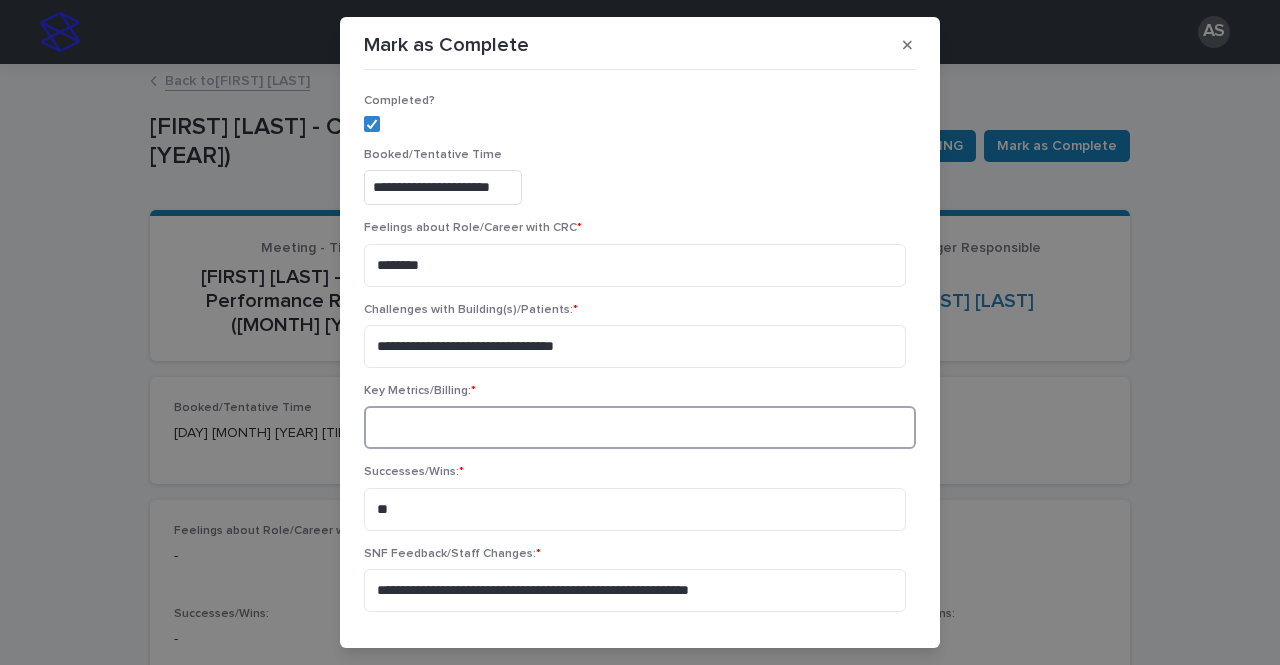 click at bounding box center (640, 427) 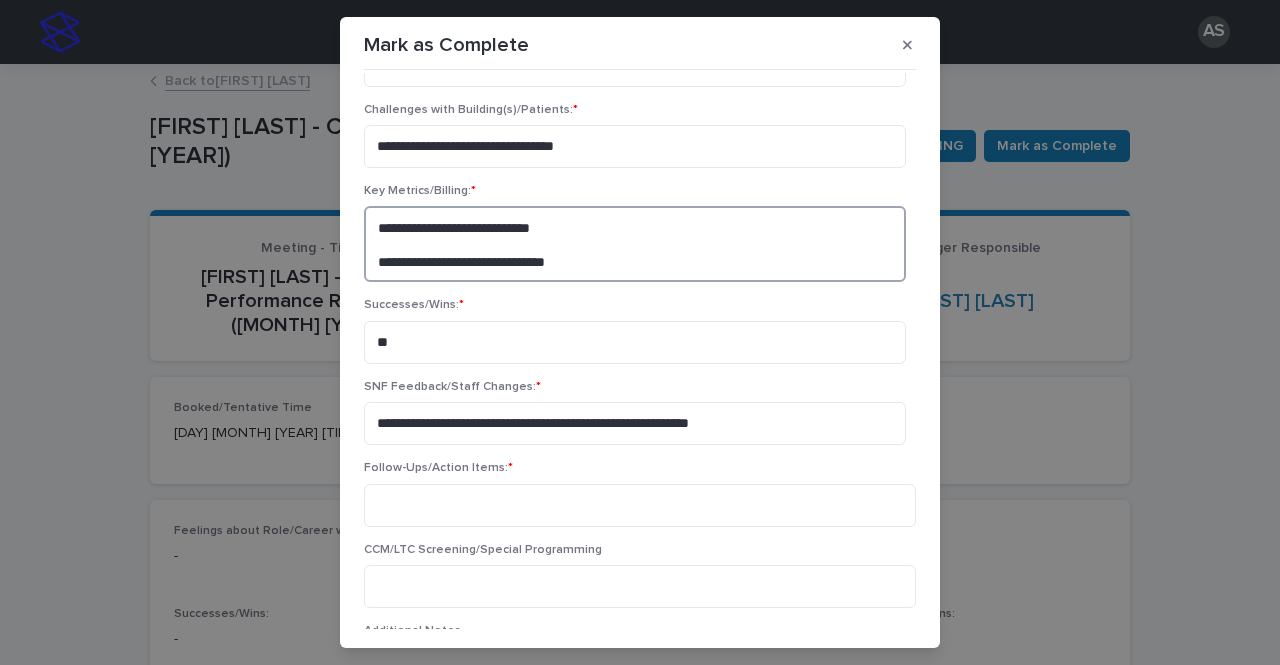 scroll, scrollTop: 300, scrollLeft: 0, axis: vertical 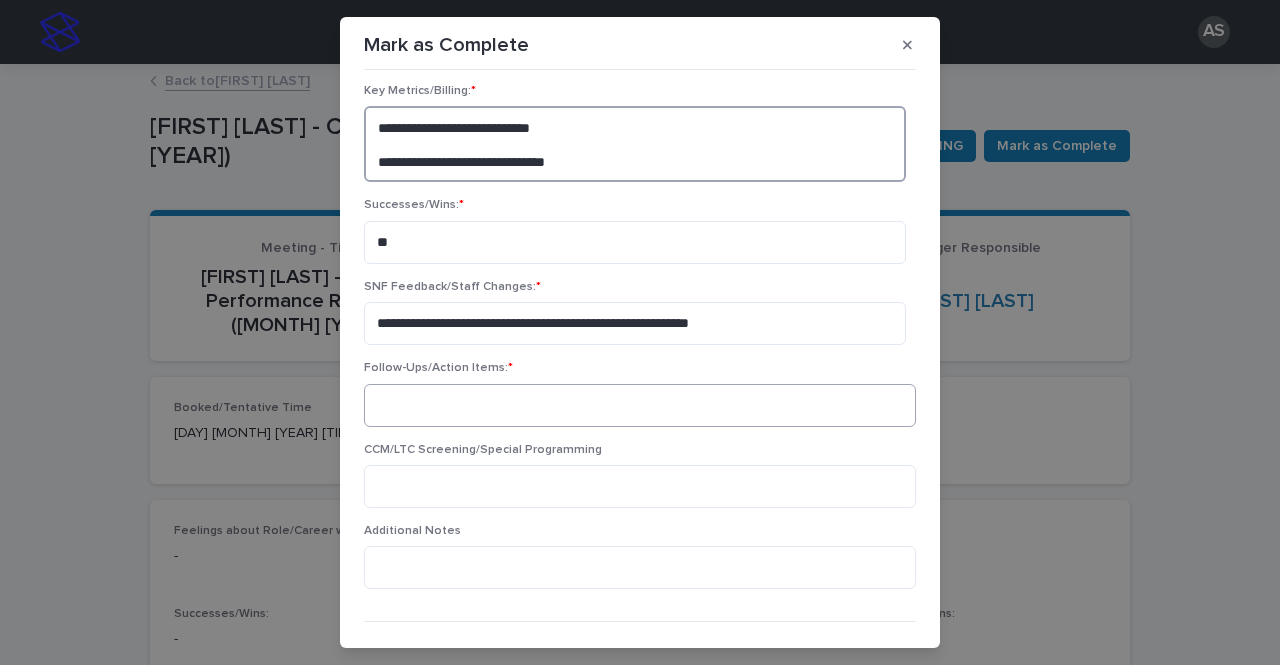 type on "**********" 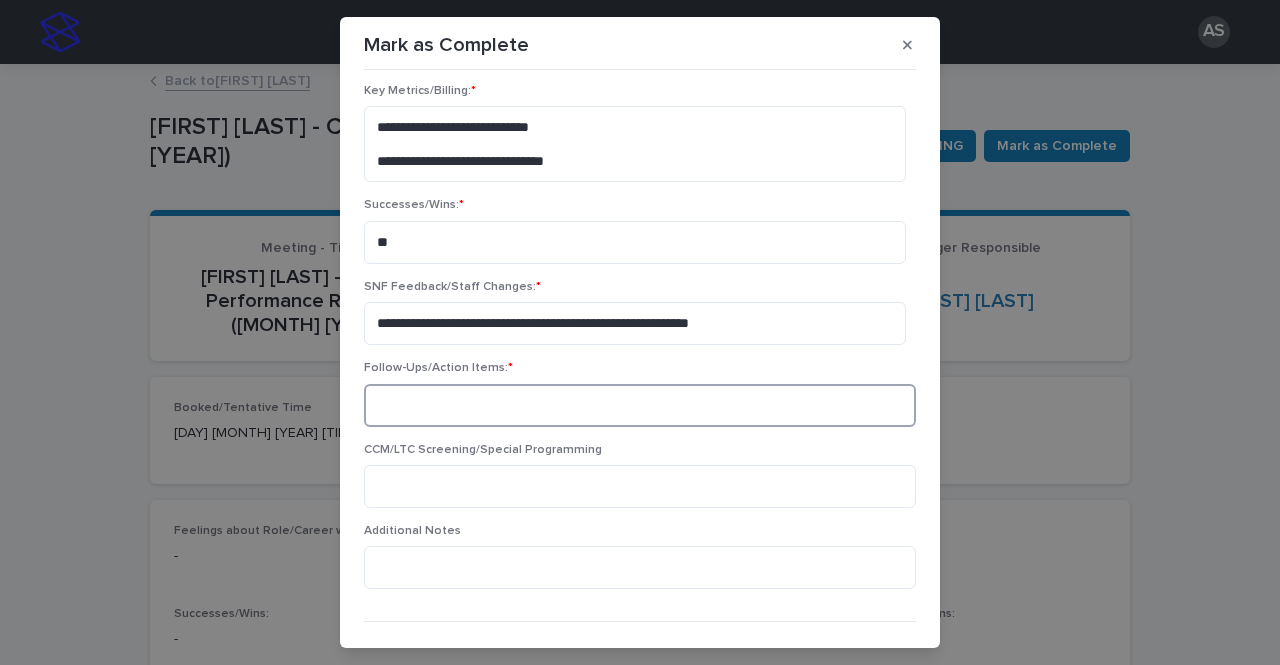 click at bounding box center (640, 405) 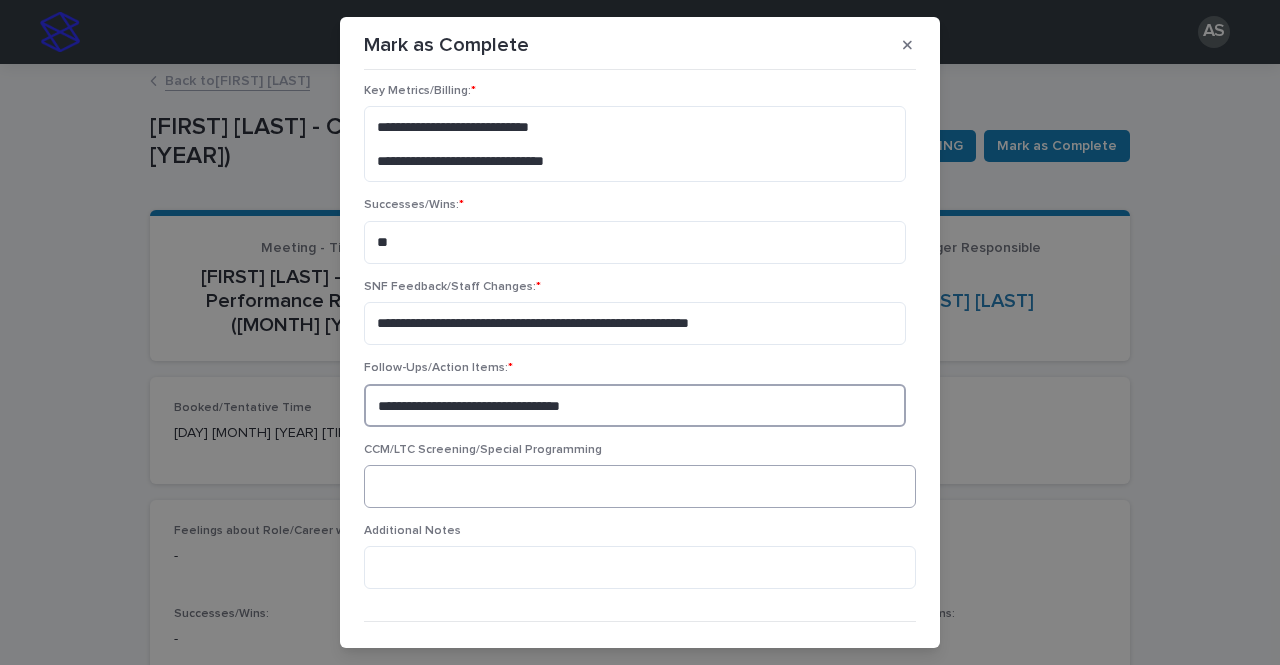 type on "**********" 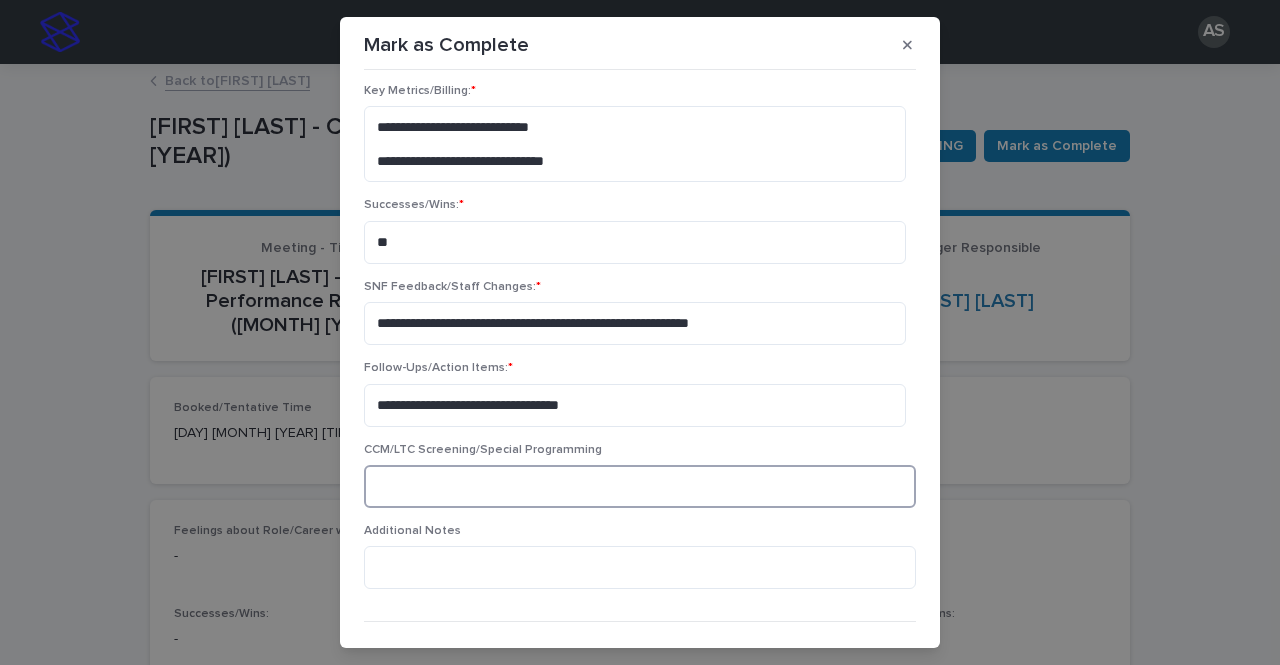 click at bounding box center (640, 486) 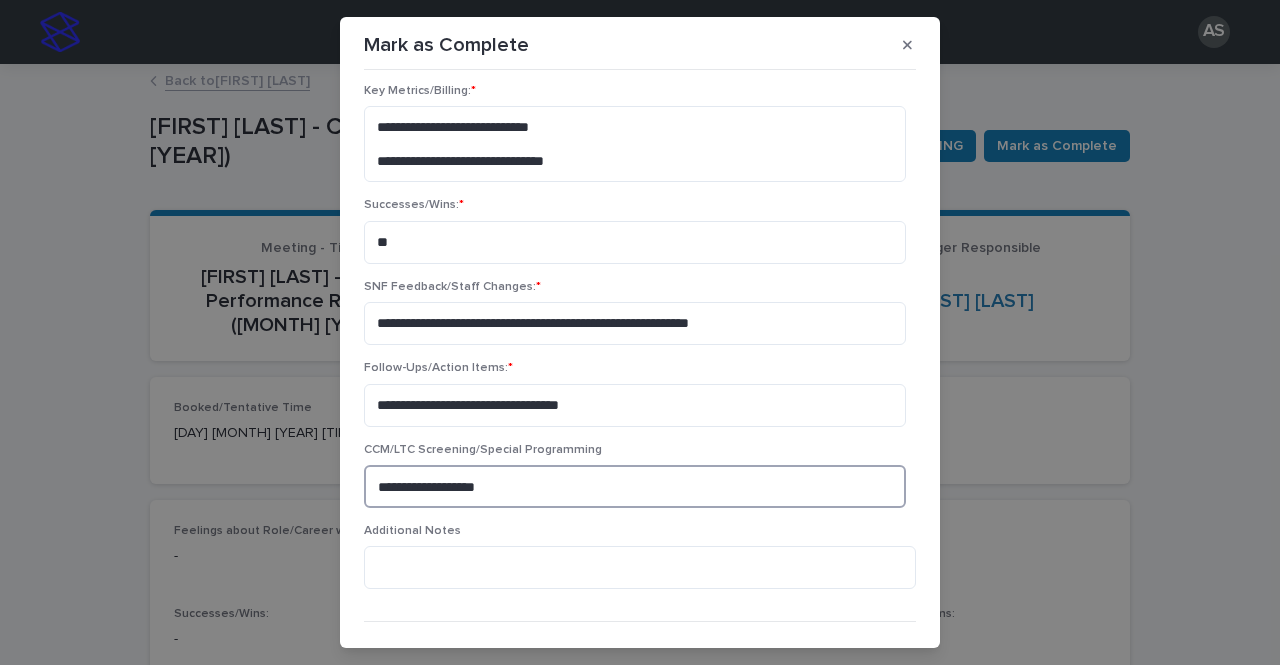 scroll, scrollTop: 341, scrollLeft: 0, axis: vertical 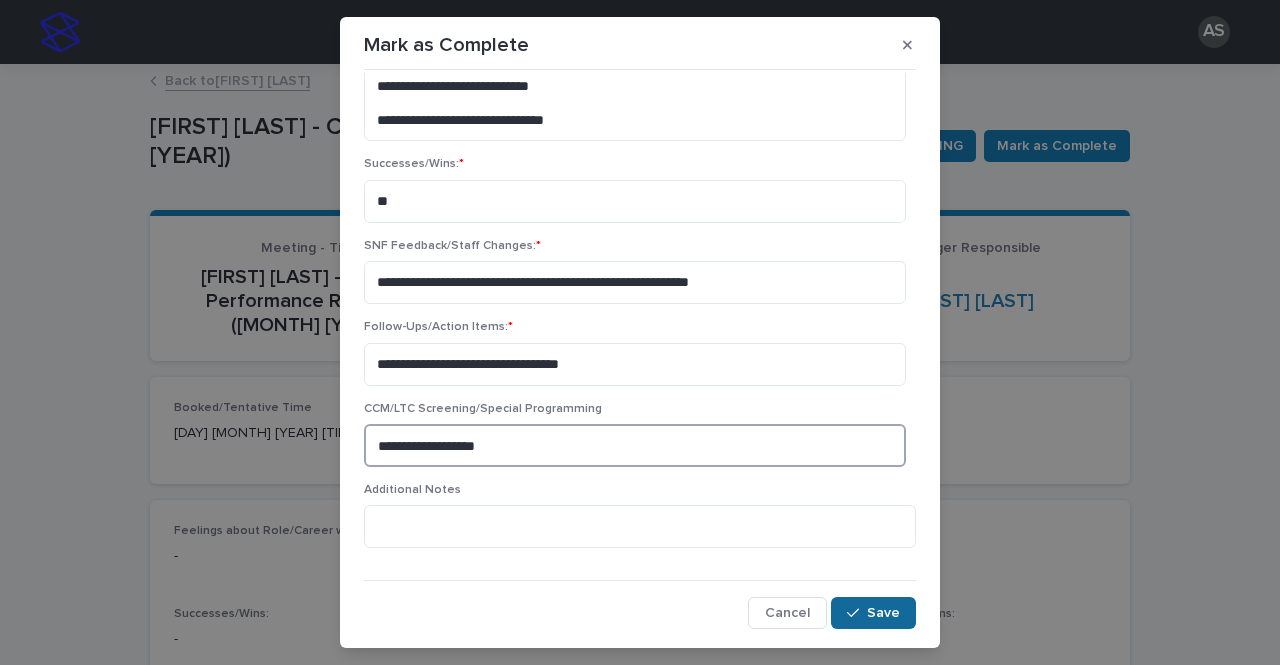 type on "**********" 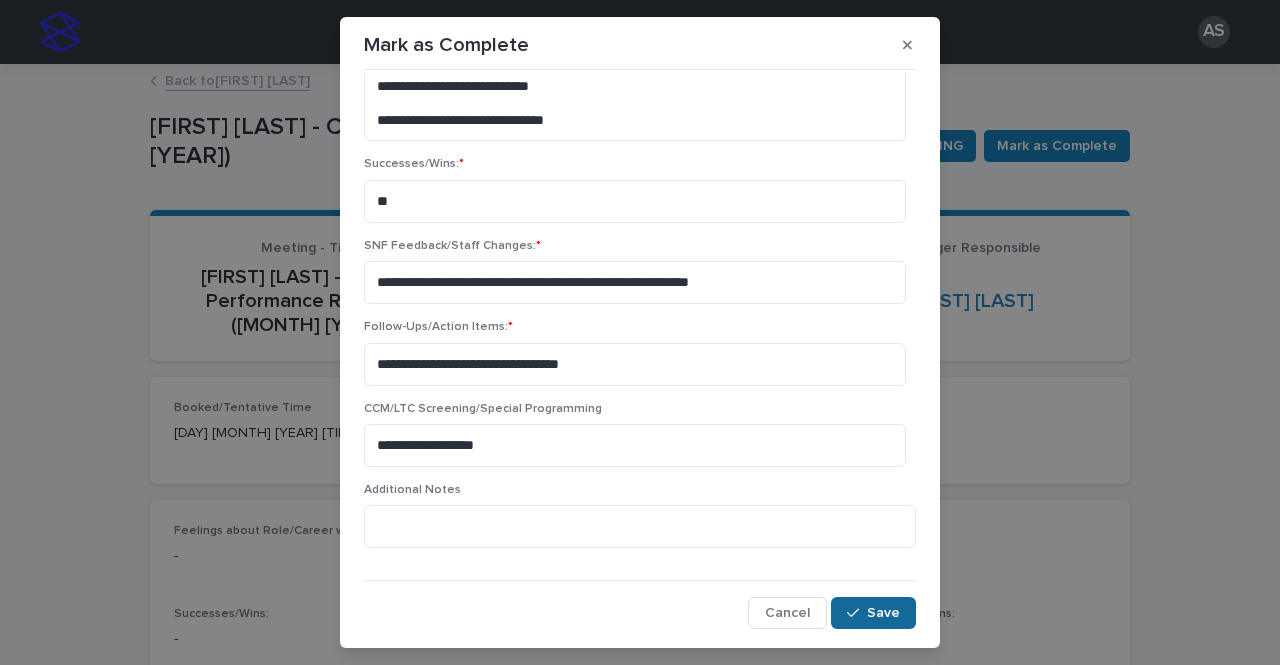 click on "Save" at bounding box center [883, 613] 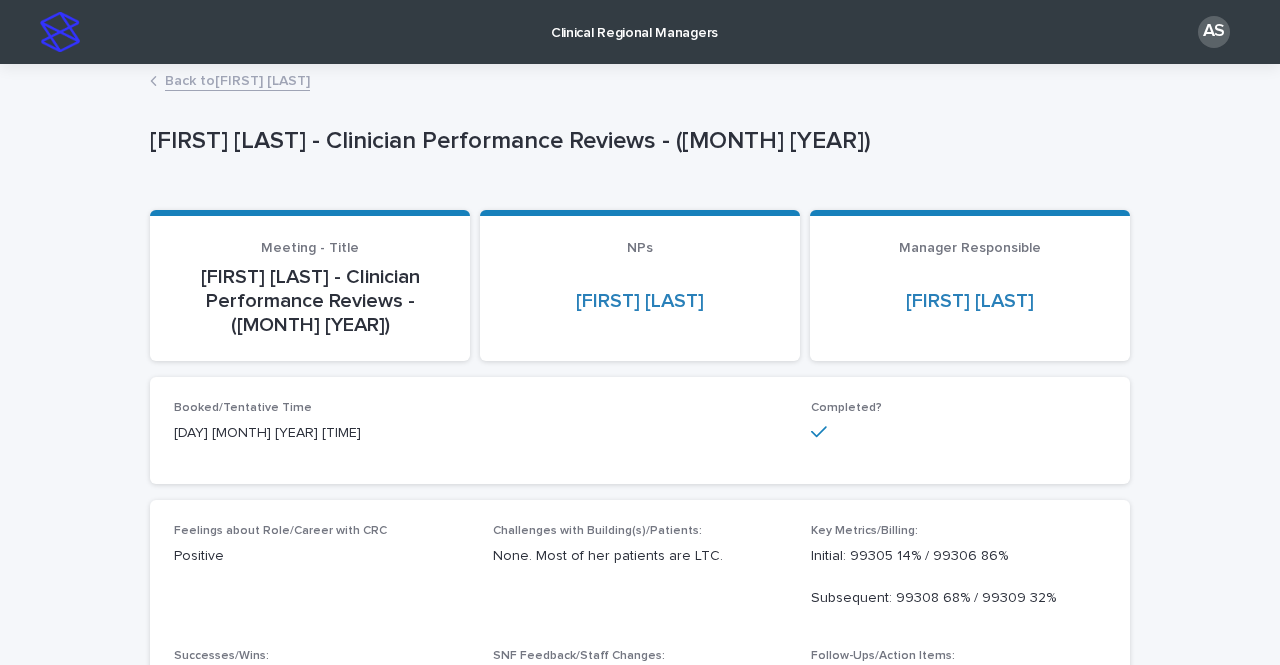 click at bounding box center [60, 32] 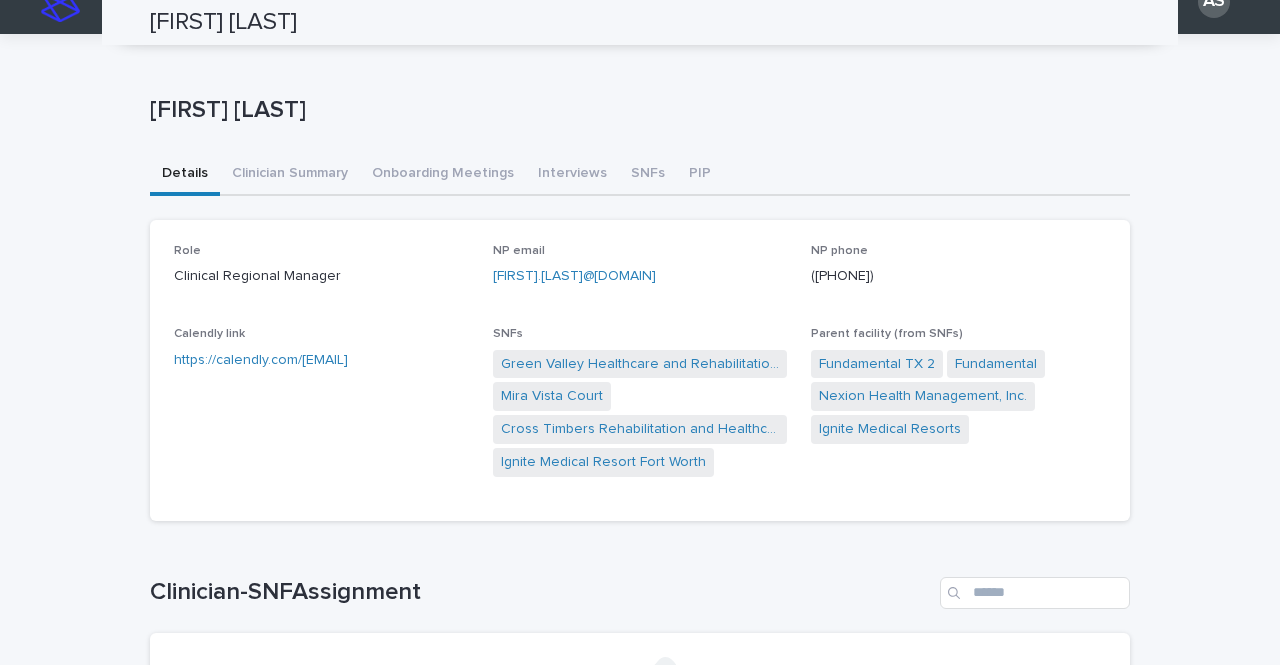 scroll, scrollTop: 0, scrollLeft: 0, axis: both 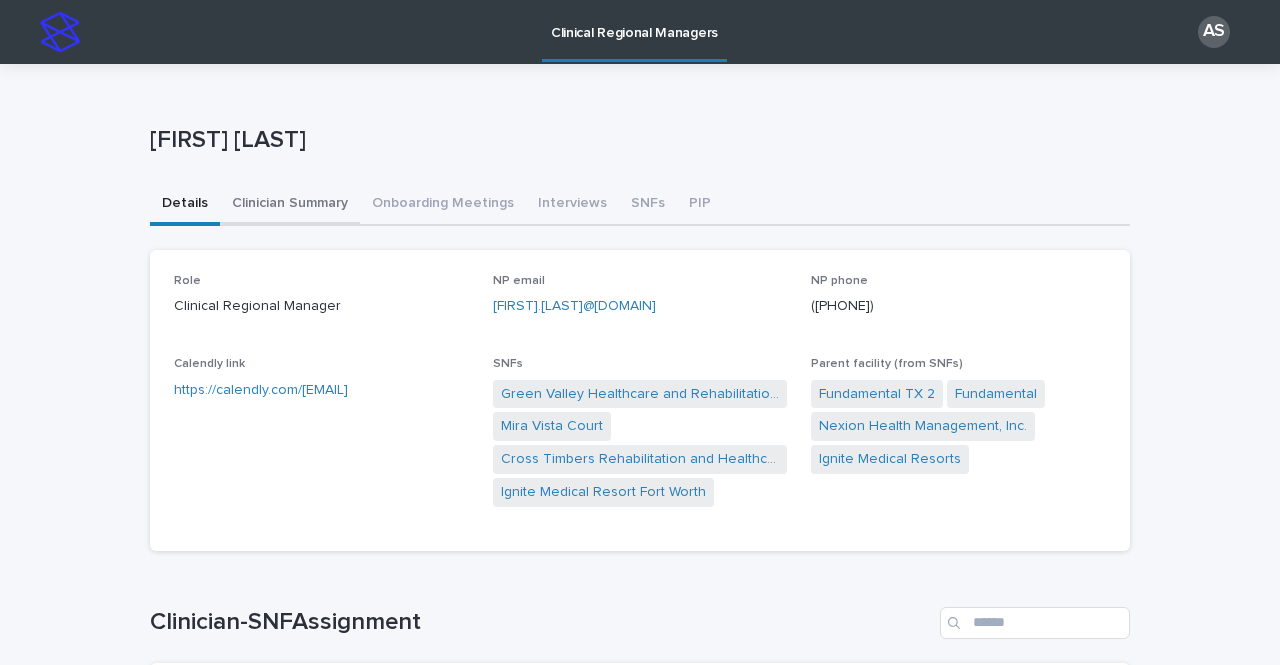 click on "Clinician Summary" at bounding box center [290, 205] 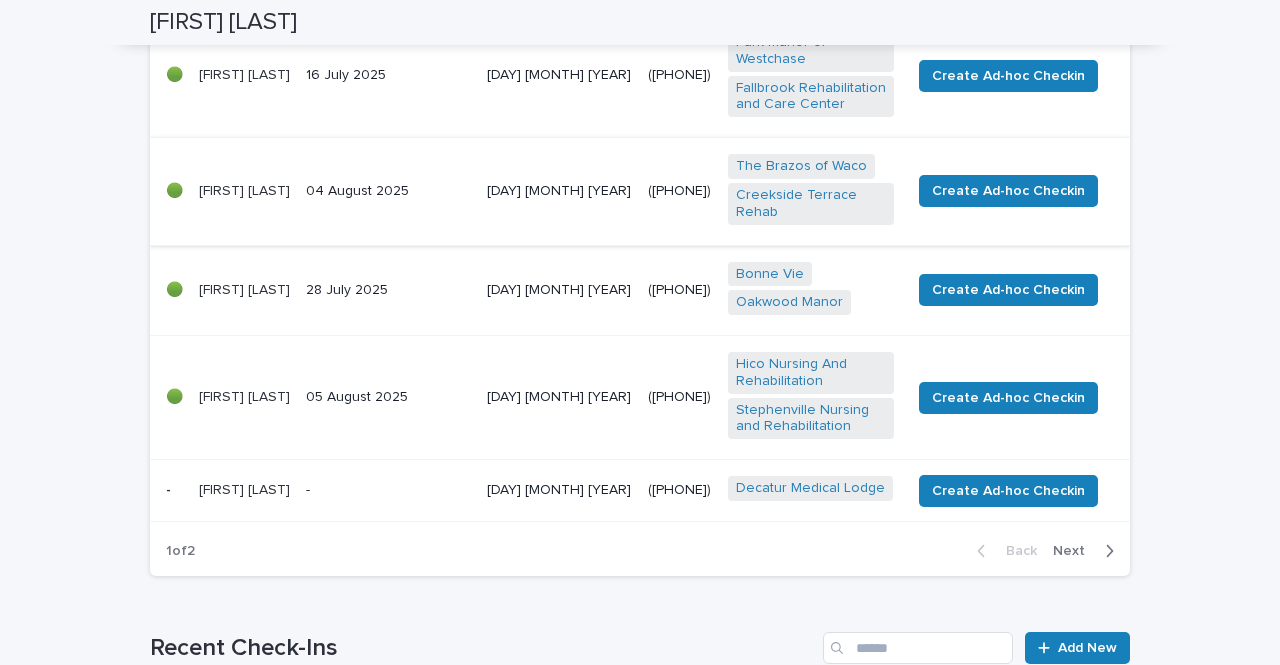 scroll, scrollTop: 1100, scrollLeft: 0, axis: vertical 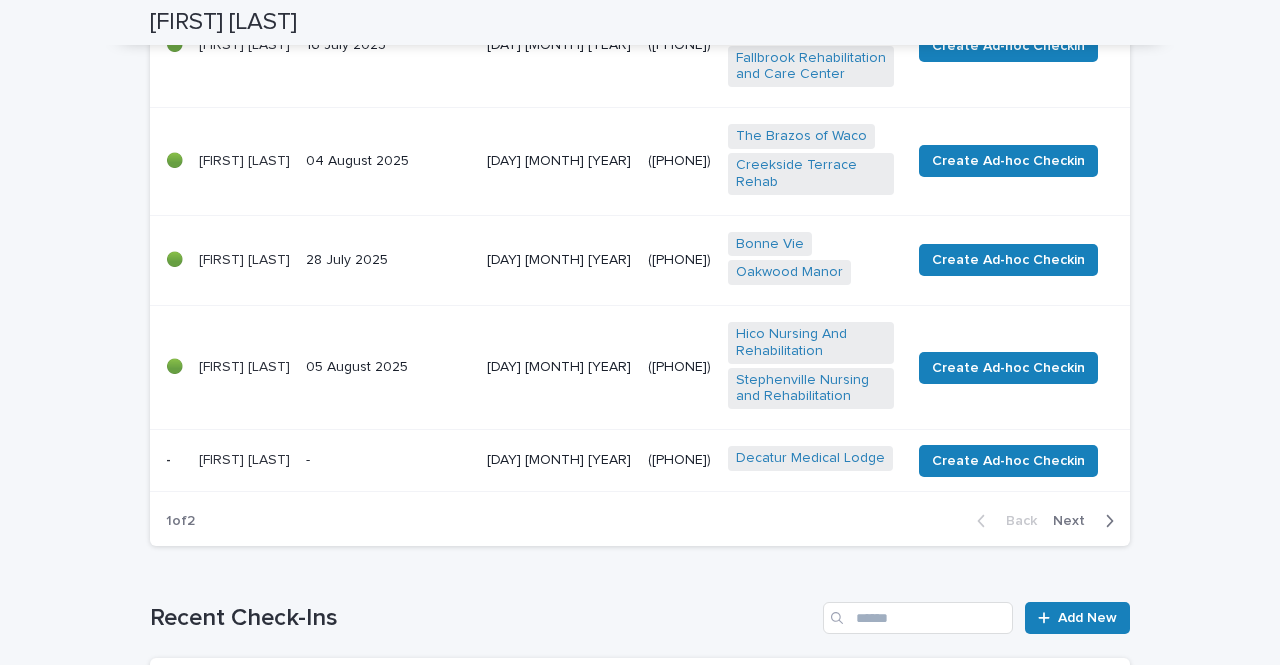 click on "-" at bounding box center [388, 460] 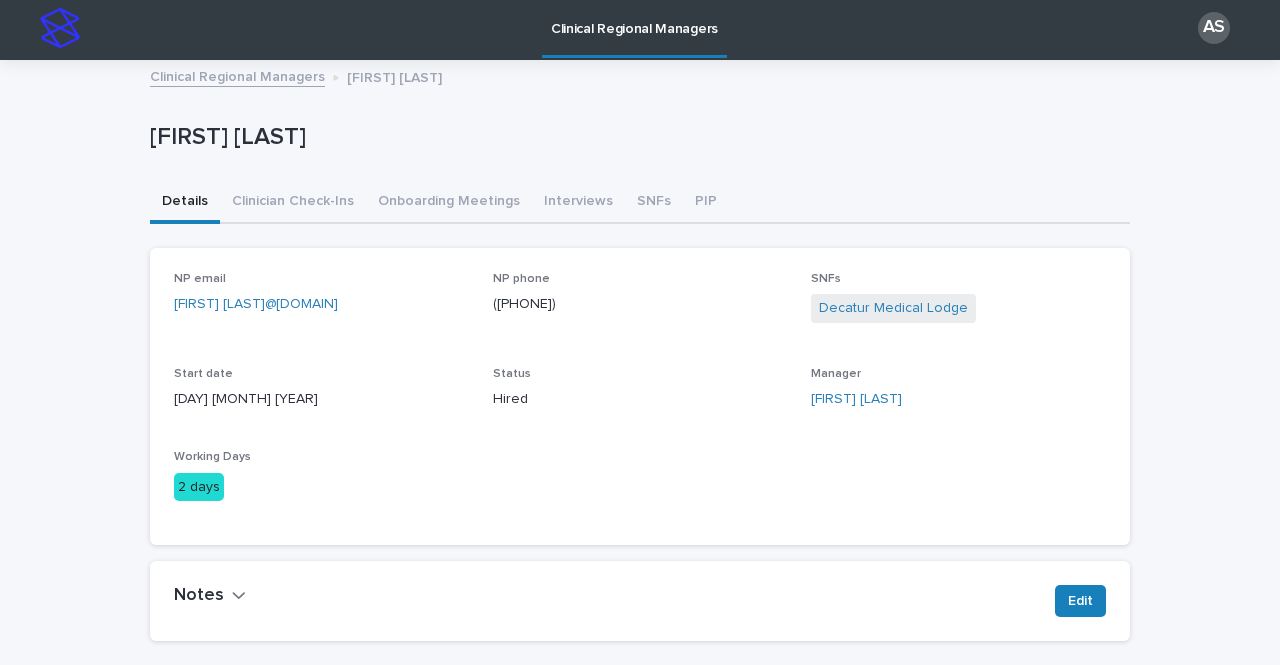 scroll, scrollTop: 0, scrollLeft: 0, axis: both 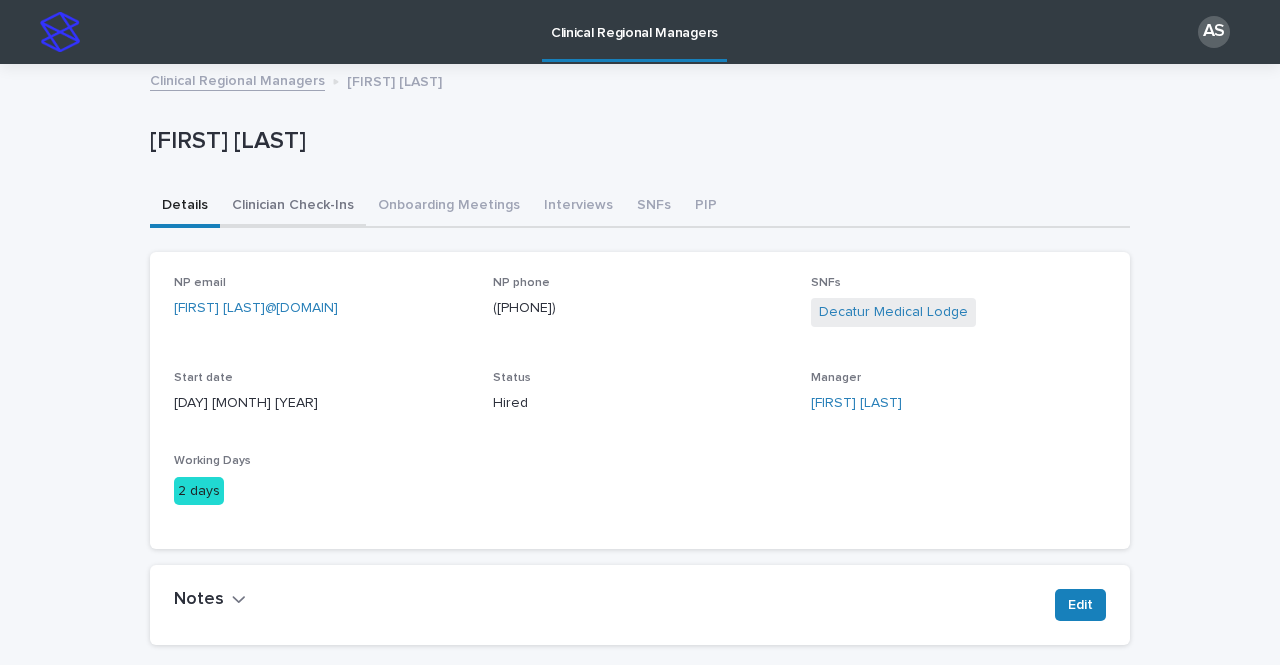 click on "Clinician Check-Ins" at bounding box center [293, 207] 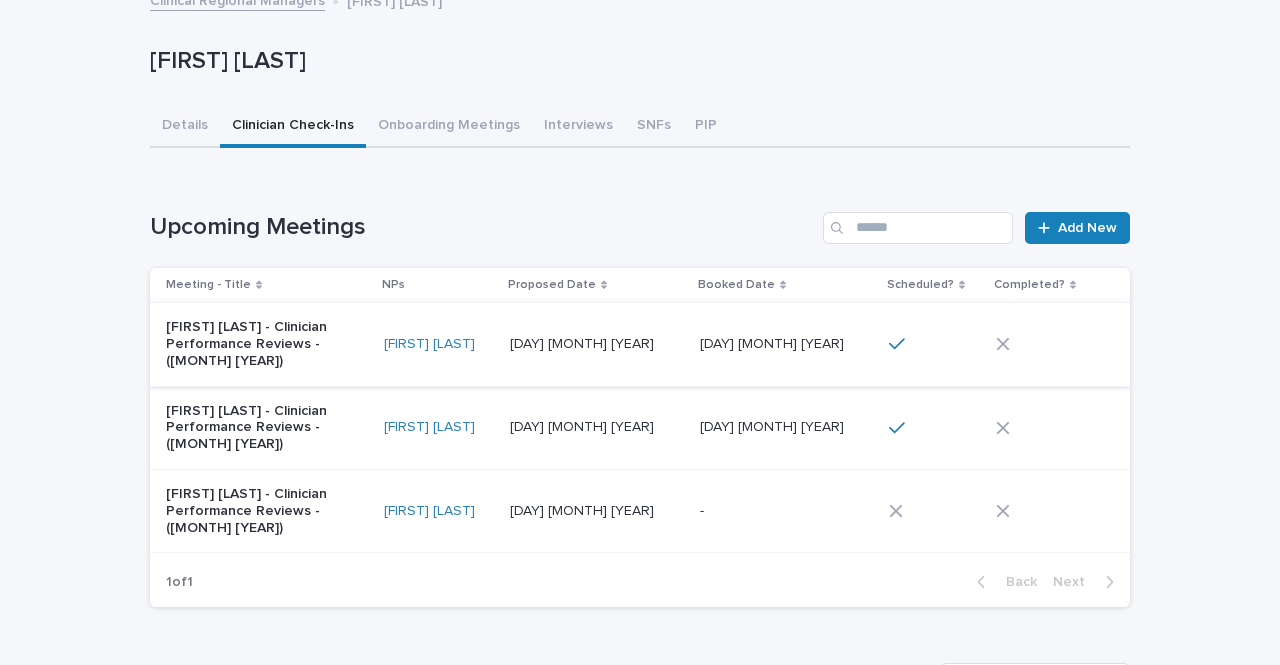 scroll, scrollTop: 100, scrollLeft: 0, axis: vertical 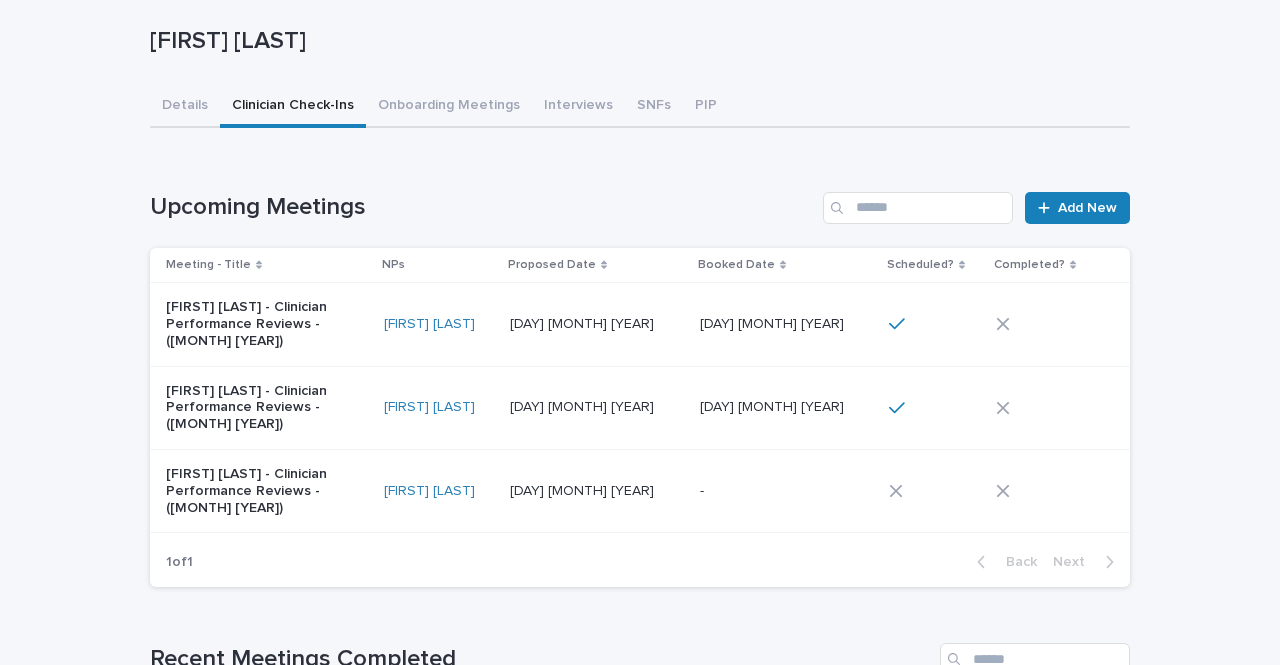 click on "[FIRST] [LAST]" at bounding box center (439, 407) 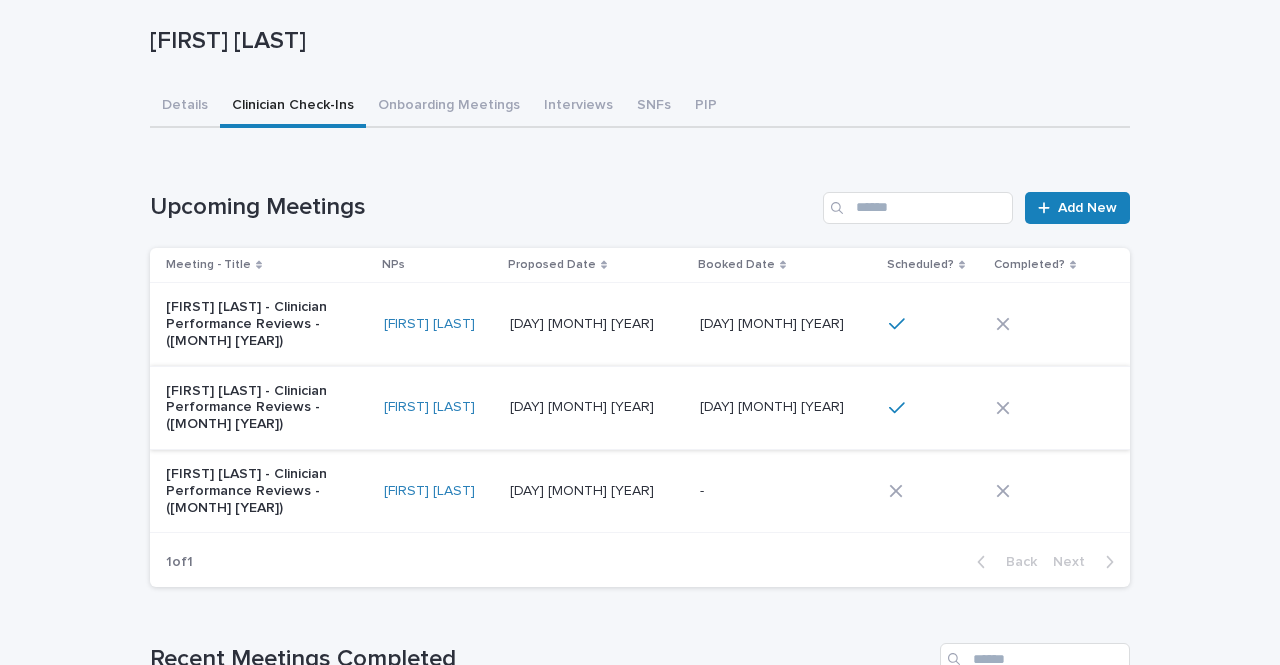 scroll, scrollTop: 0, scrollLeft: 0, axis: both 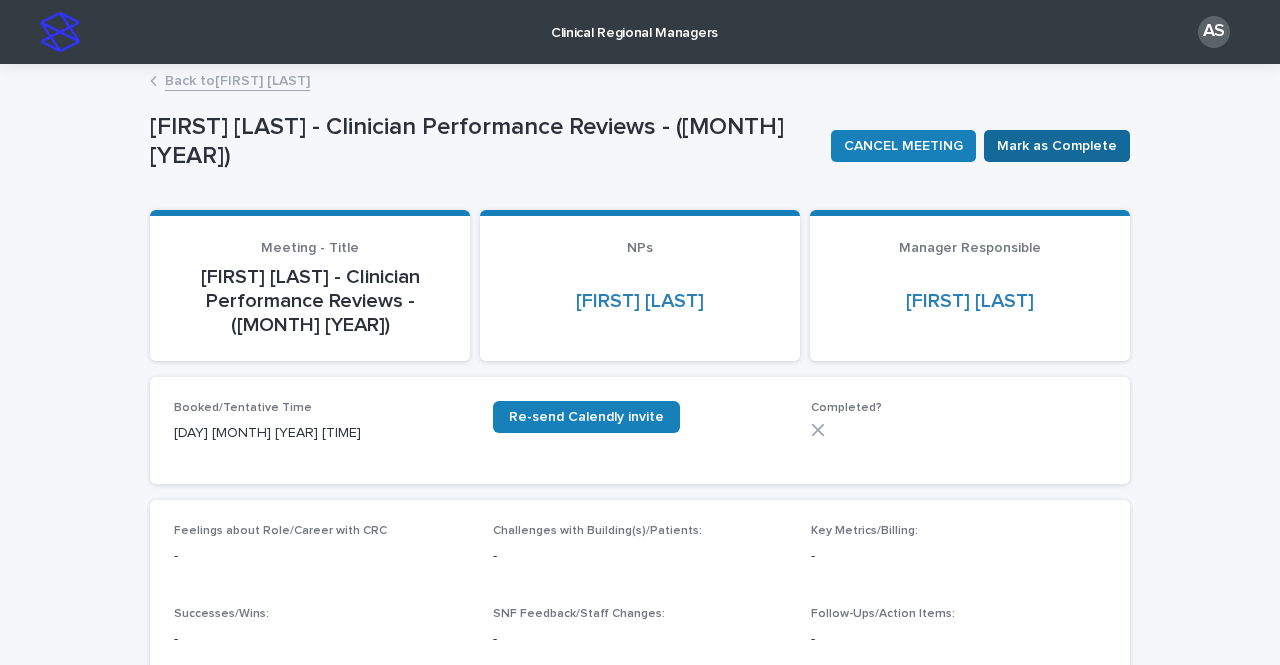 click on "Mark as Complete" at bounding box center (1057, 146) 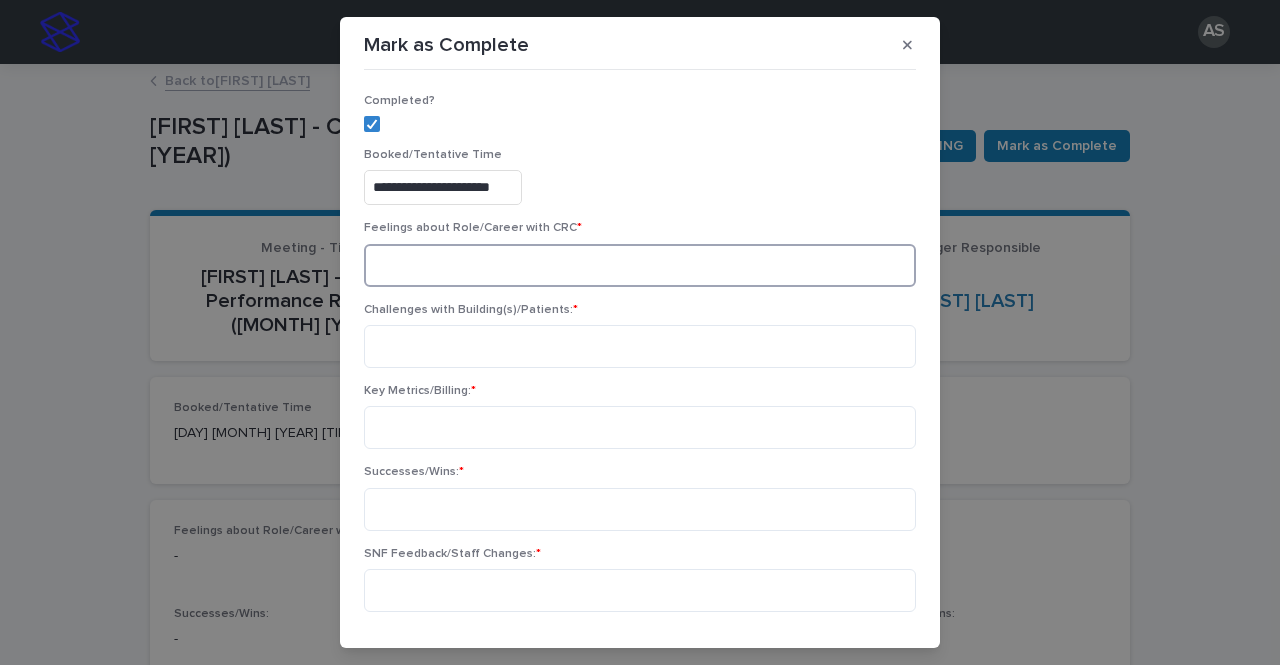 click at bounding box center (640, 265) 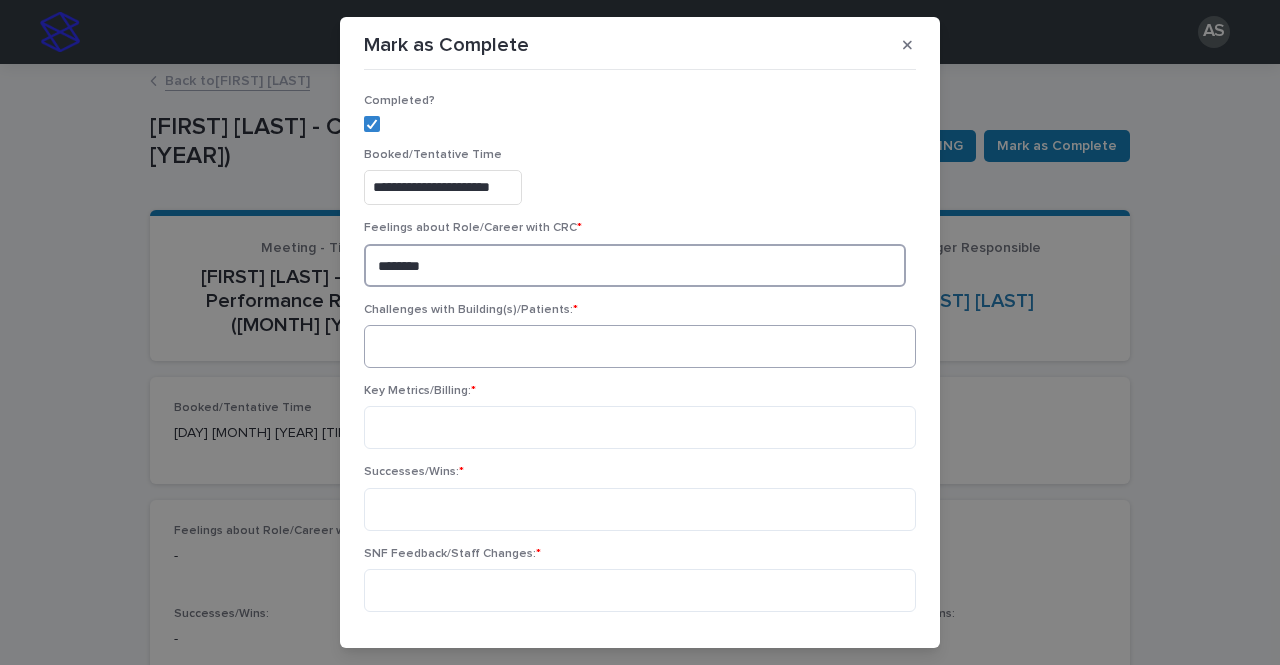 type on "********" 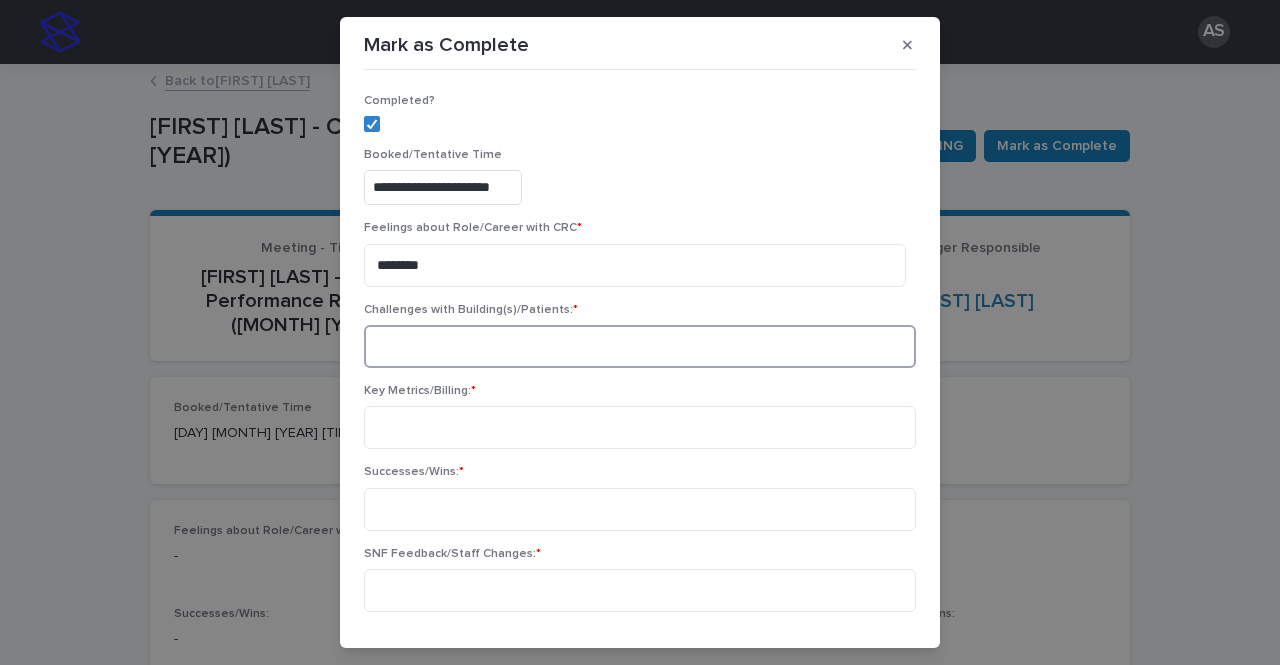 click at bounding box center [640, 346] 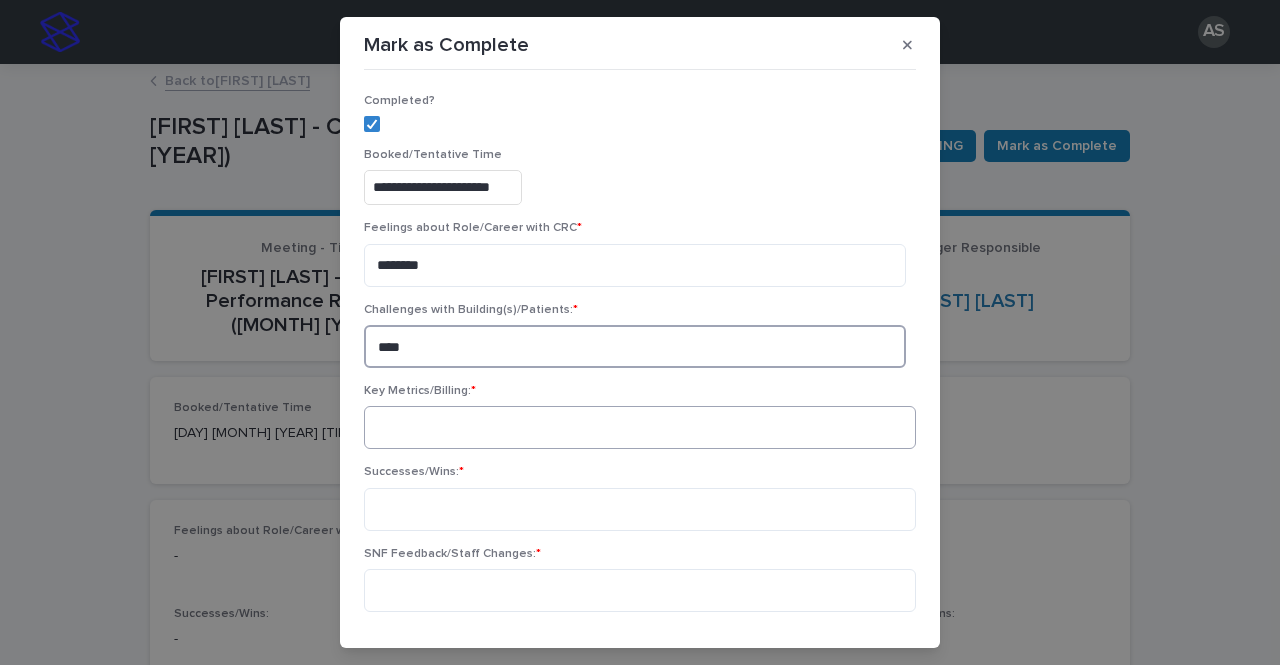 type on "****" 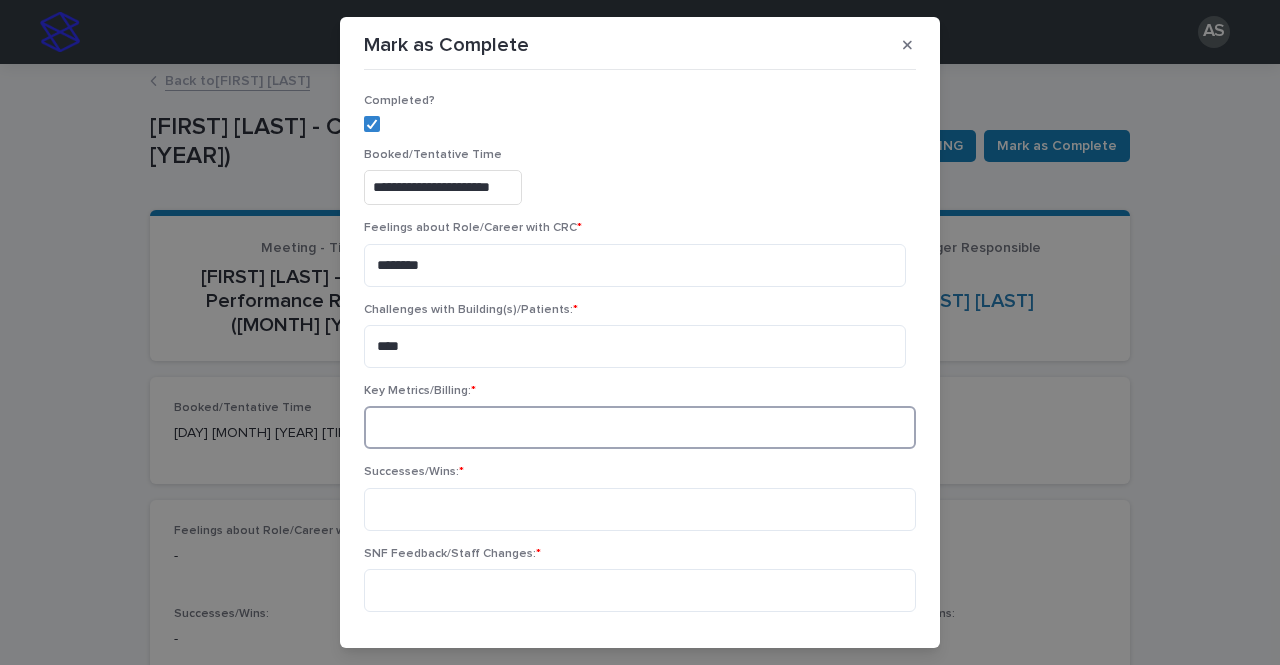 click at bounding box center (640, 427) 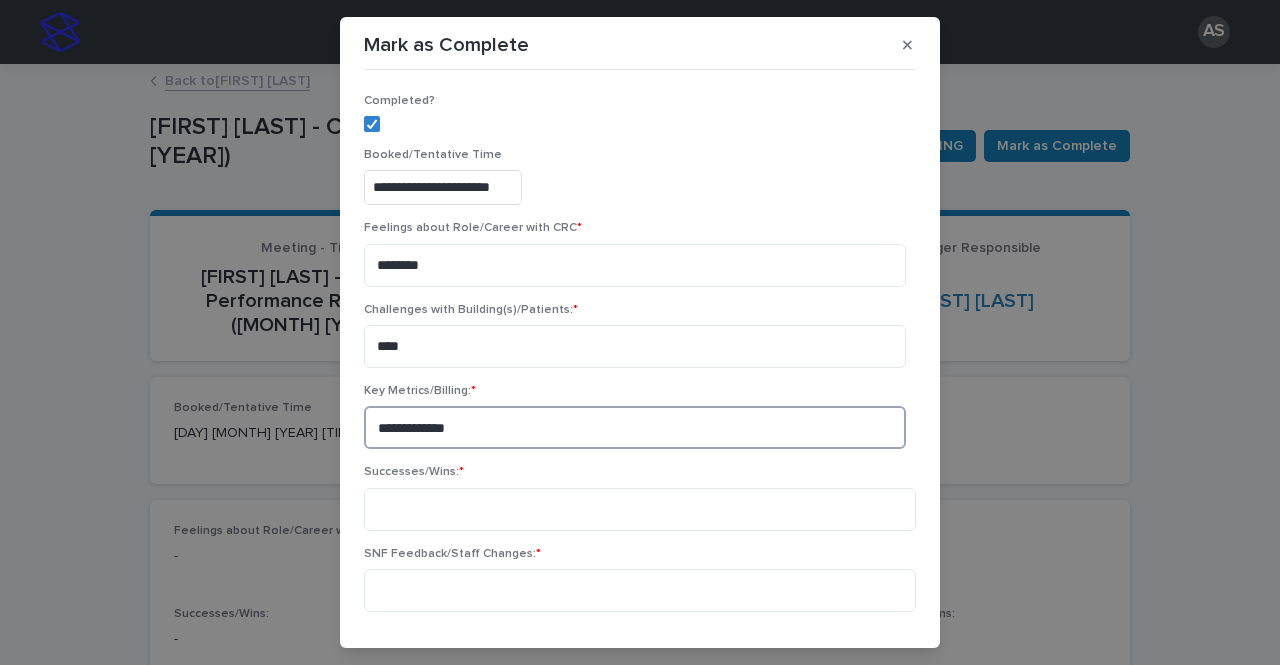 click on "**********" at bounding box center [635, 427] 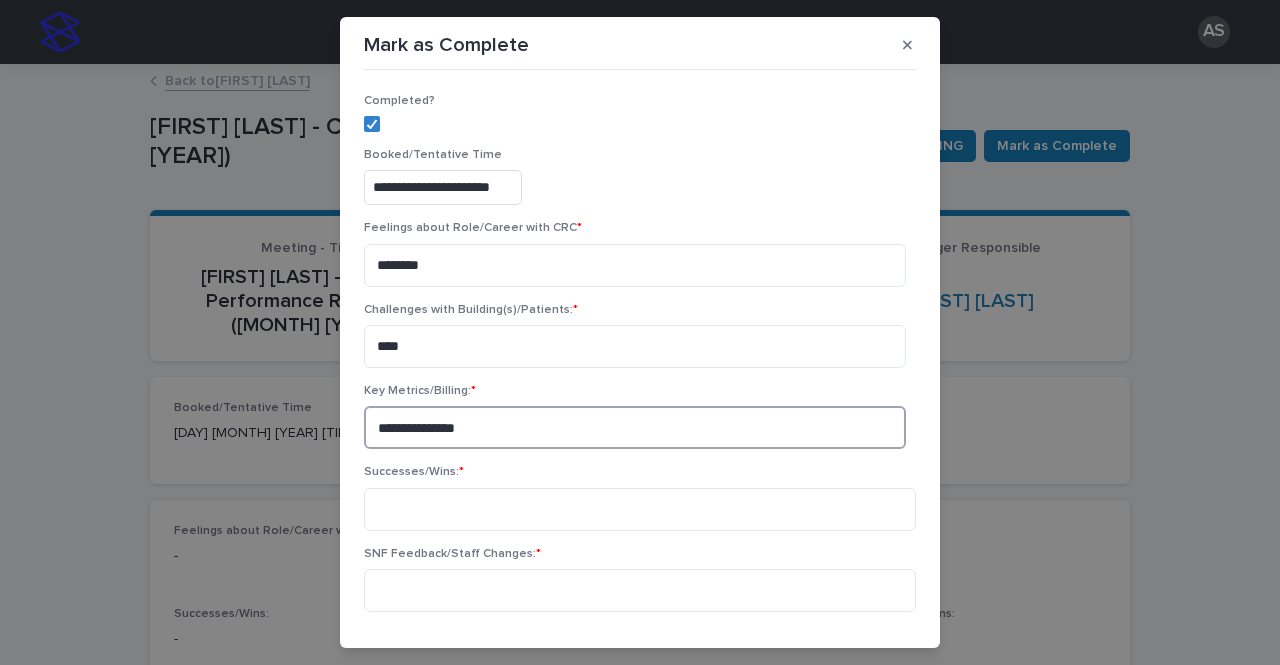 click on "**********" at bounding box center [635, 427] 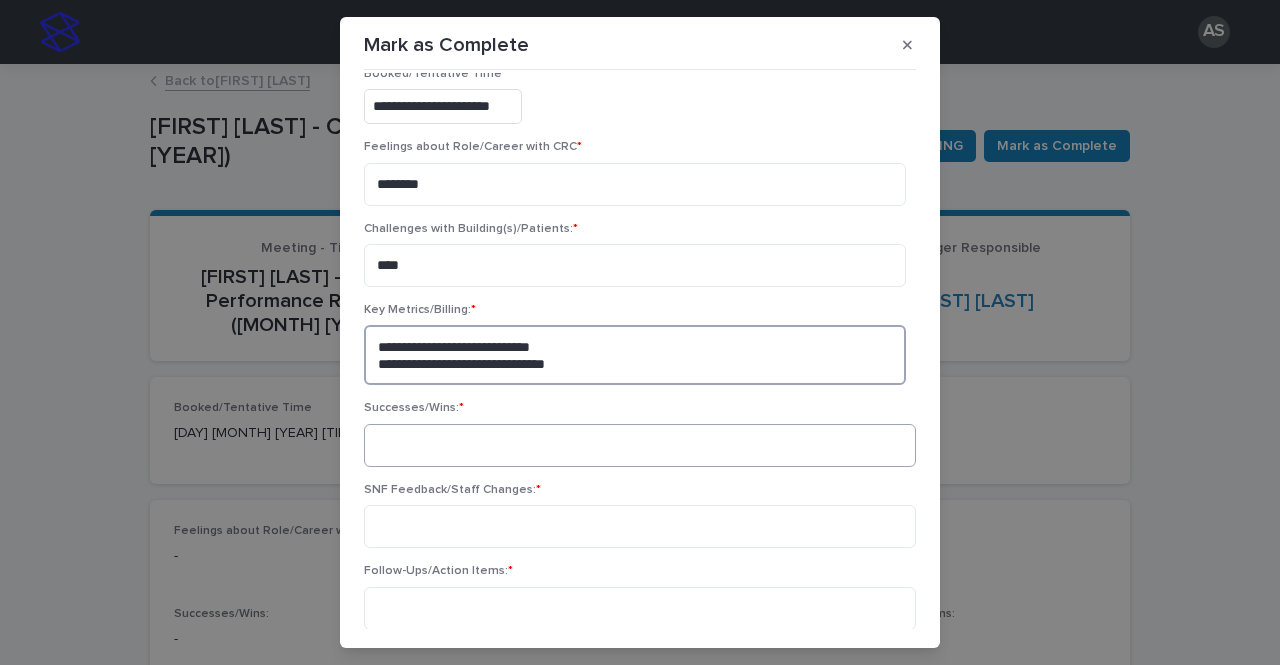 scroll, scrollTop: 100, scrollLeft: 0, axis: vertical 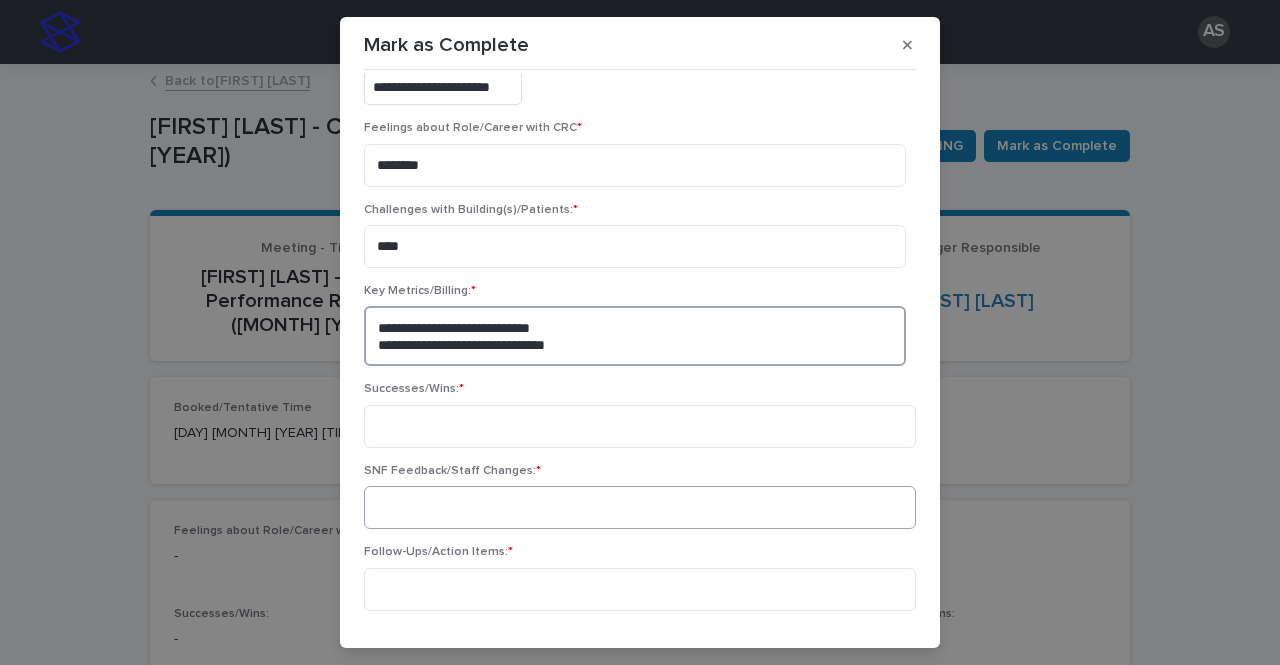 type on "**********" 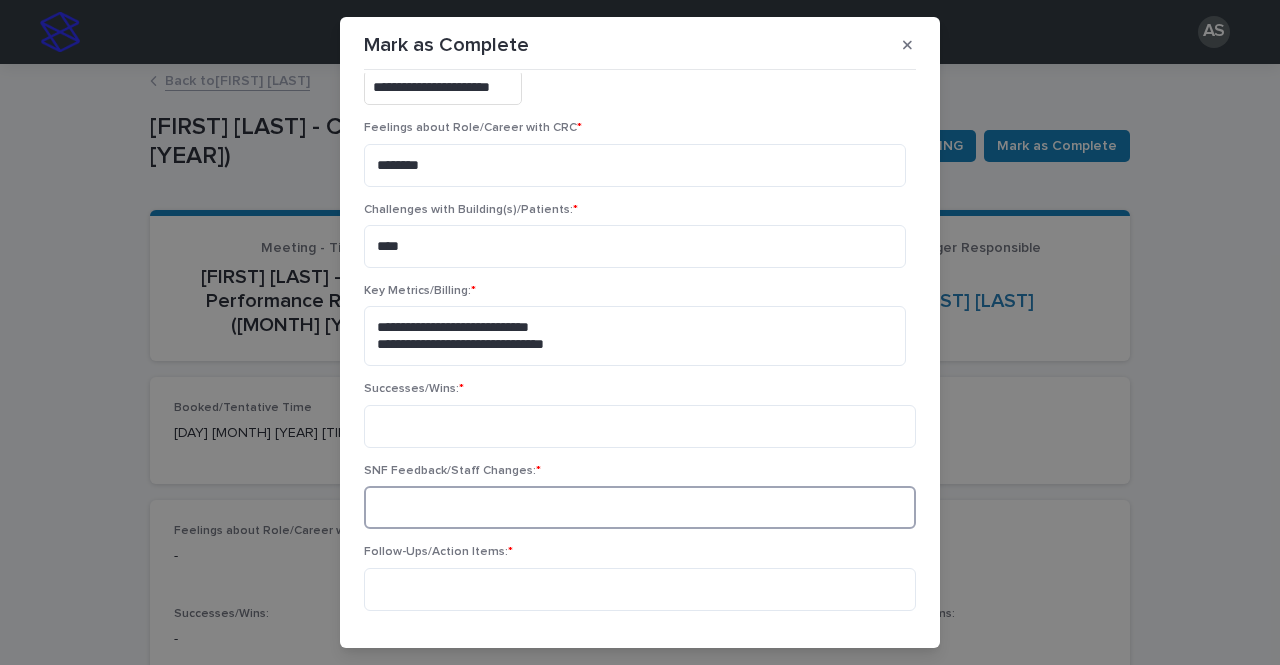 click at bounding box center [640, 507] 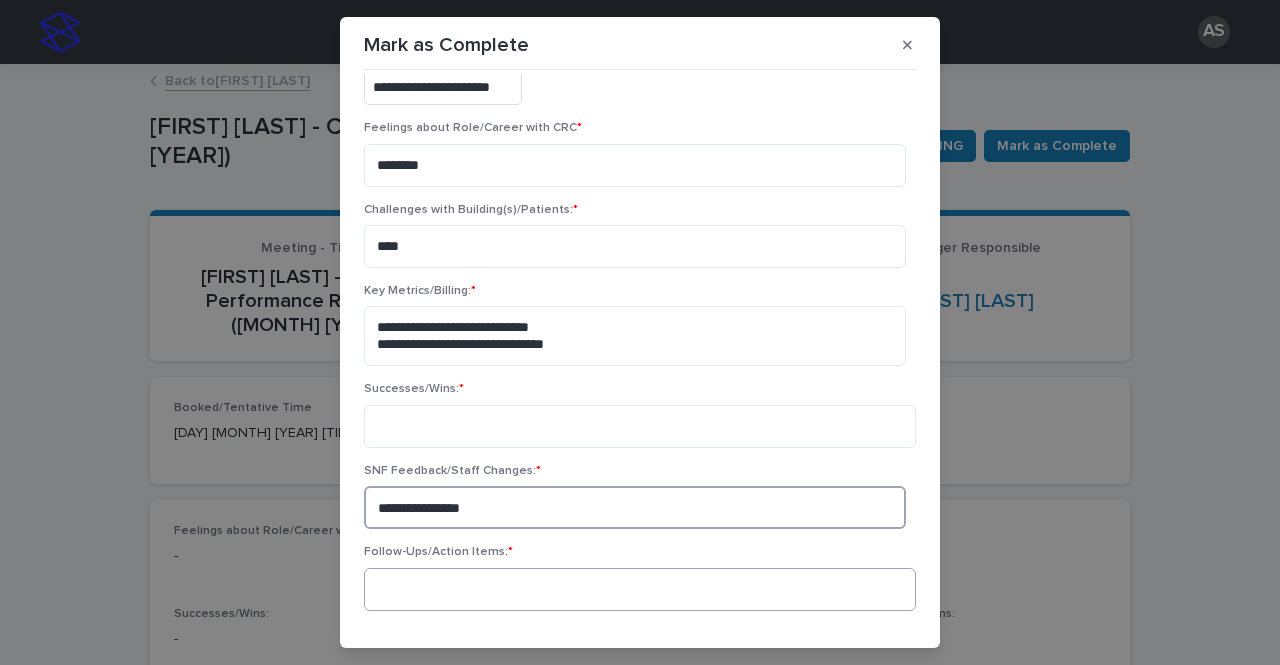 type on "**********" 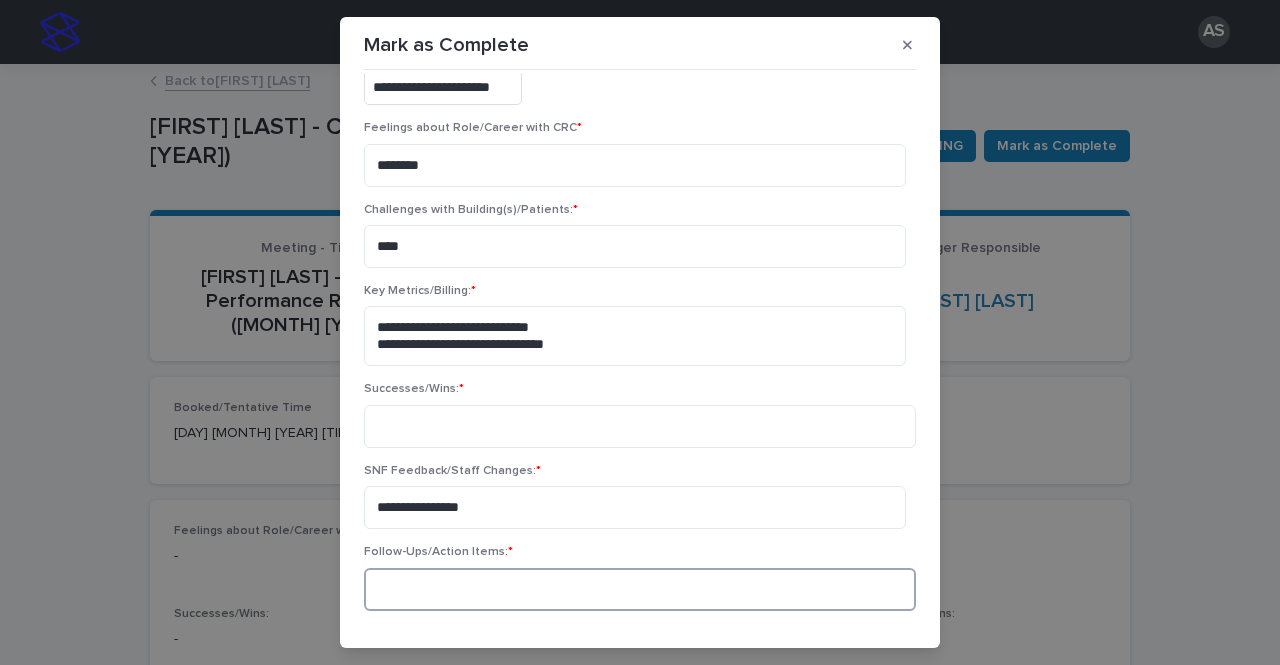 click at bounding box center (640, 589) 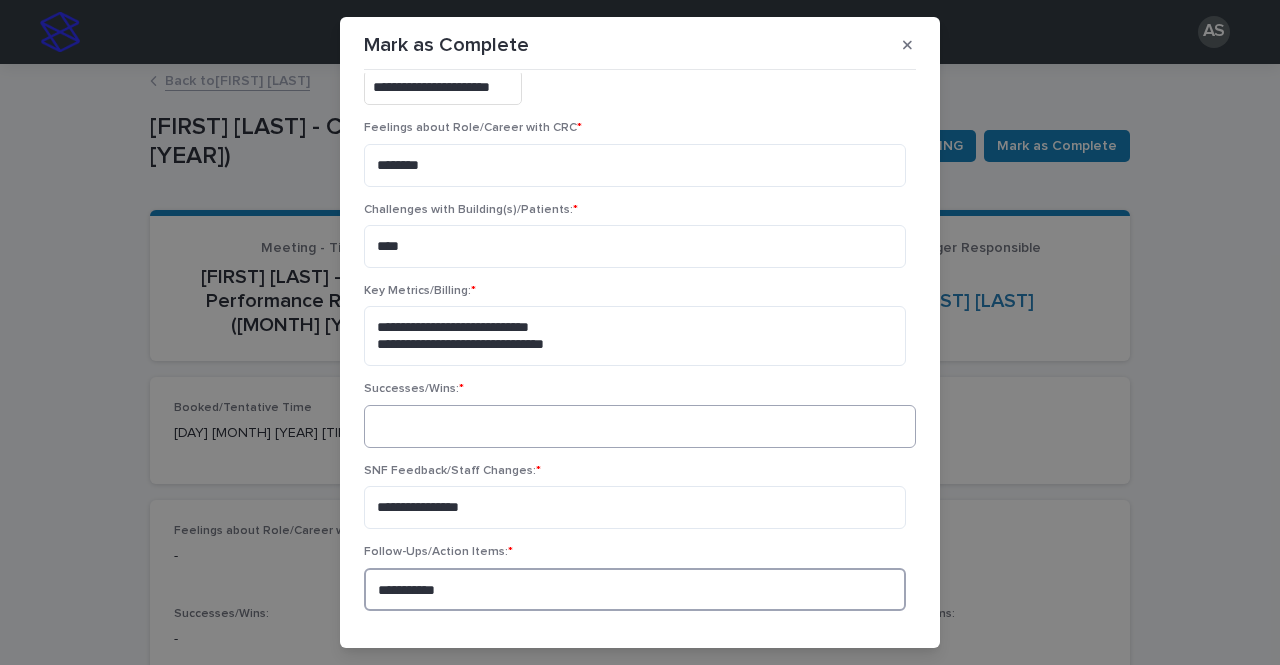 type on "**********" 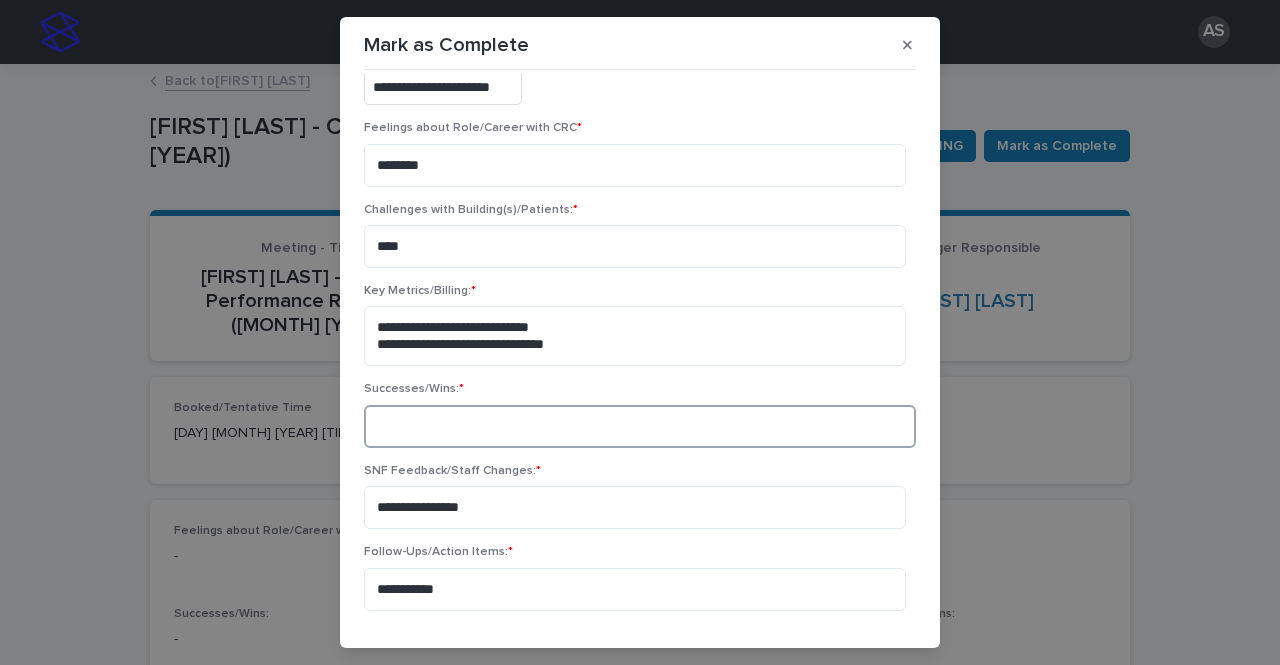 click at bounding box center [640, 426] 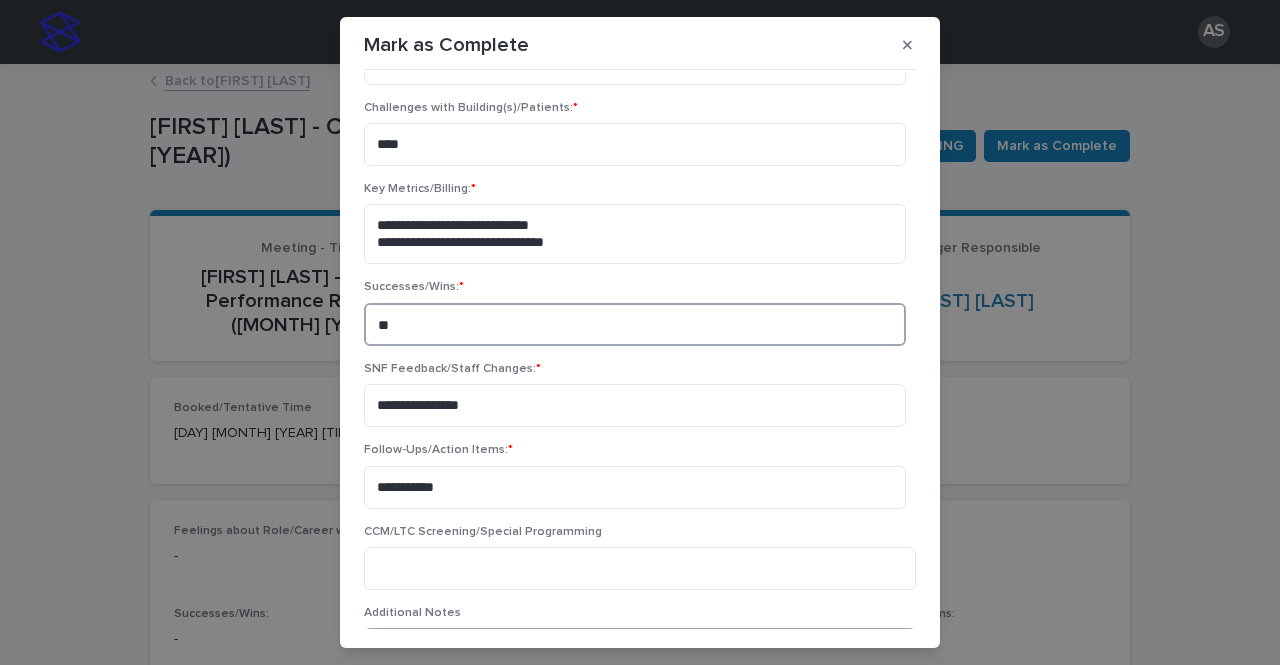 scroll, scrollTop: 300, scrollLeft: 0, axis: vertical 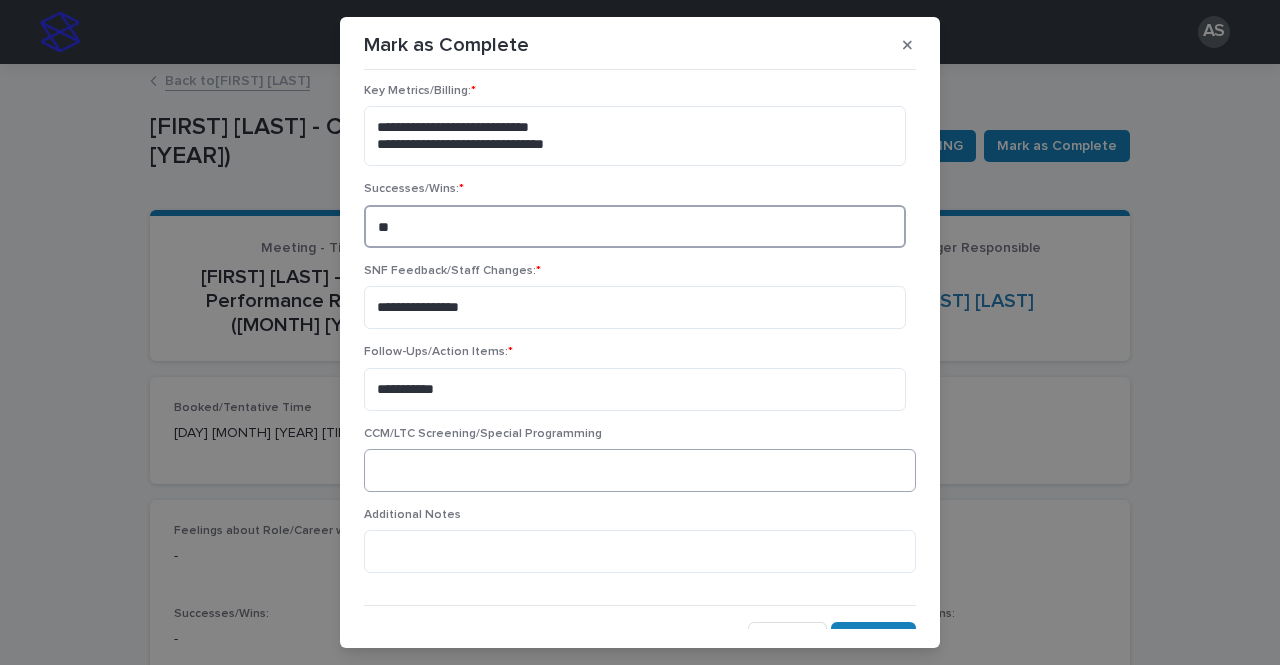 type on "**" 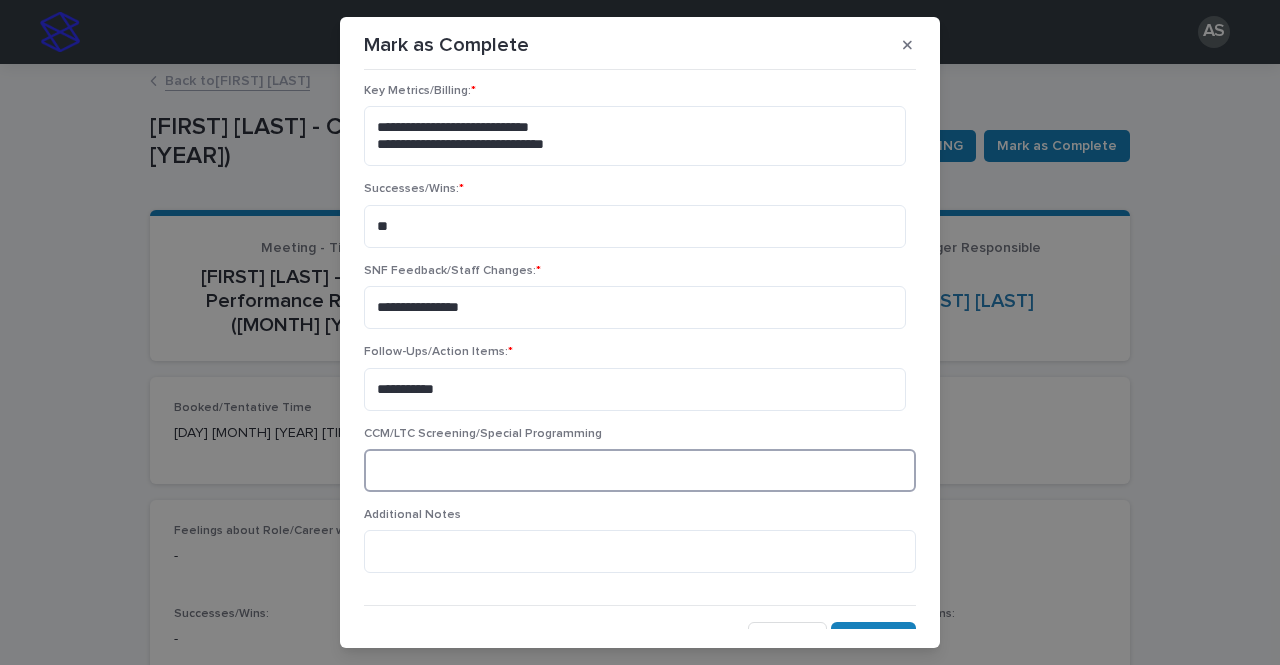 drag, startPoint x: 443, startPoint y: 467, endPoint x: 548, endPoint y: 448, distance: 106.7052 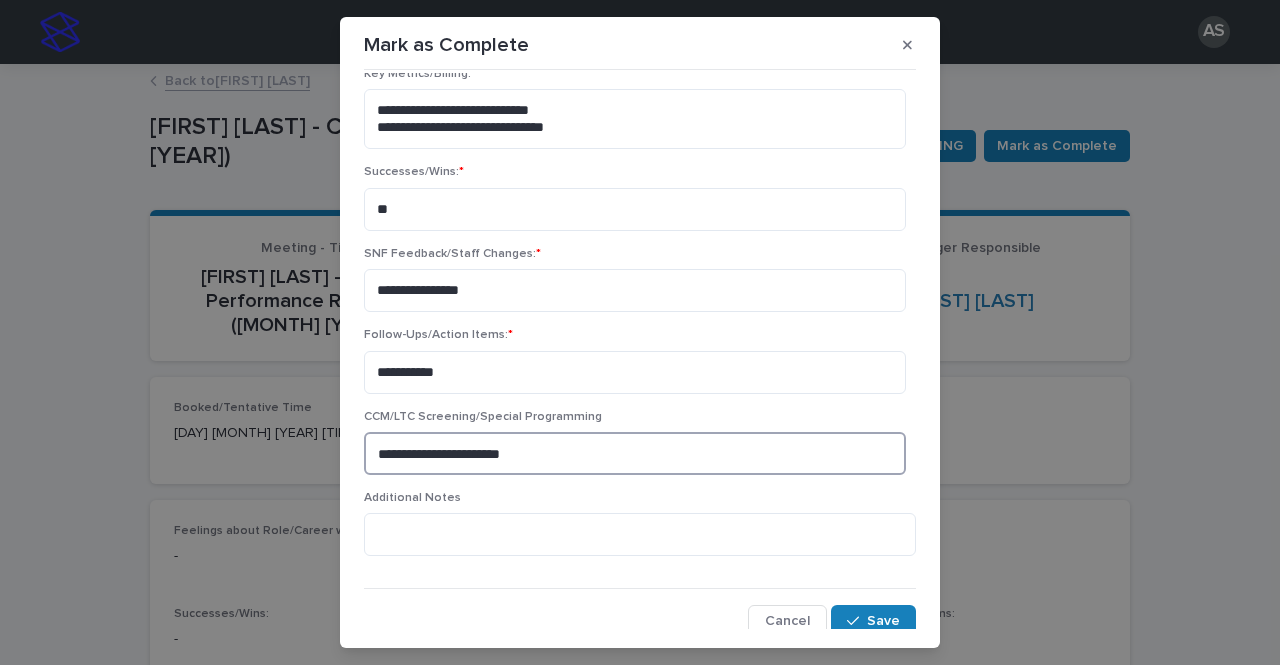 scroll, scrollTop: 325, scrollLeft: 0, axis: vertical 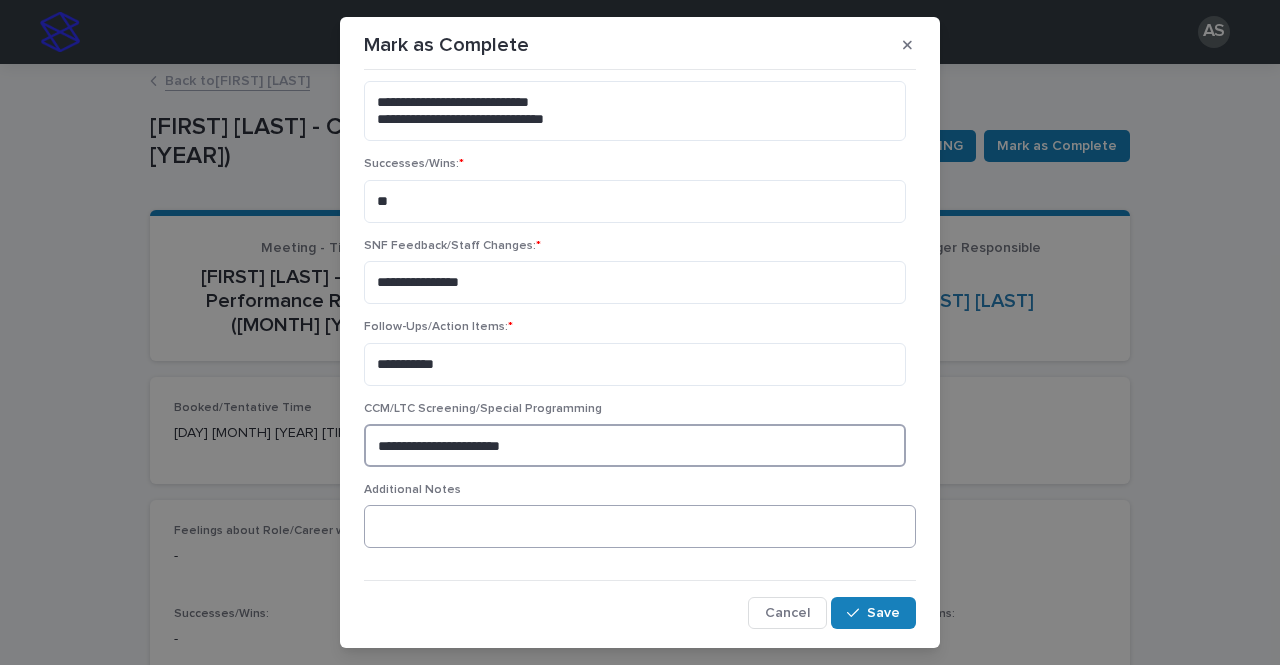type on "**********" 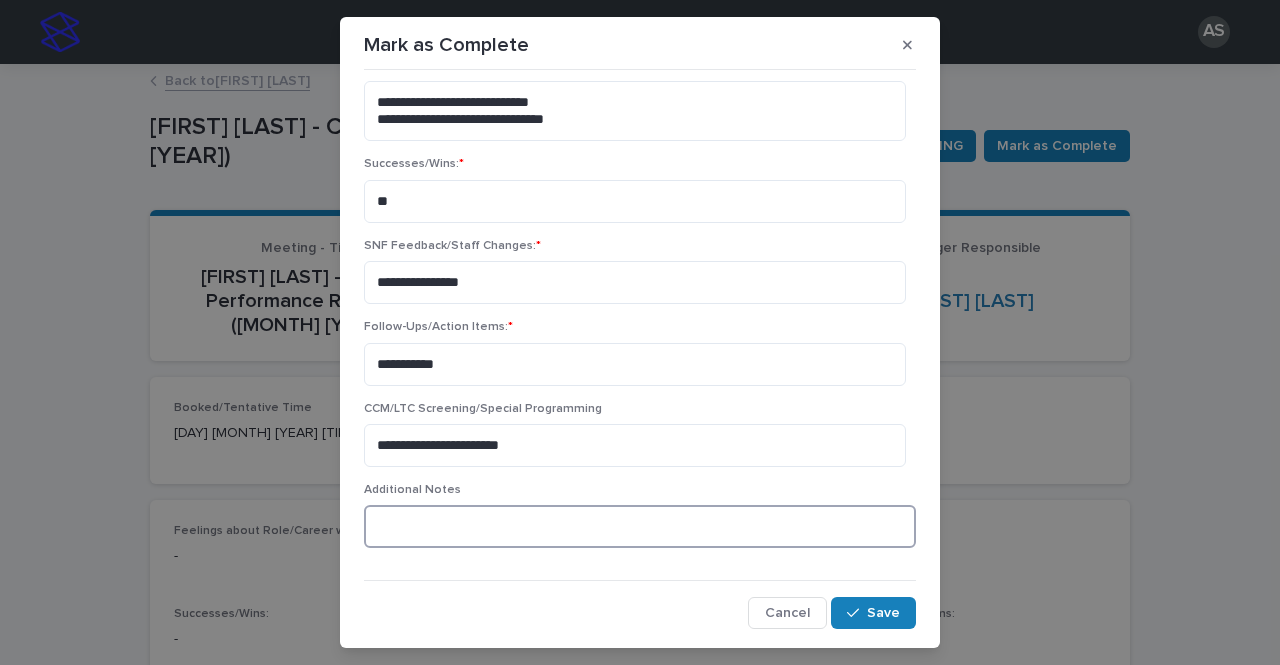 click at bounding box center [640, 526] 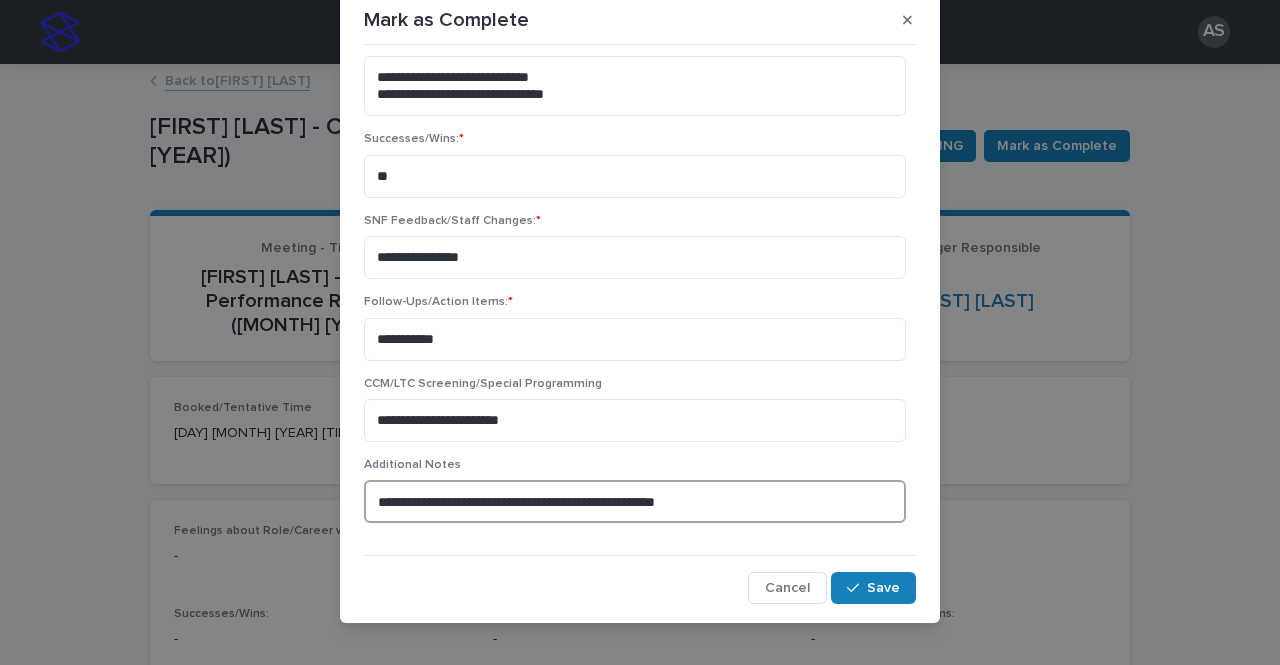 scroll, scrollTop: 43, scrollLeft: 0, axis: vertical 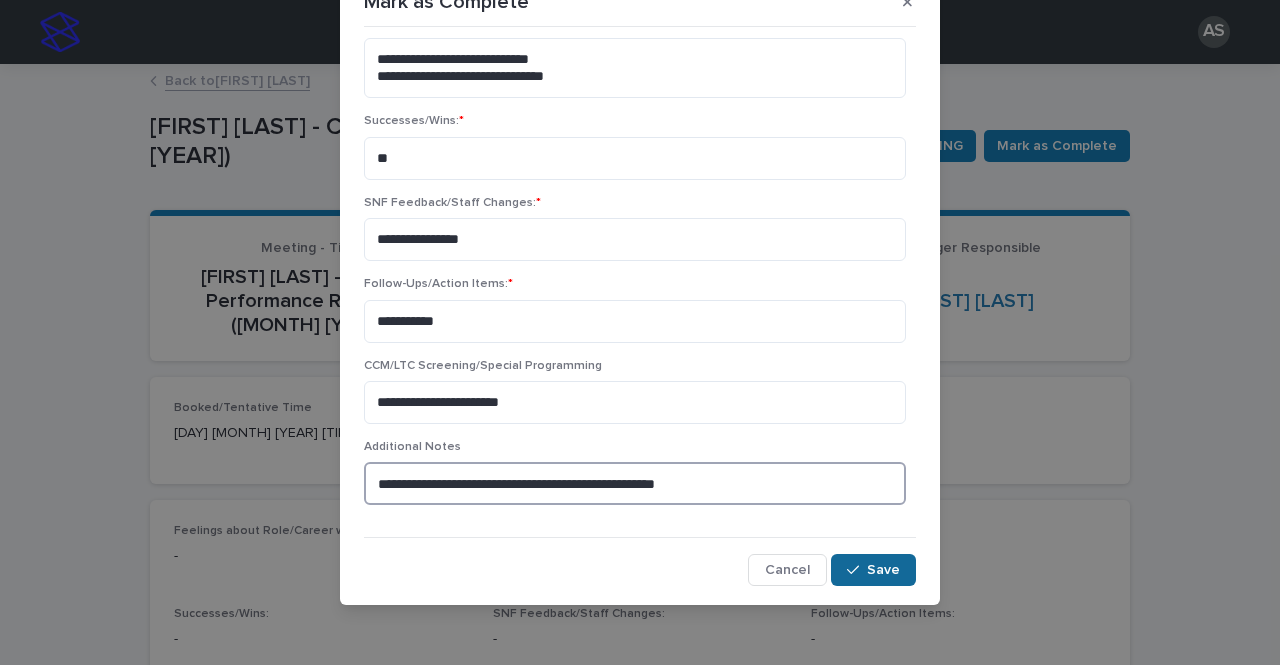 type on "**********" 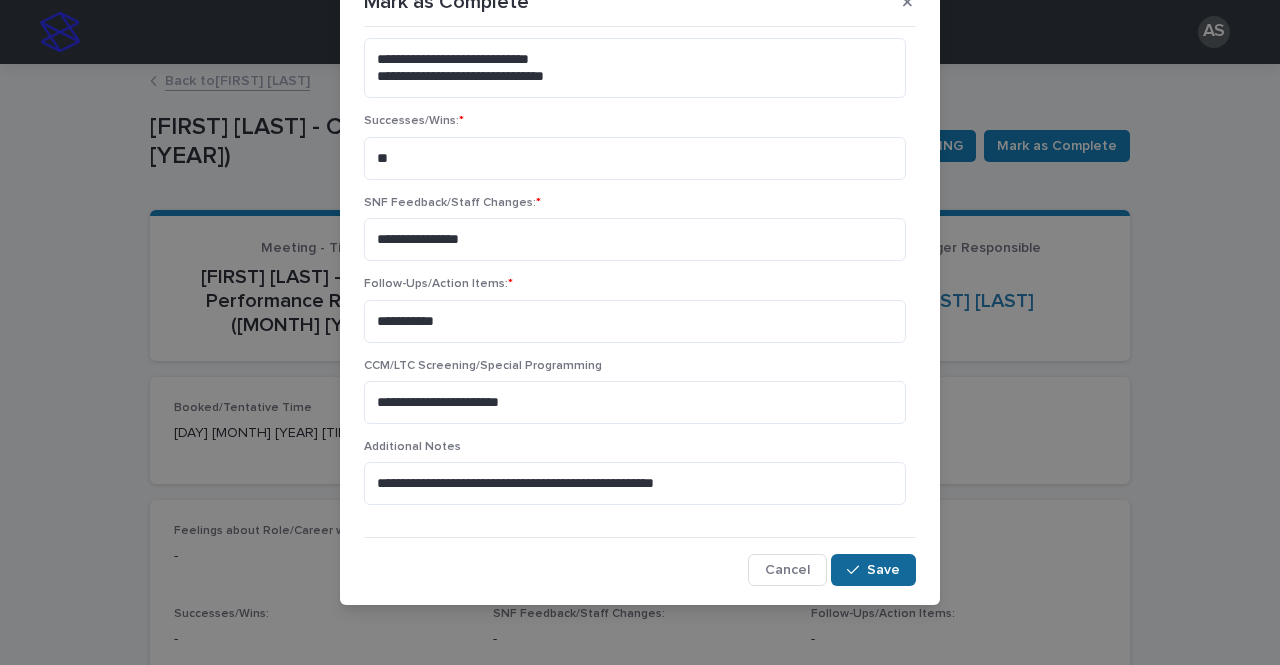 click on "Save" at bounding box center (883, 570) 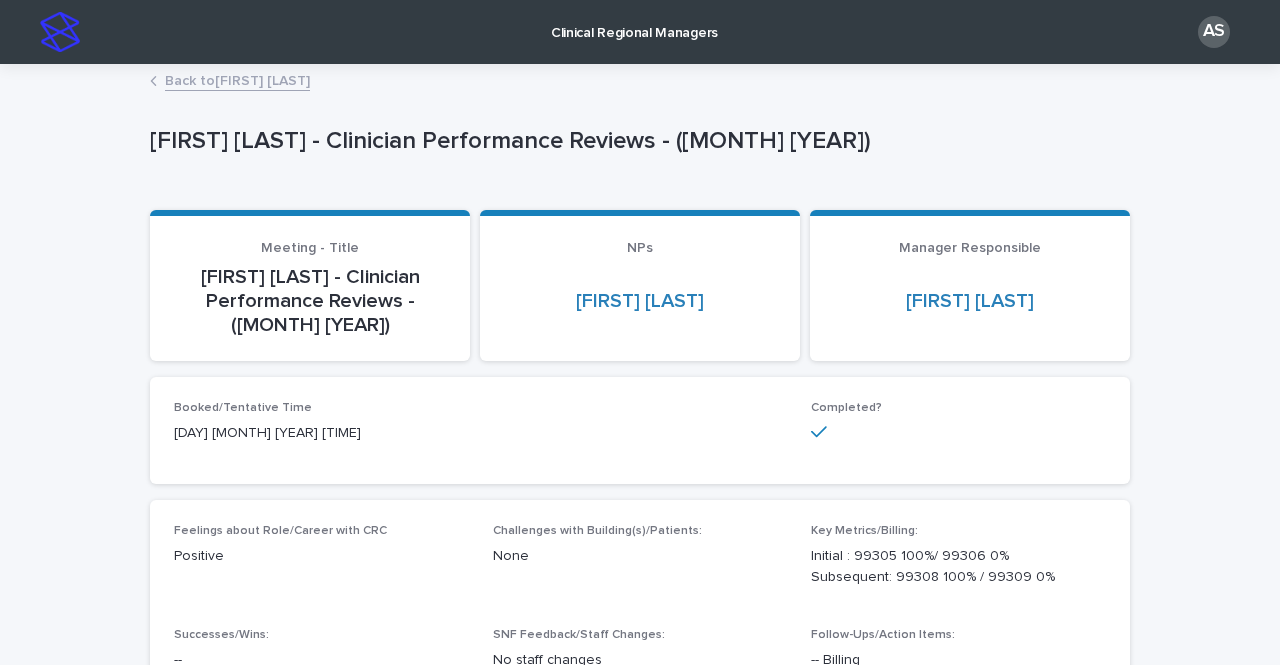 click on "Clinical Regional Managers AS" at bounding box center [640, 32] 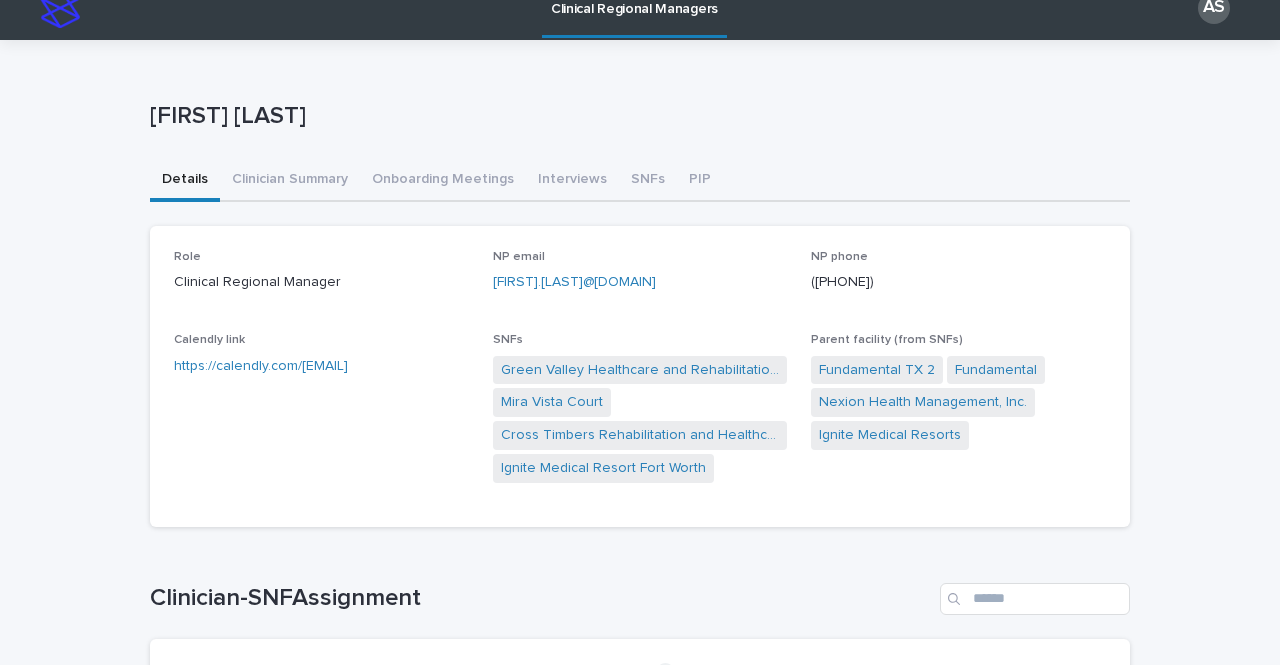 scroll, scrollTop: 0, scrollLeft: 0, axis: both 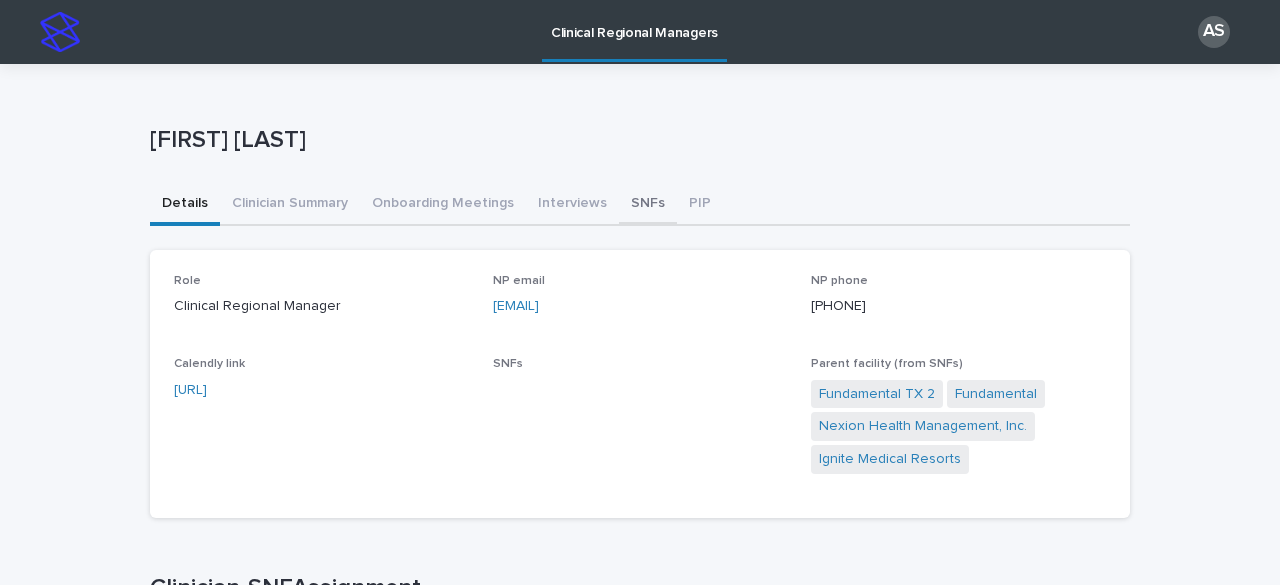 click on "SNFs" at bounding box center [648, 205] 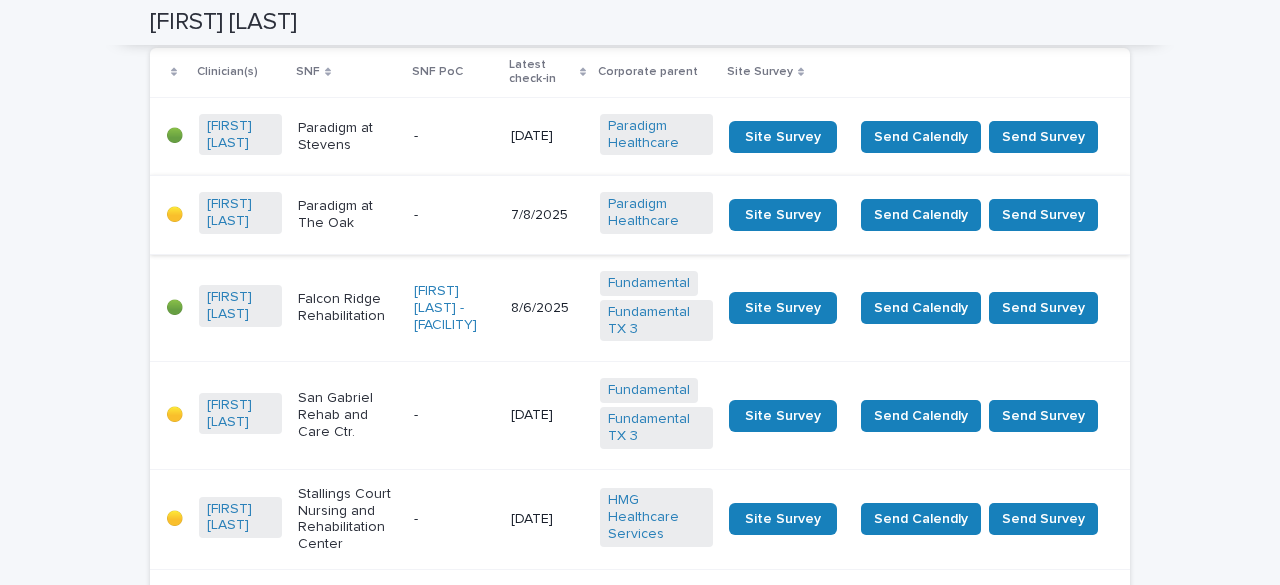 scroll, scrollTop: 0, scrollLeft: 0, axis: both 